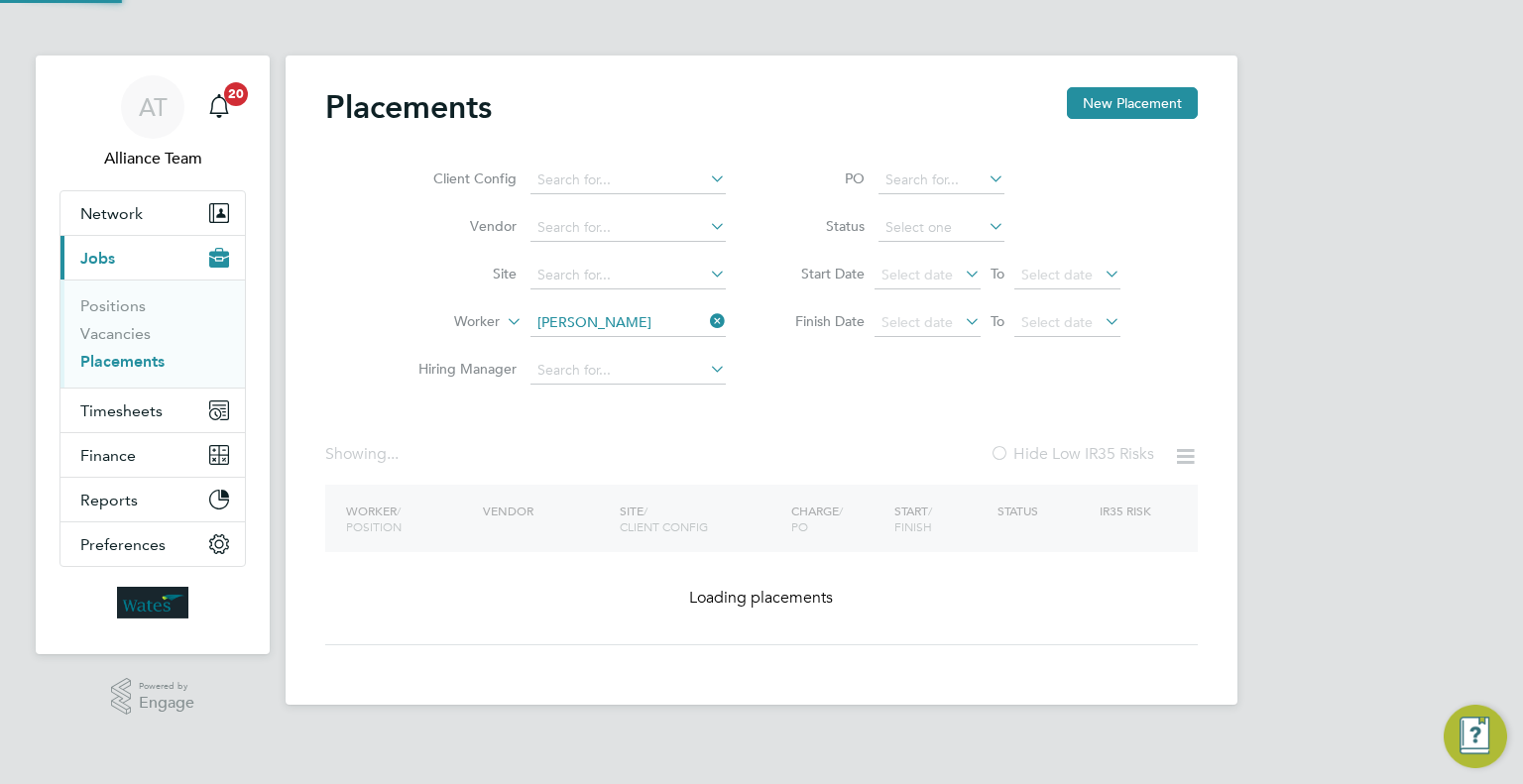 scroll, scrollTop: 0, scrollLeft: 0, axis: both 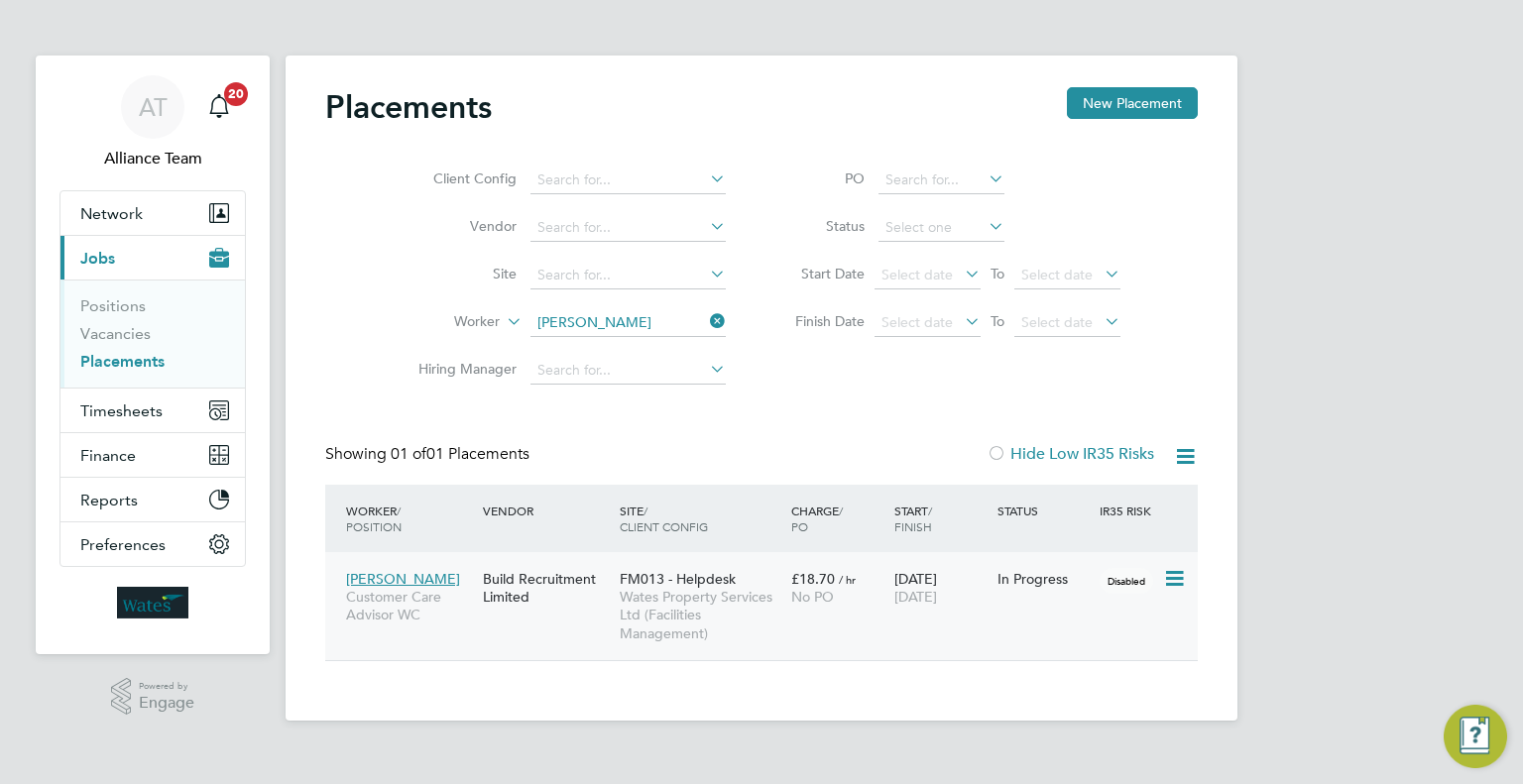 click on "Build Recruitment Limited" 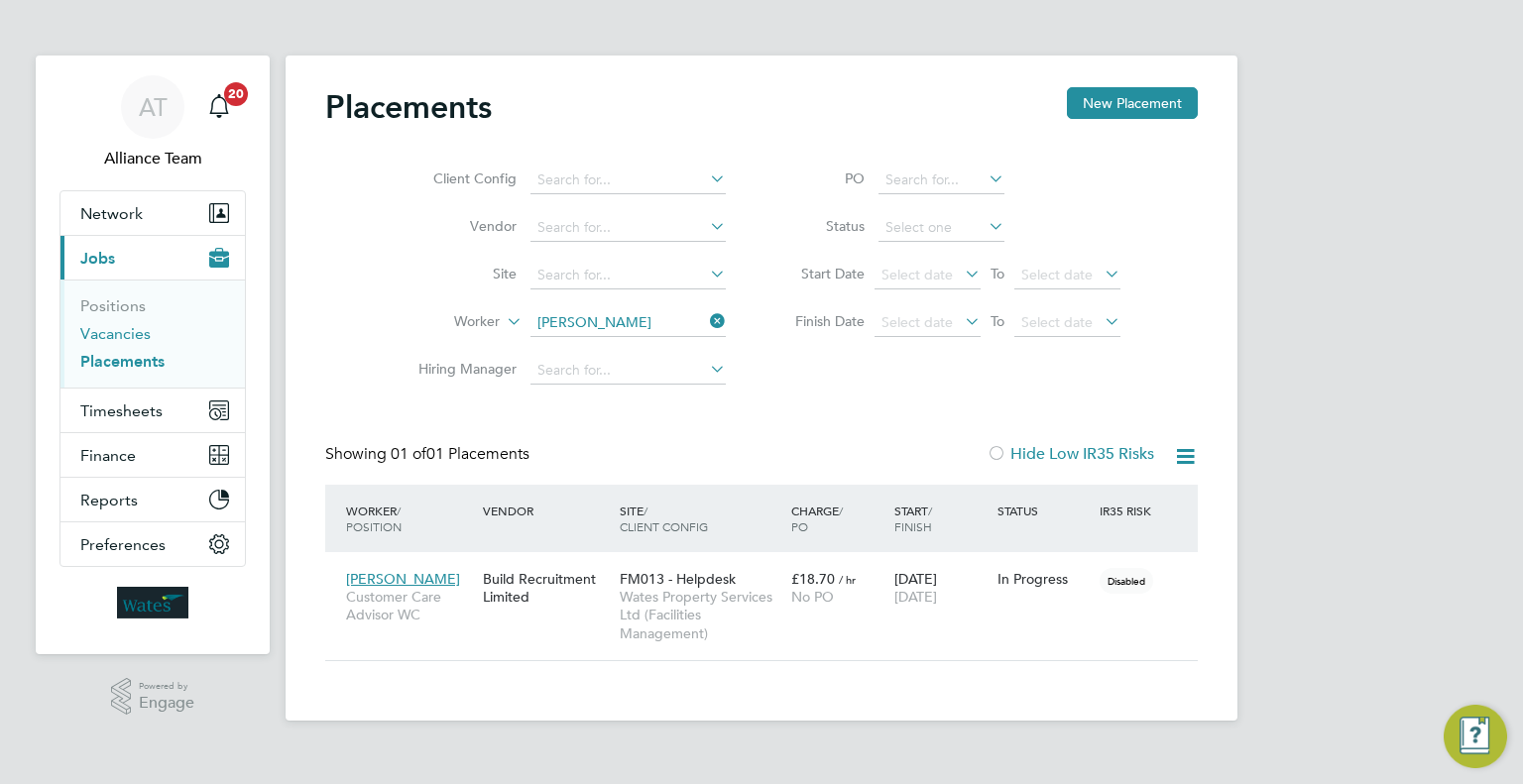 click on "Vacancies" at bounding box center (115, 333) 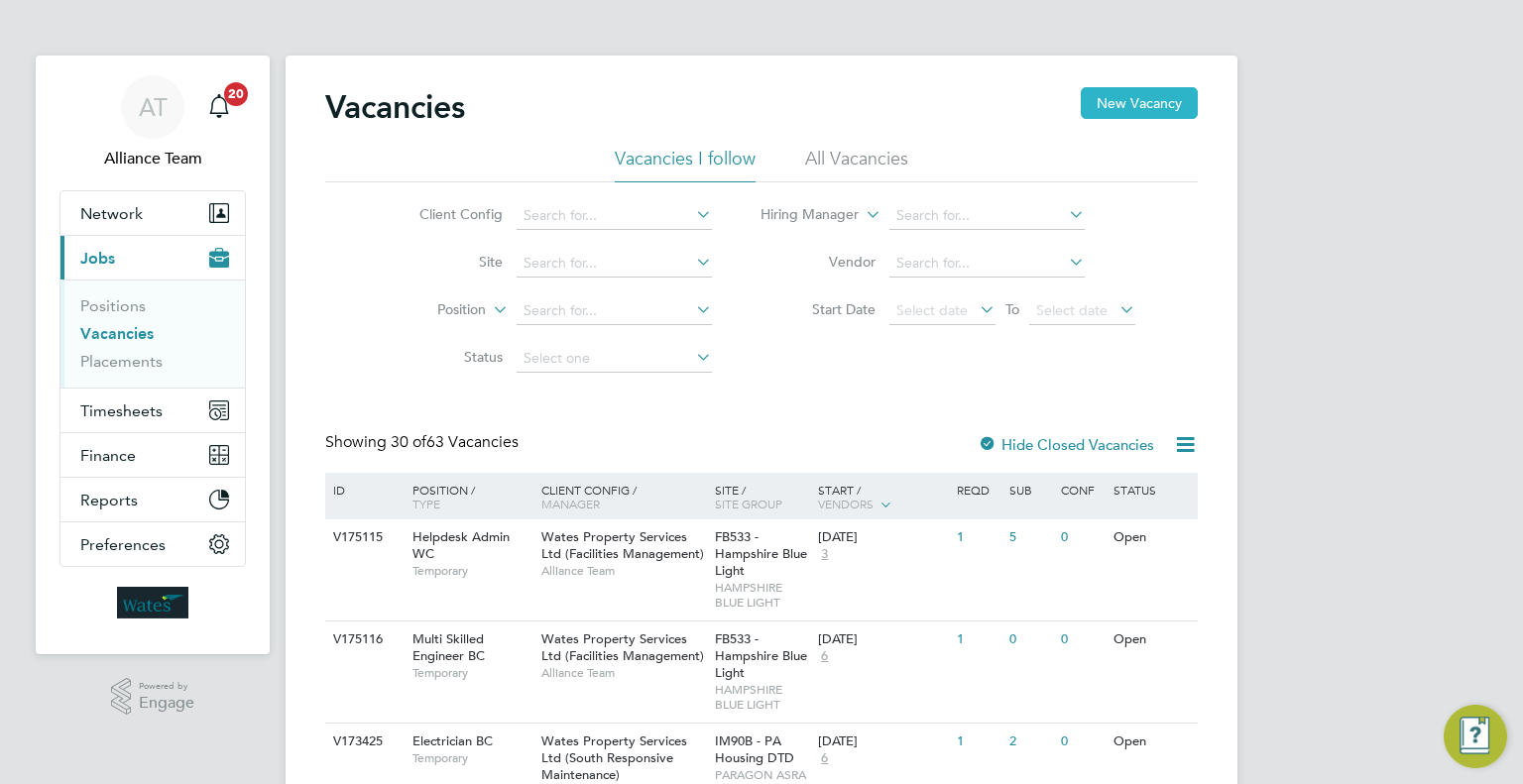 click on "New Vacancy" 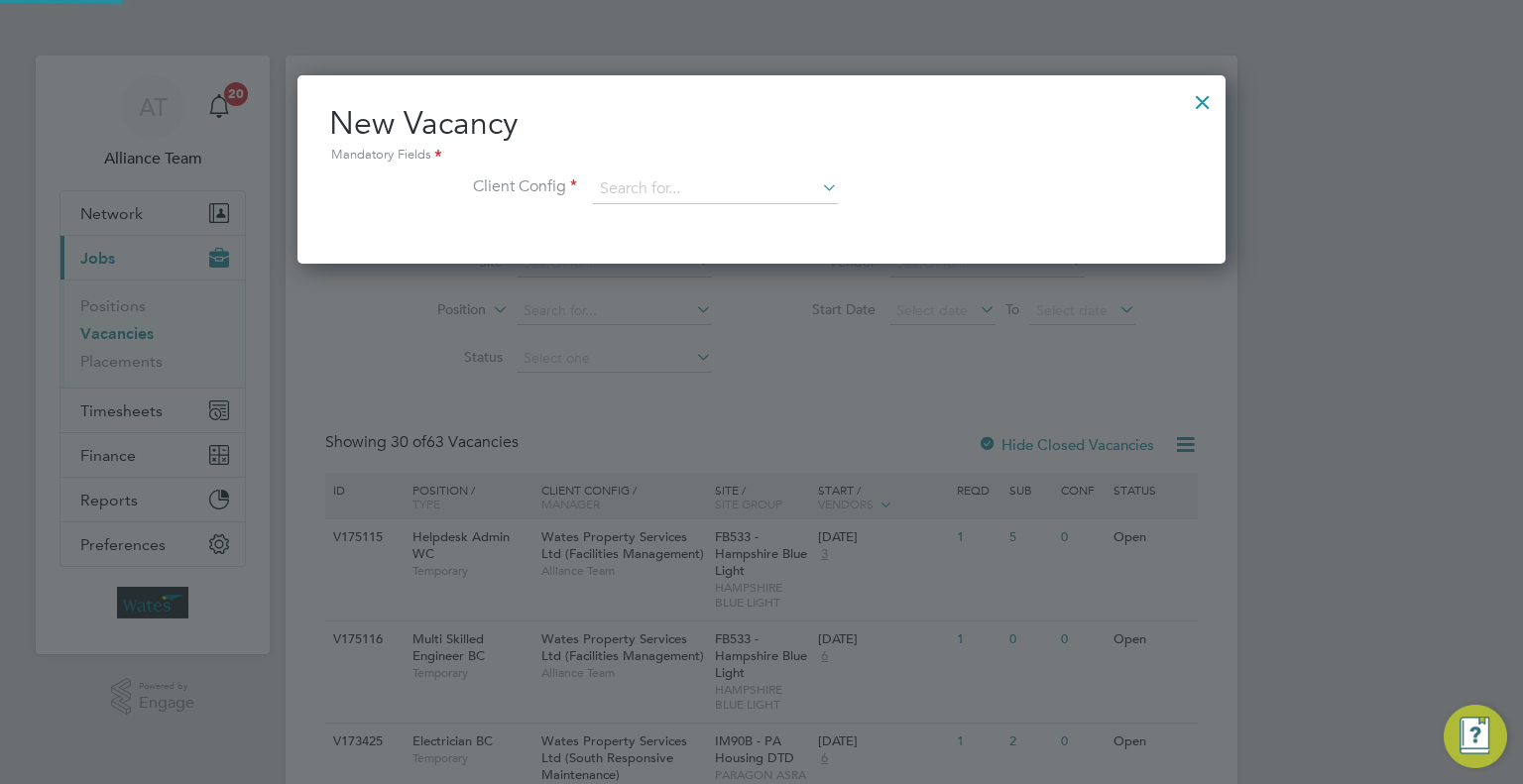 scroll, scrollTop: 10, scrollLeft: 10, axis: both 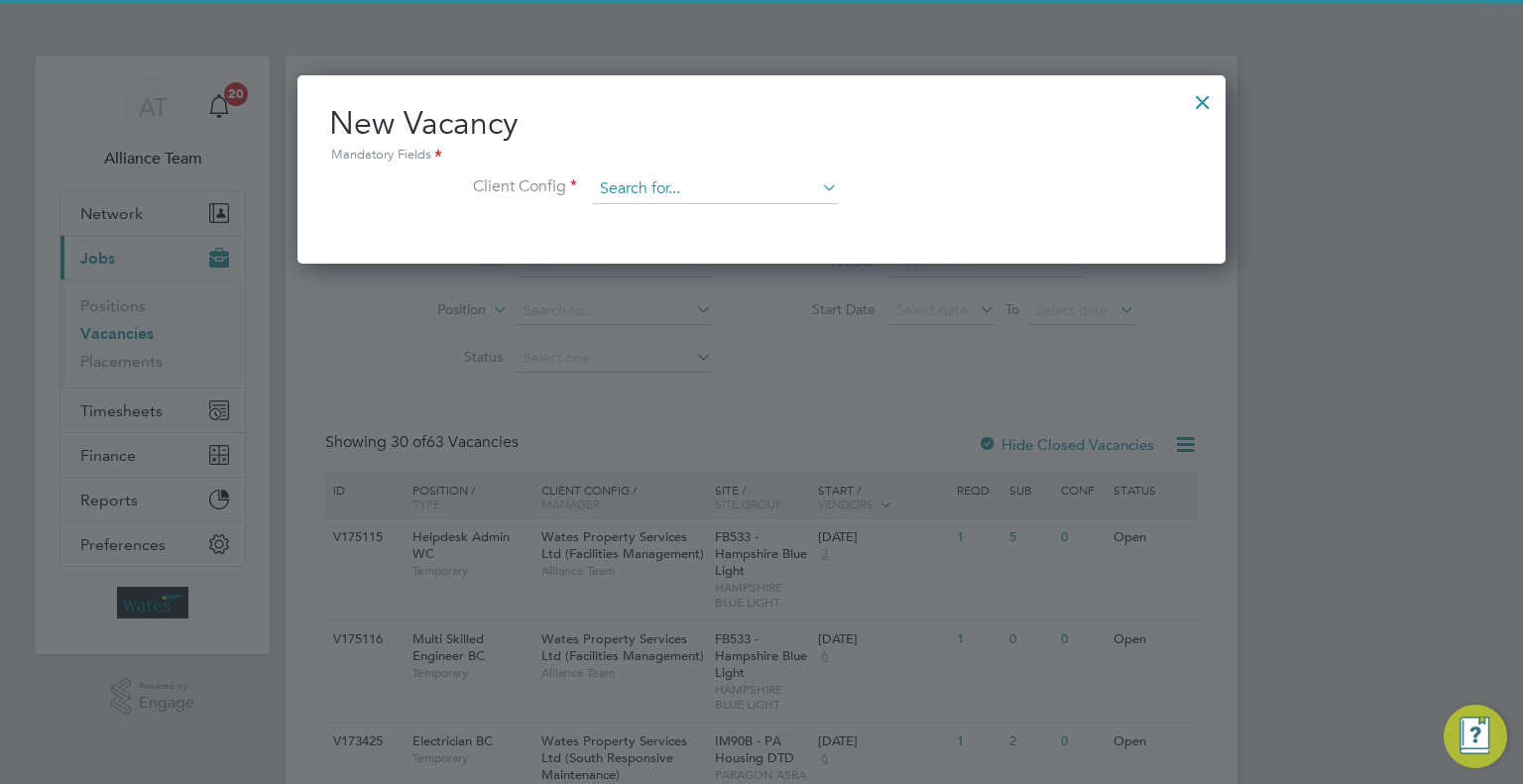 click at bounding box center (715, 189) 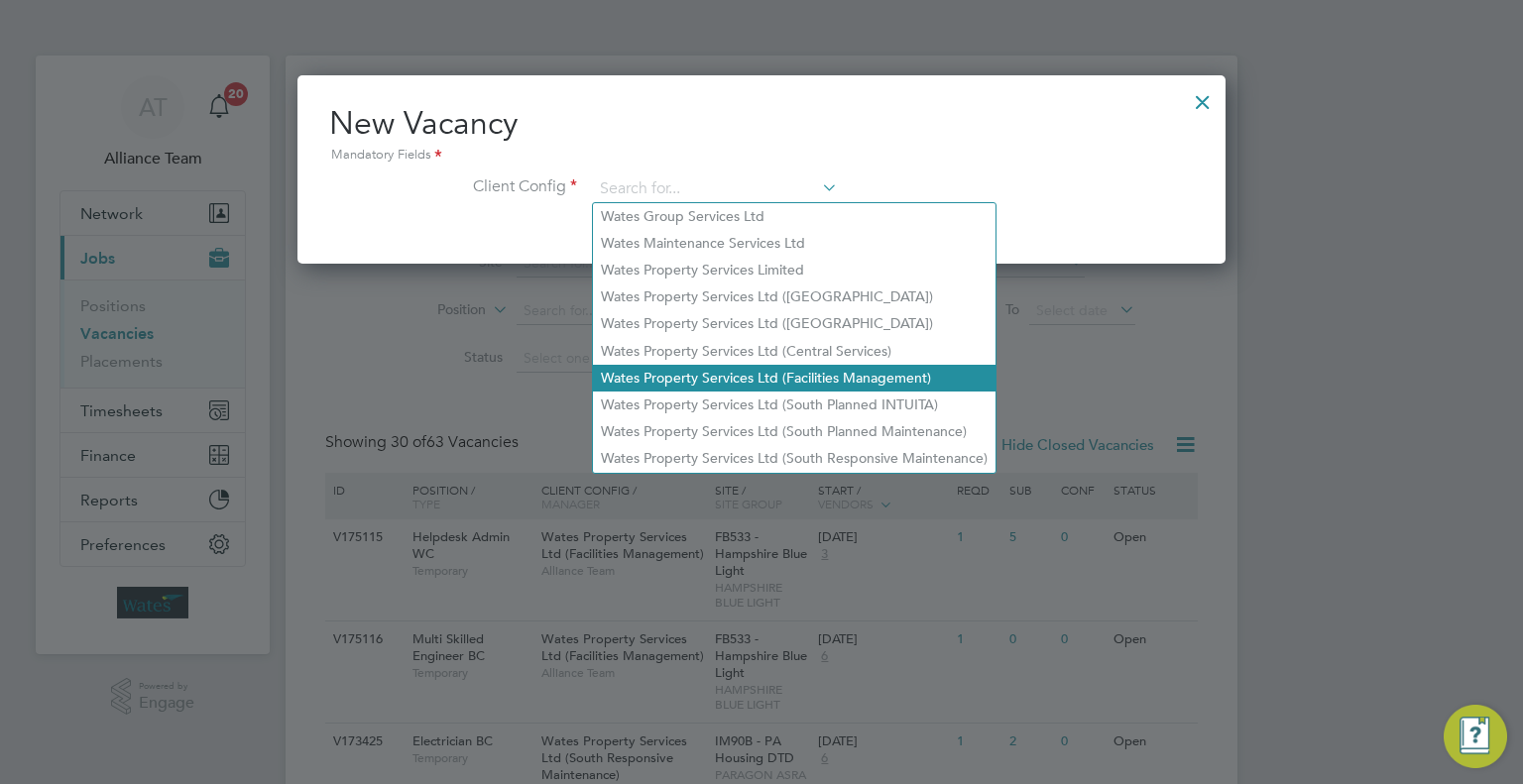 click on "Wates Property Services Ltd (Facilities Management)" 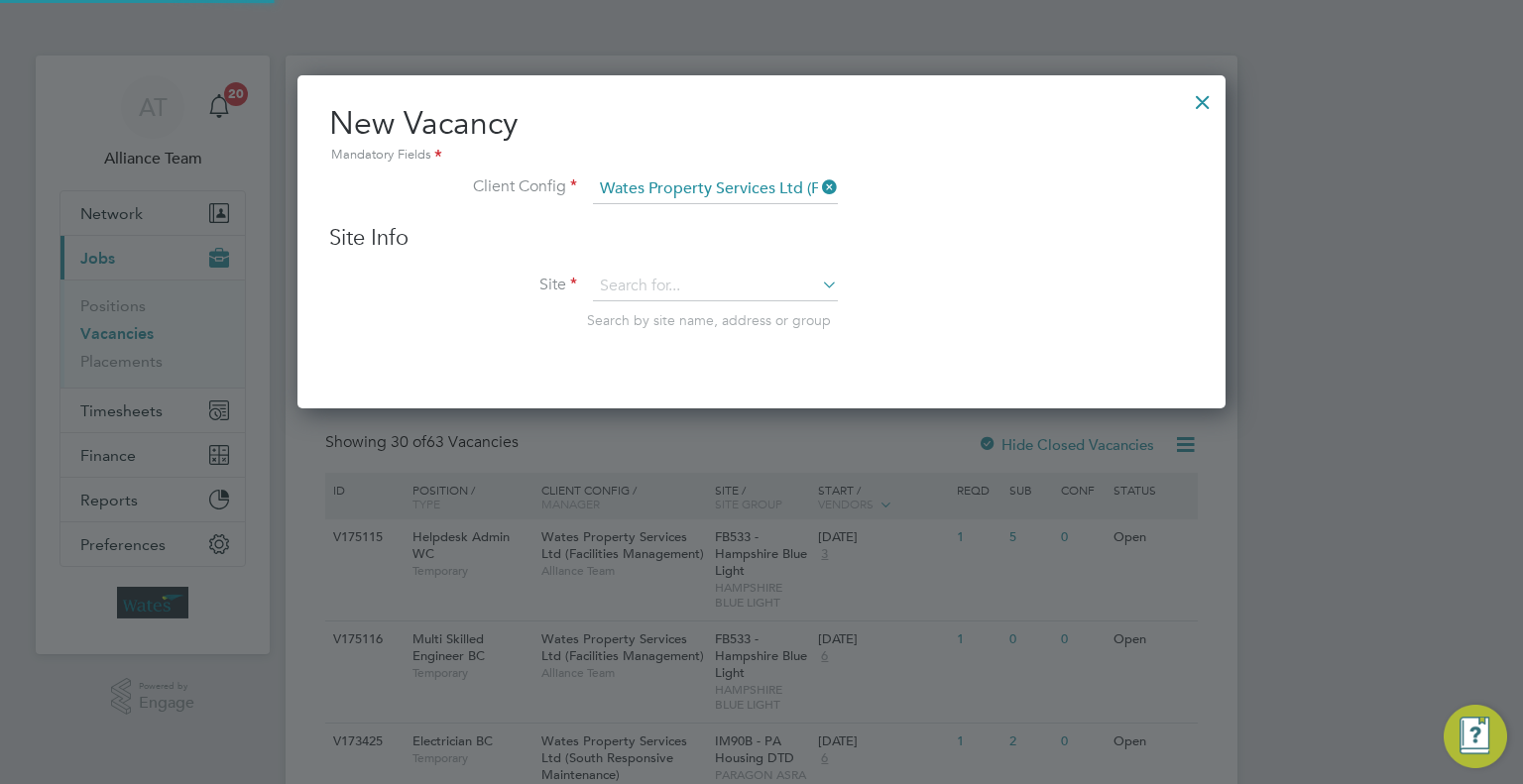 scroll, scrollTop: 11, scrollLeft: 10, axis: both 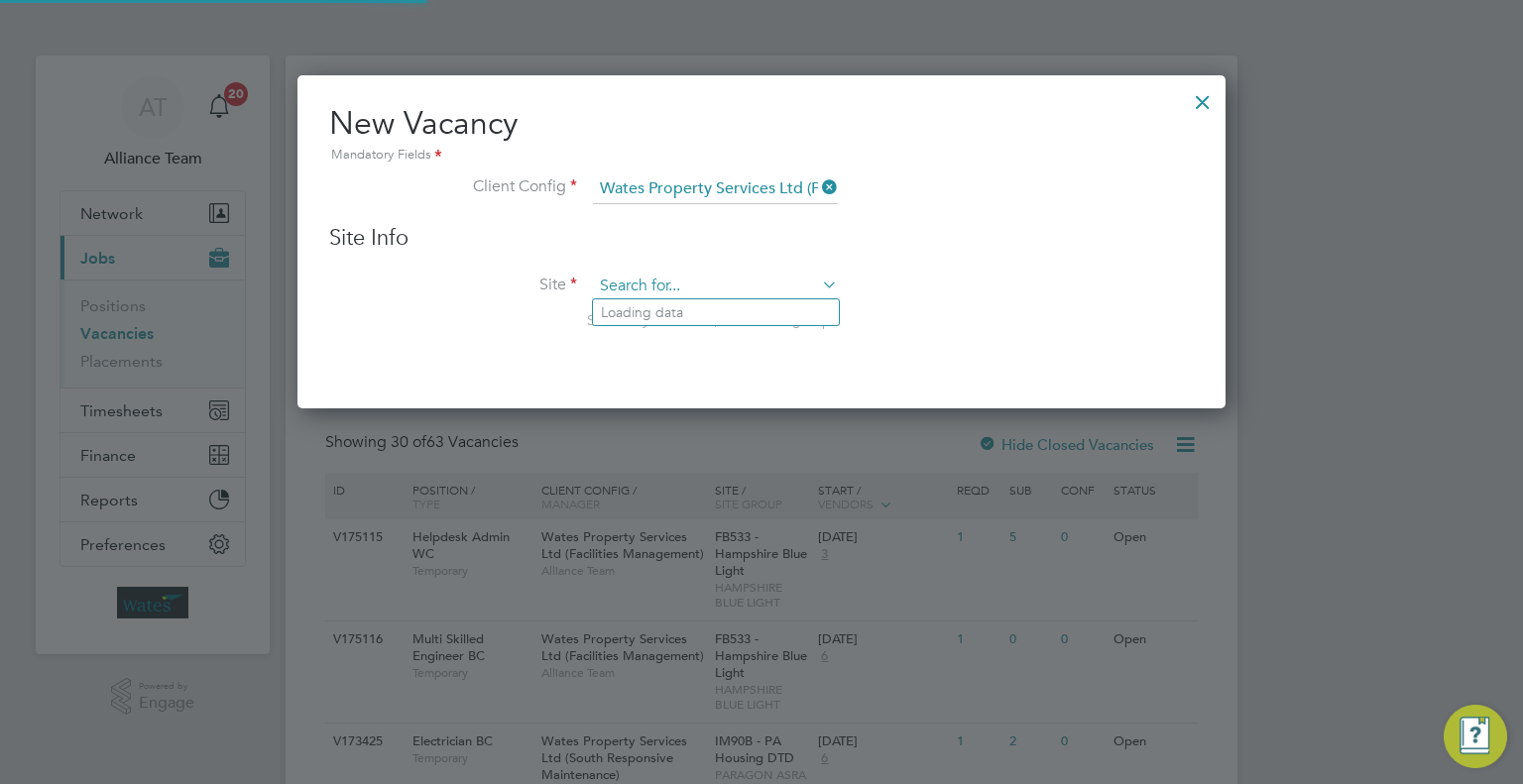 click at bounding box center (715, 286) 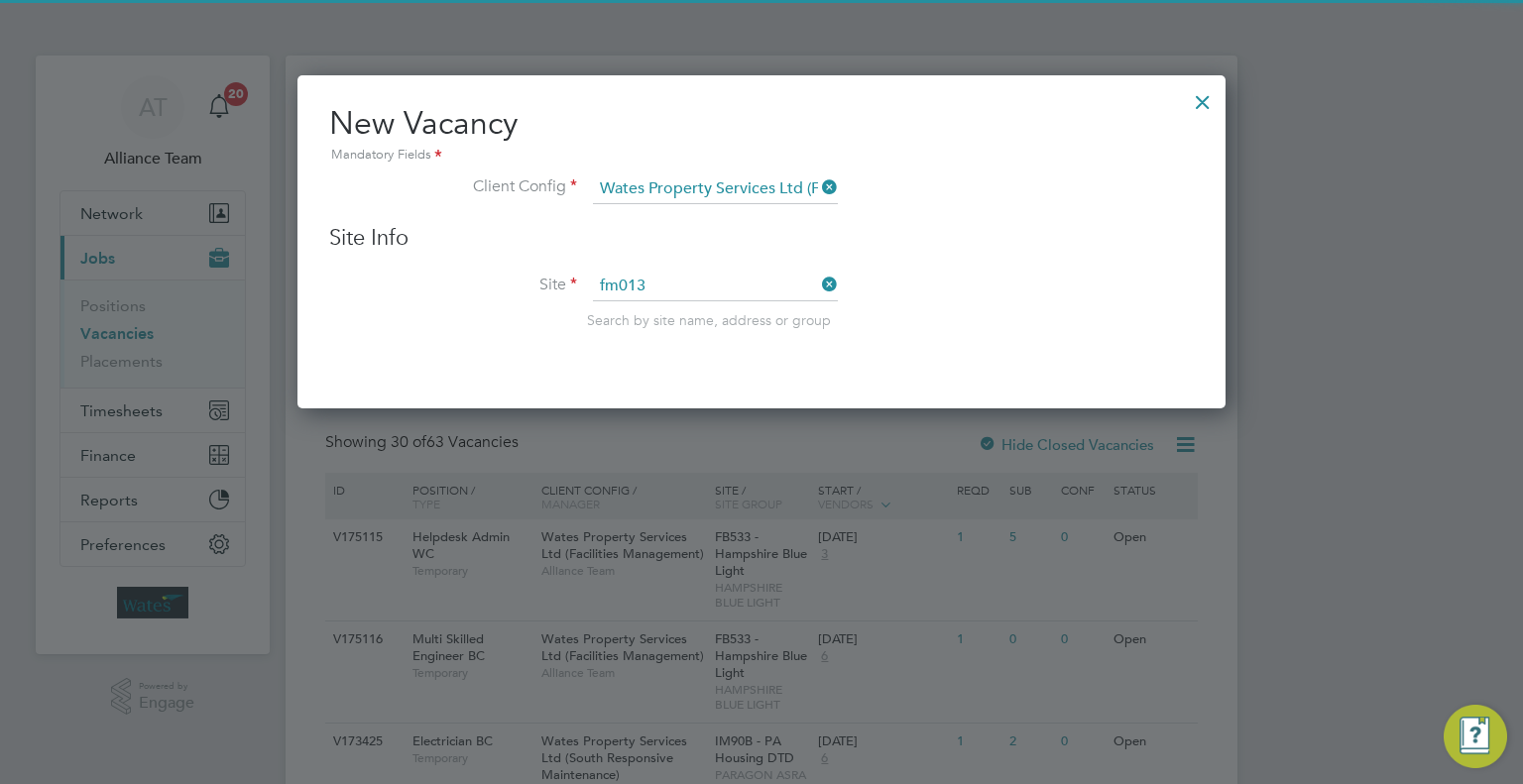 click on "FM013  - Helpdesk" 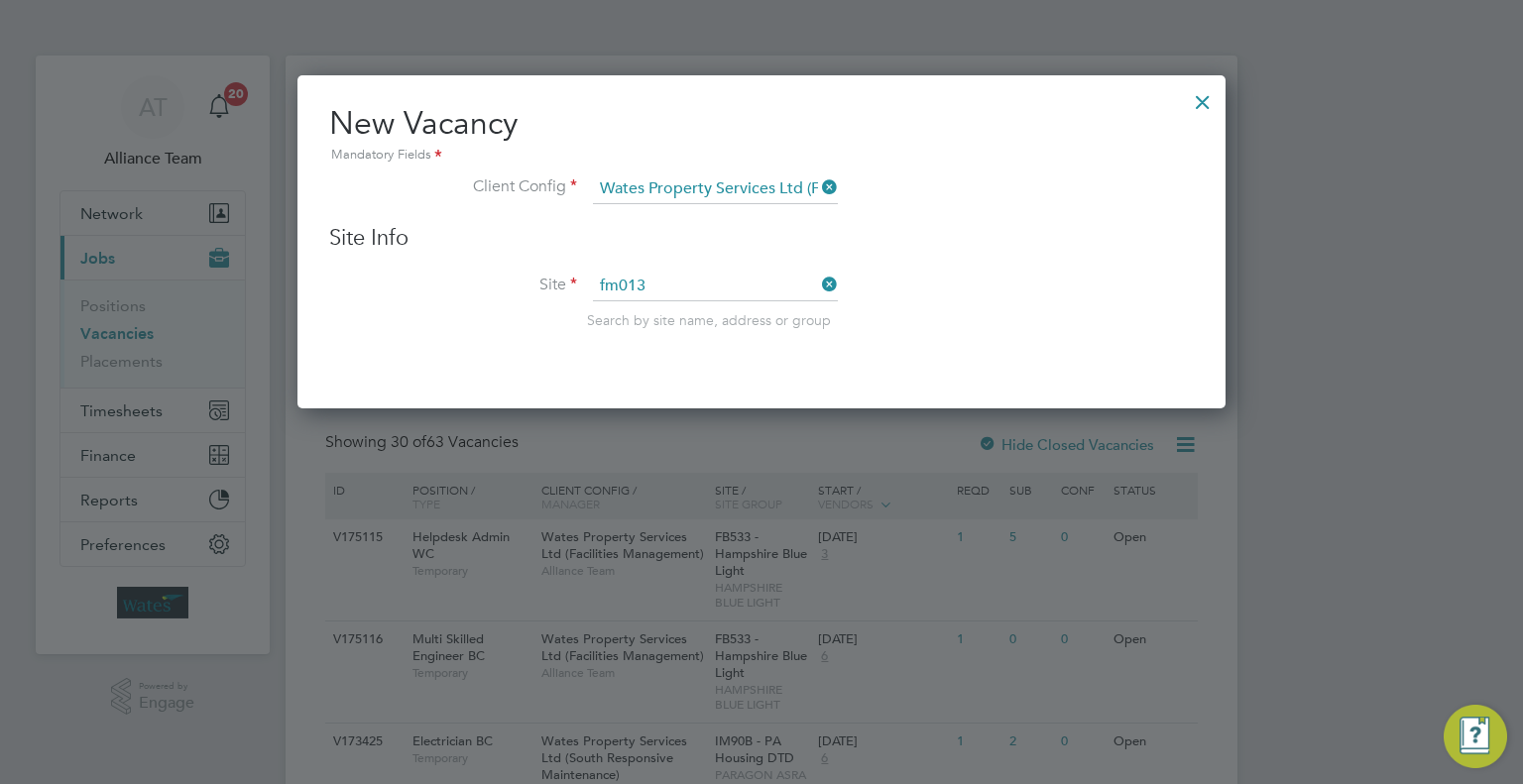 type on "FM013 - Helpdesk" 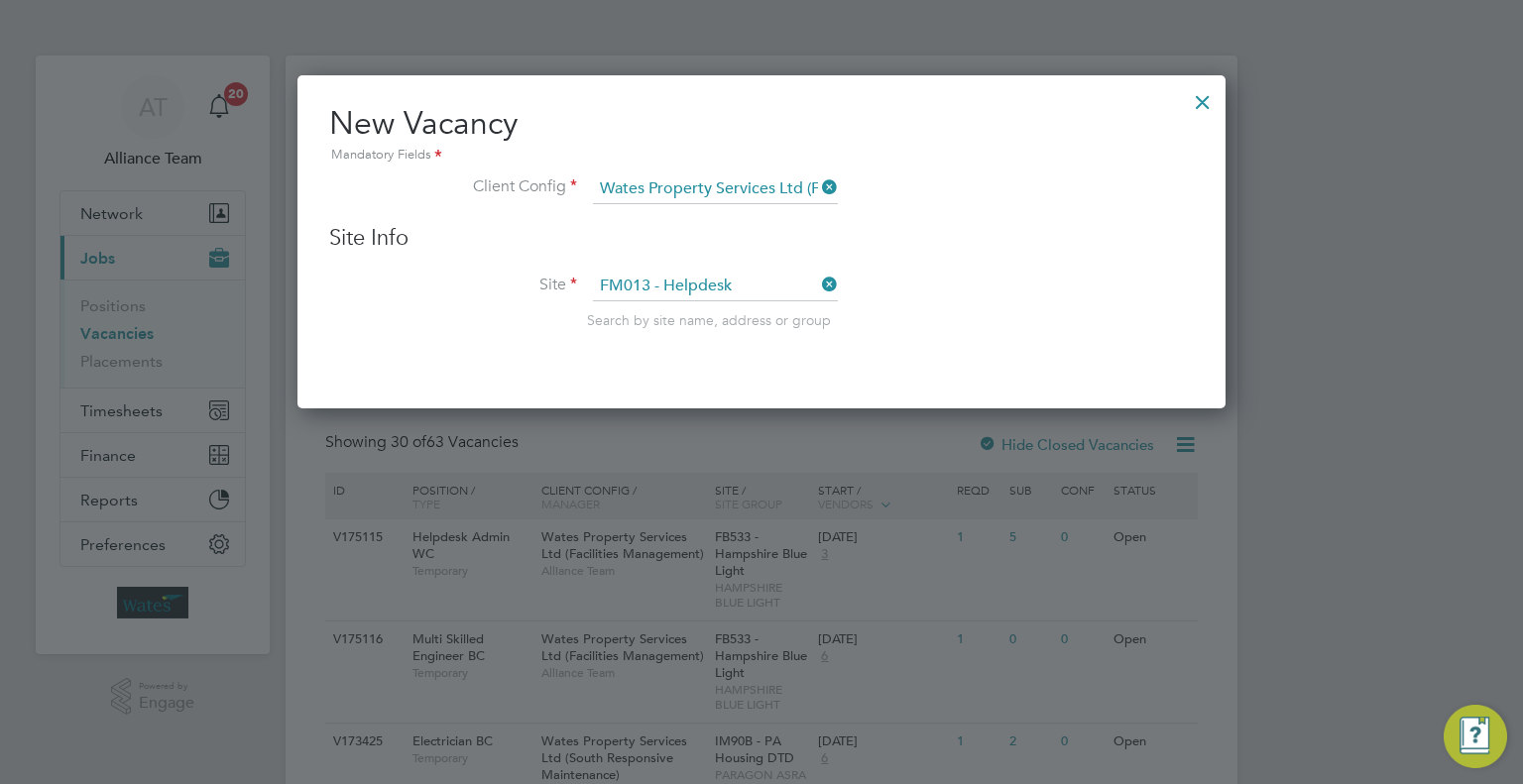 scroll, scrollTop: 11, scrollLeft: 10, axis: both 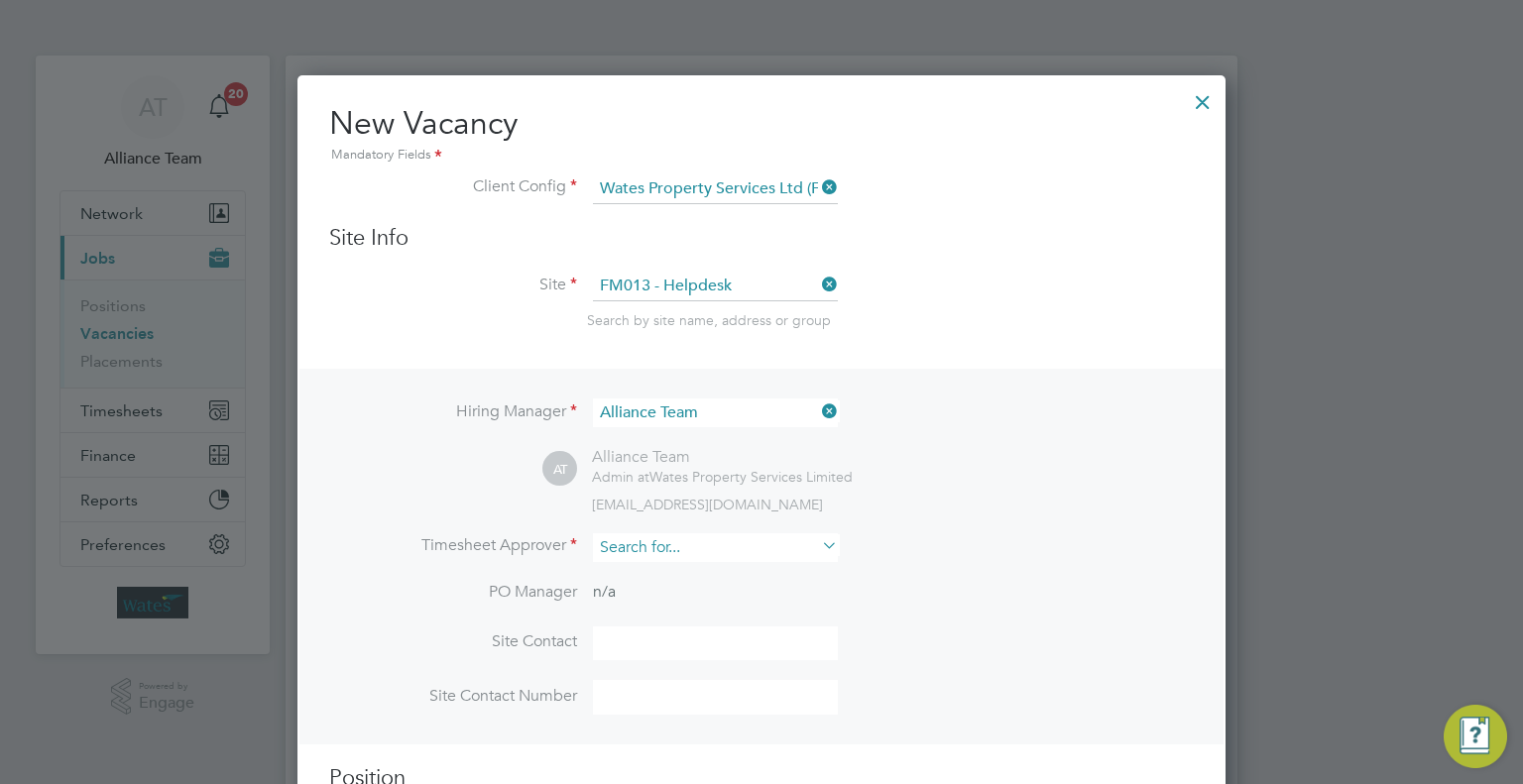 click at bounding box center (715, 547) 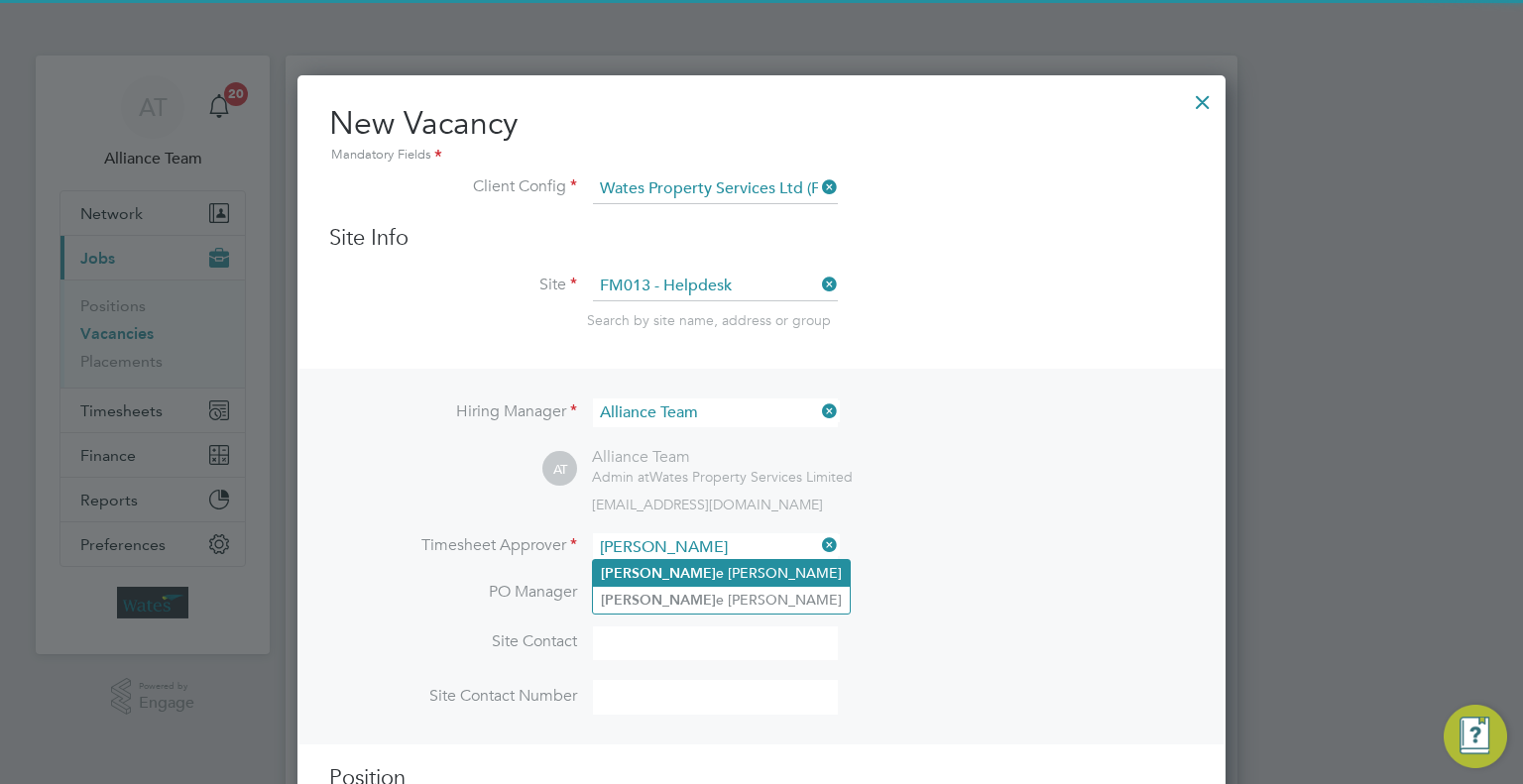 click on "Jacki e Howlett-Mason" 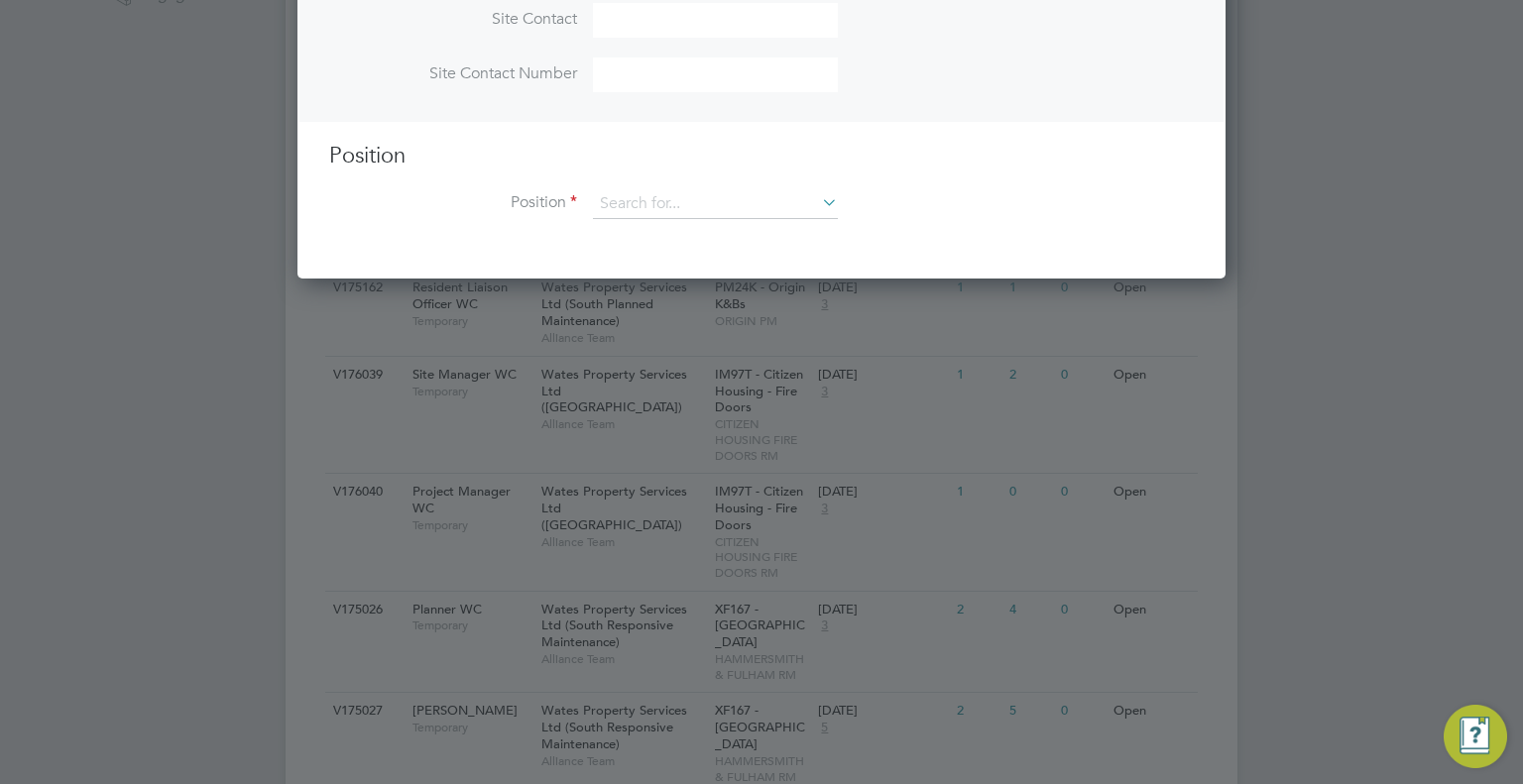 scroll, scrollTop: 749, scrollLeft: 0, axis: vertical 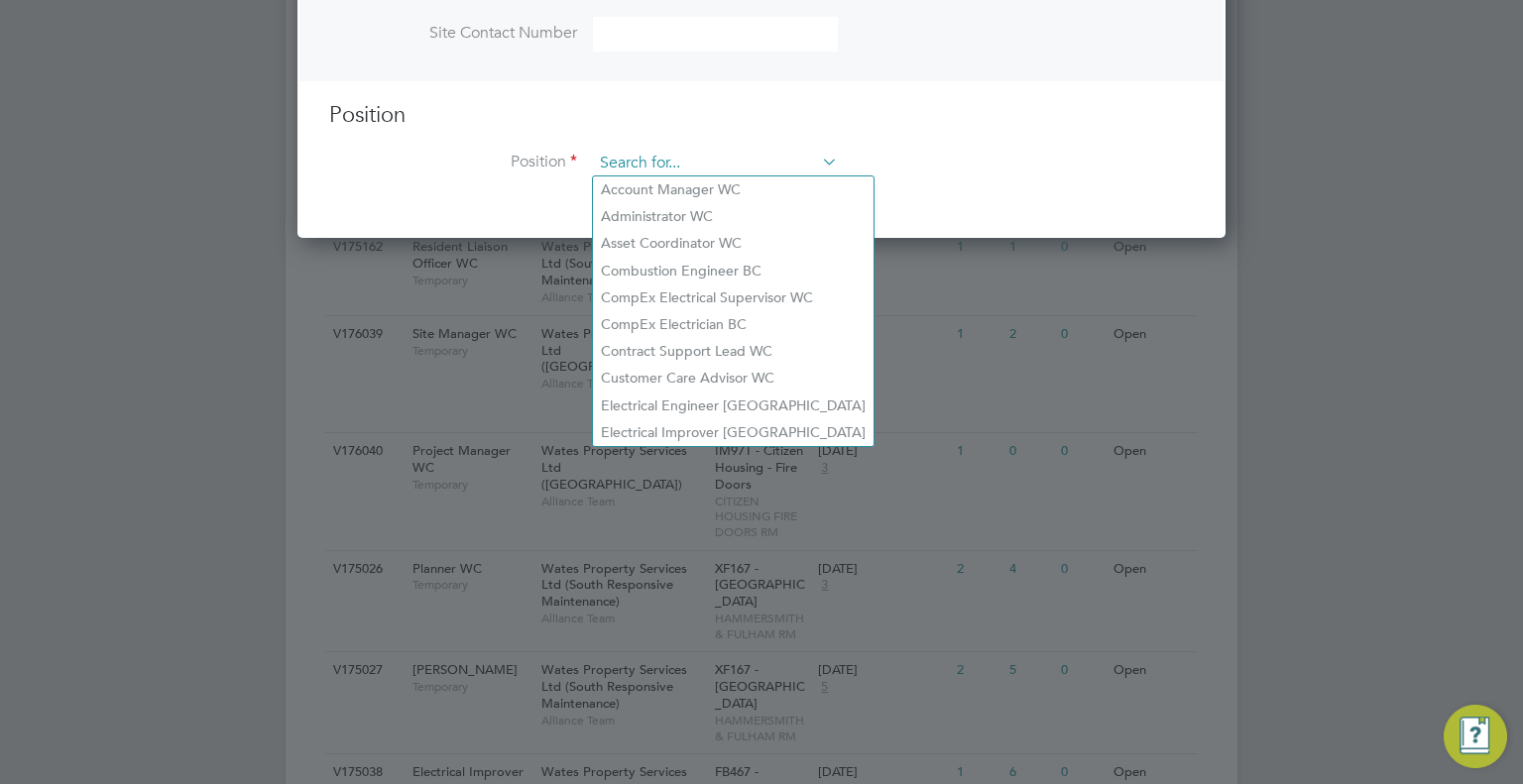click at bounding box center [715, 164] 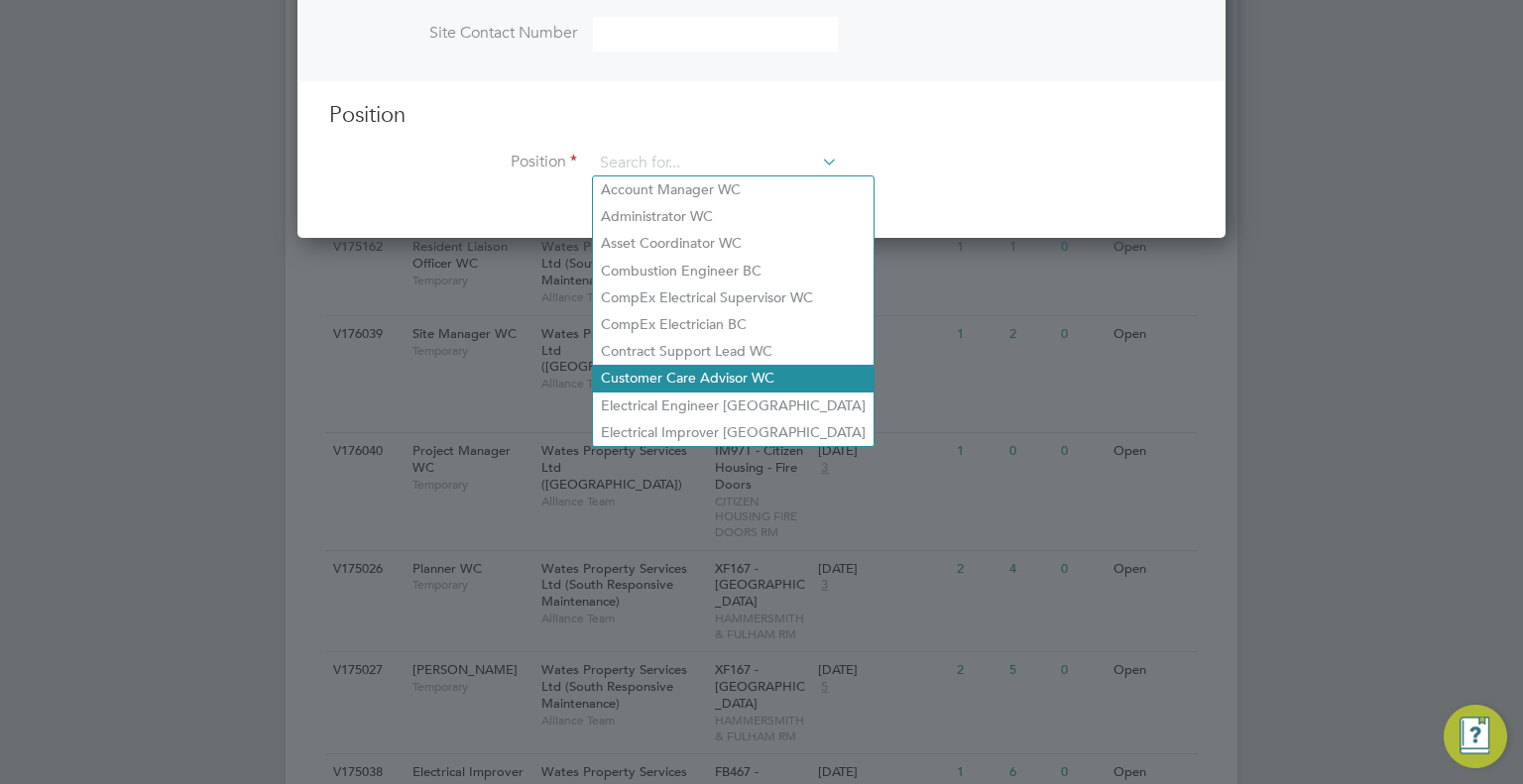 click on "Customer Care Advisor WC" 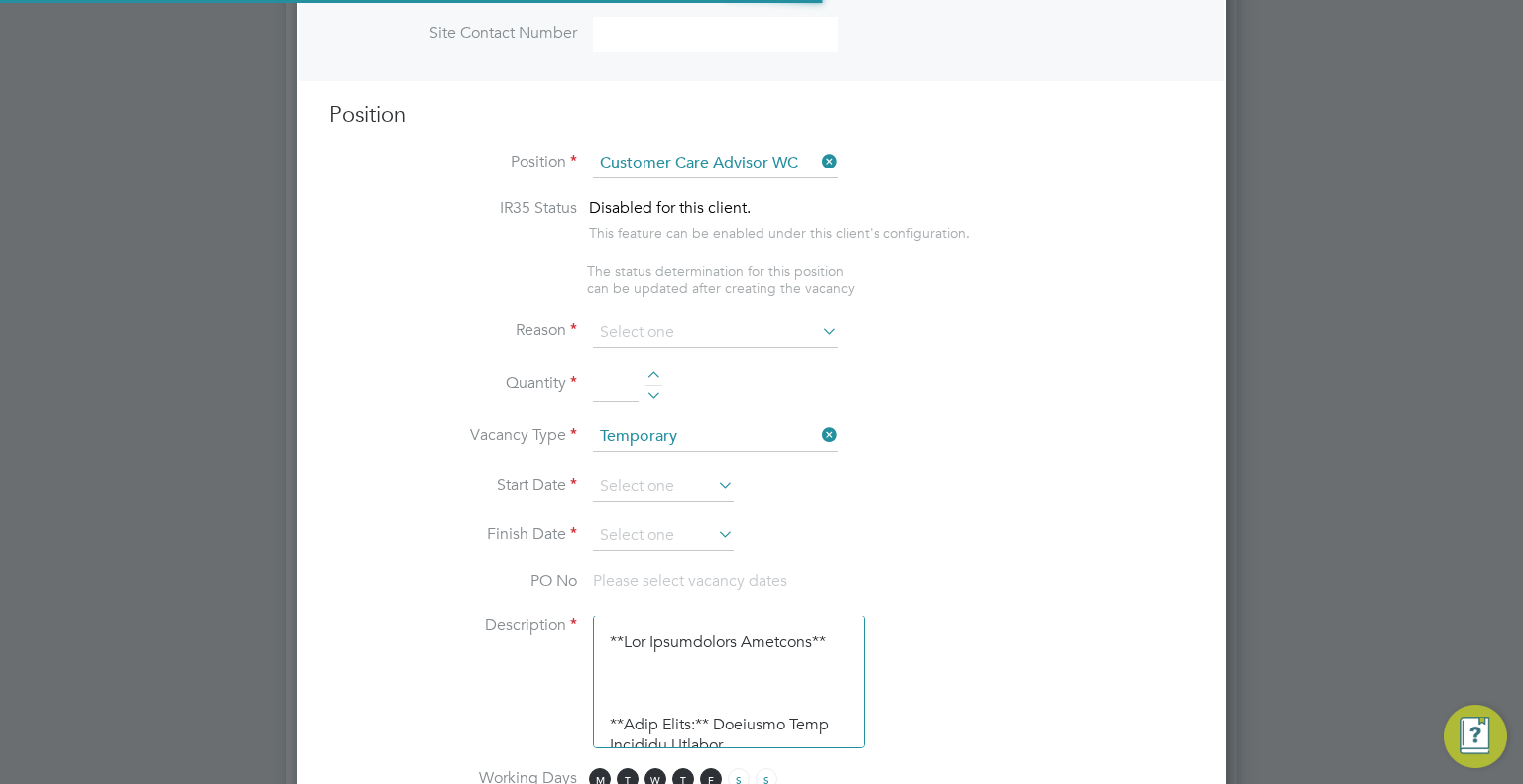 scroll, scrollTop: 9, scrollLeft: 10, axis: both 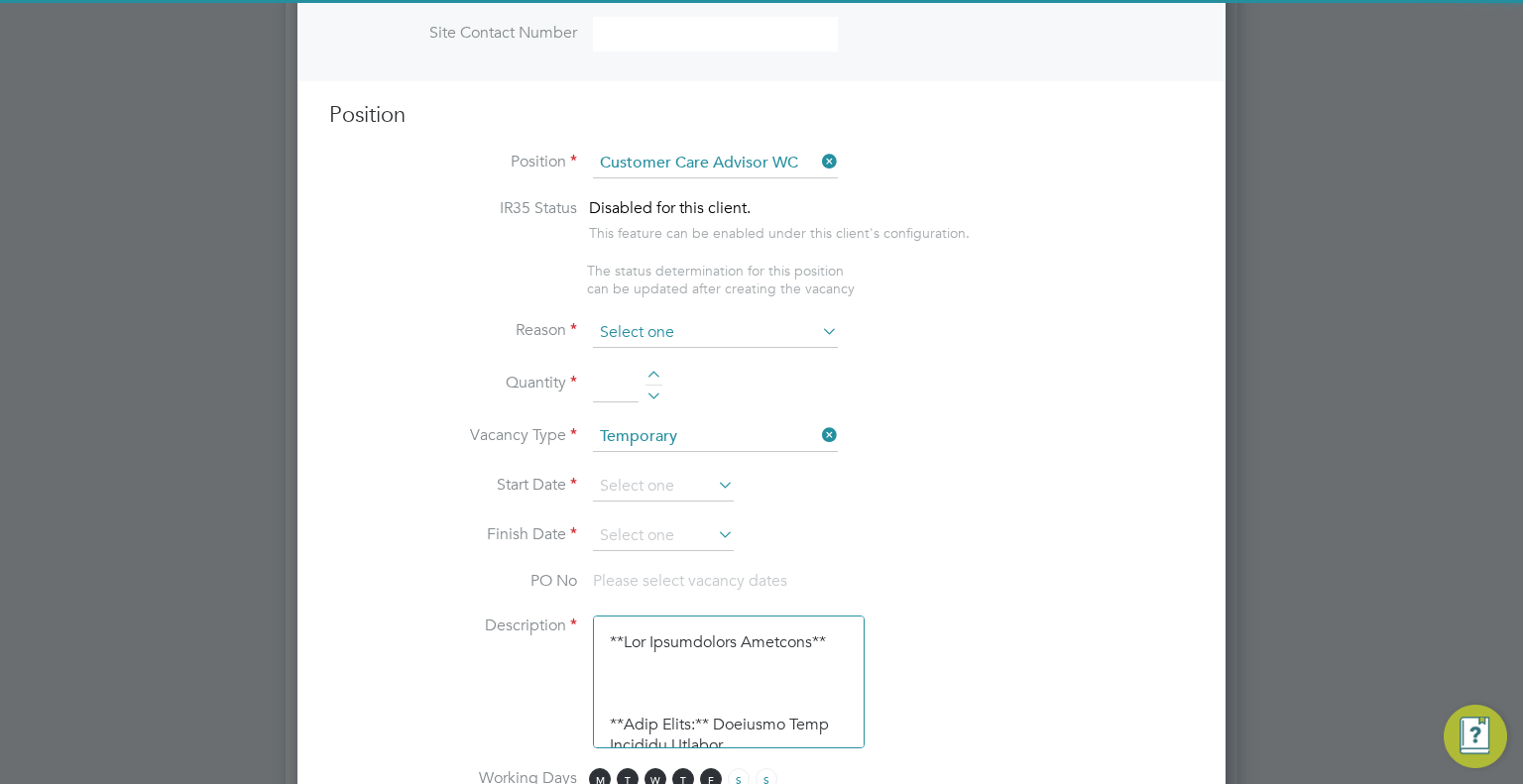 click at bounding box center [715, 333] 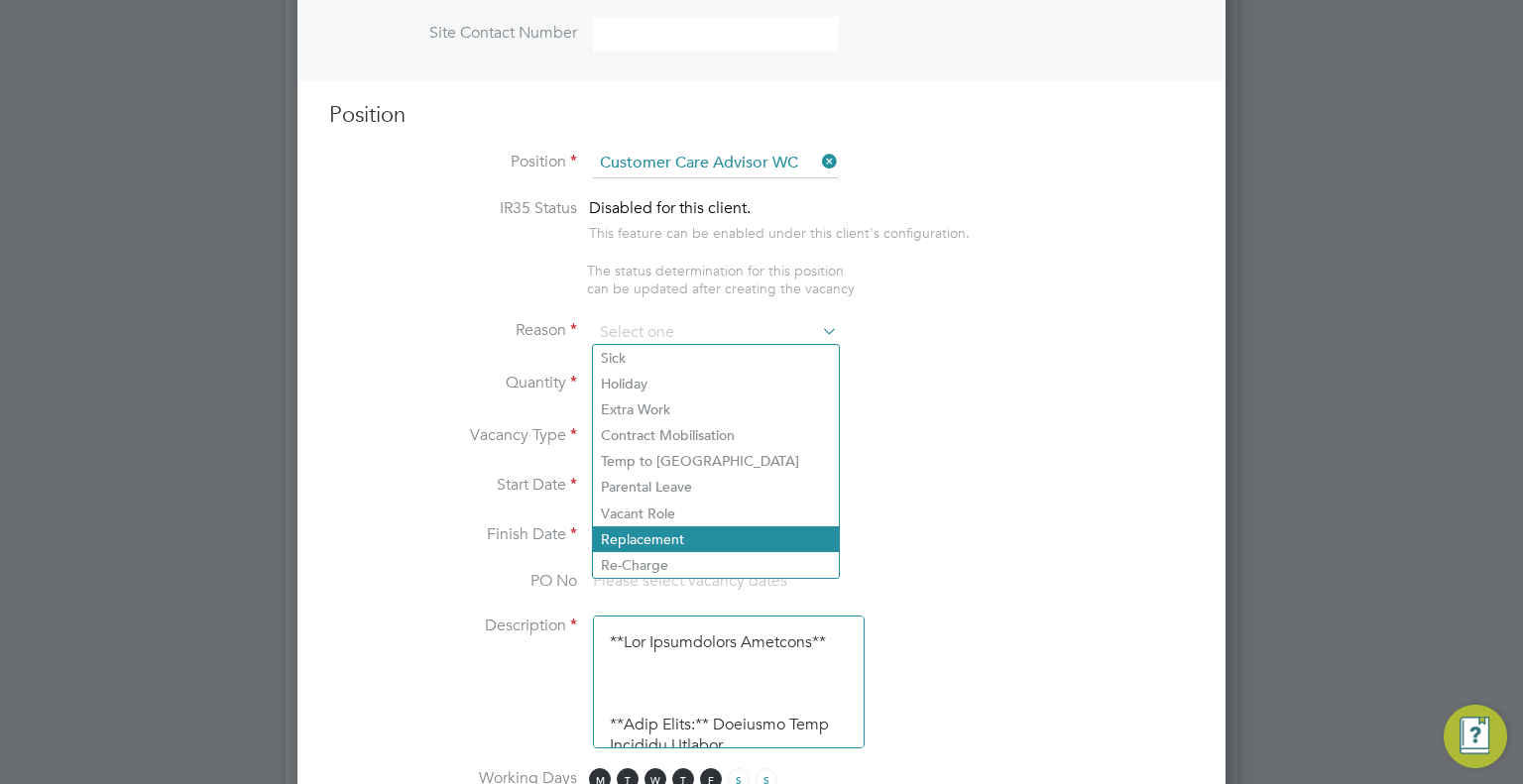 click on "Replacement" 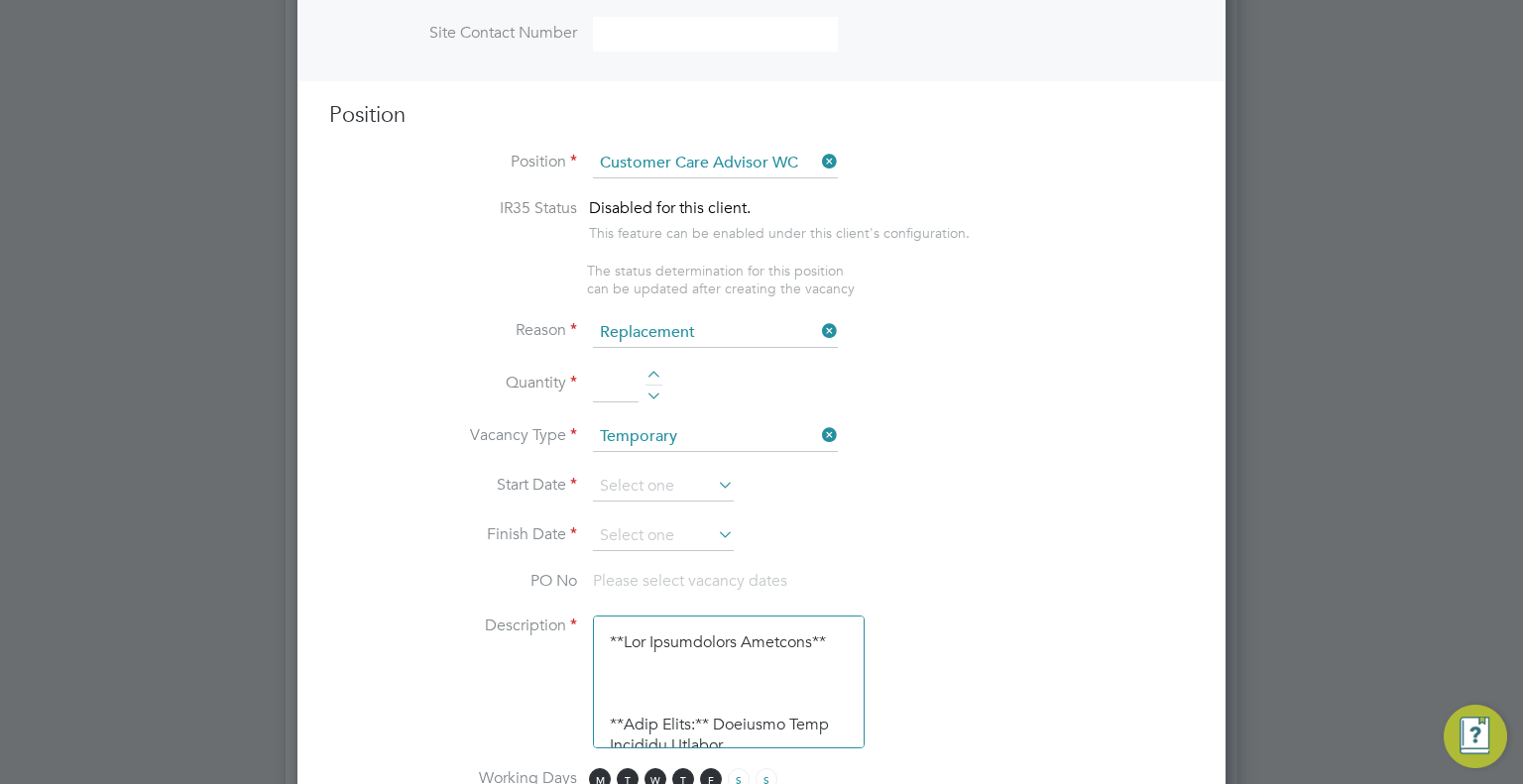 click at bounding box center [616, 386] 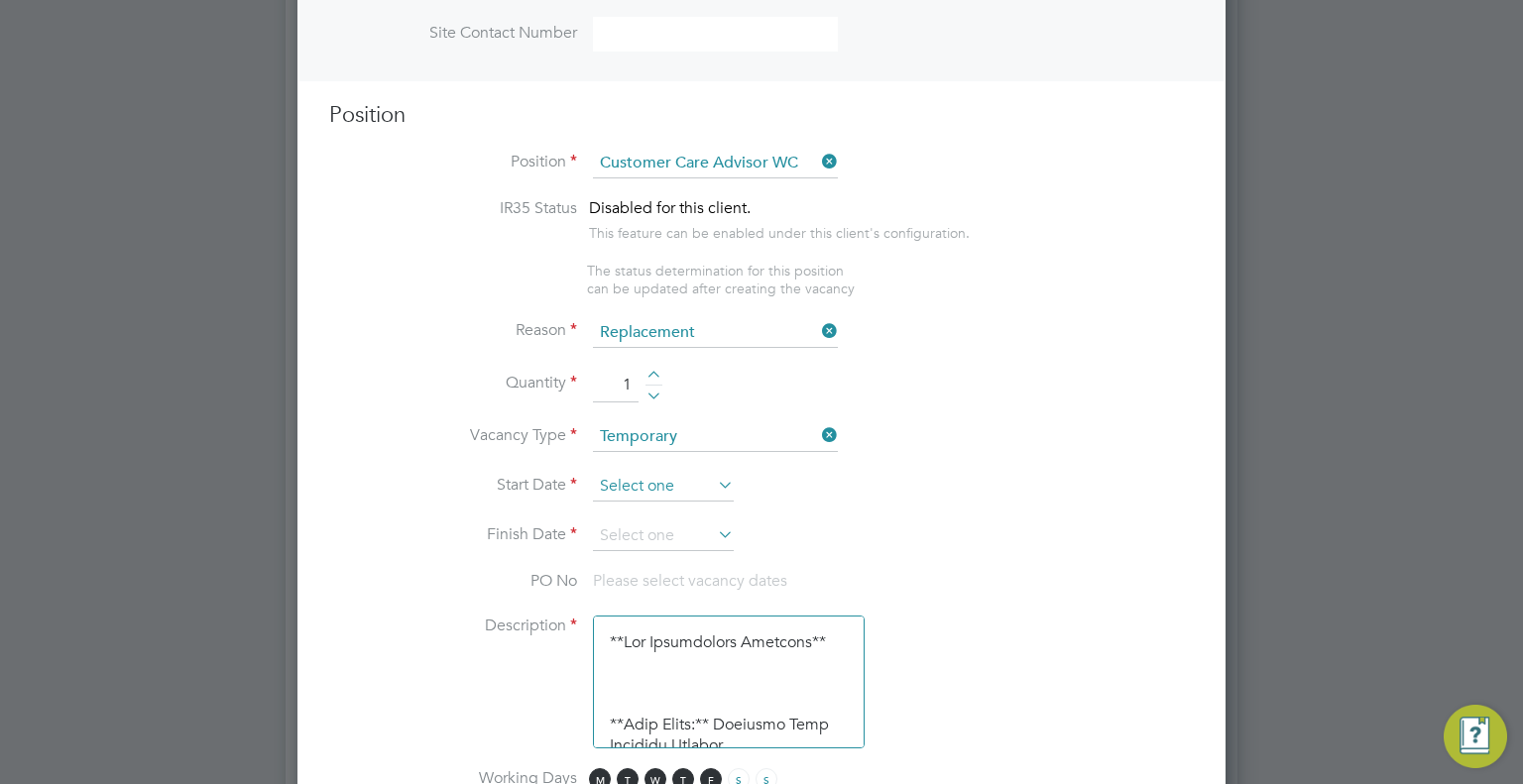 click at bounding box center [663, 487] 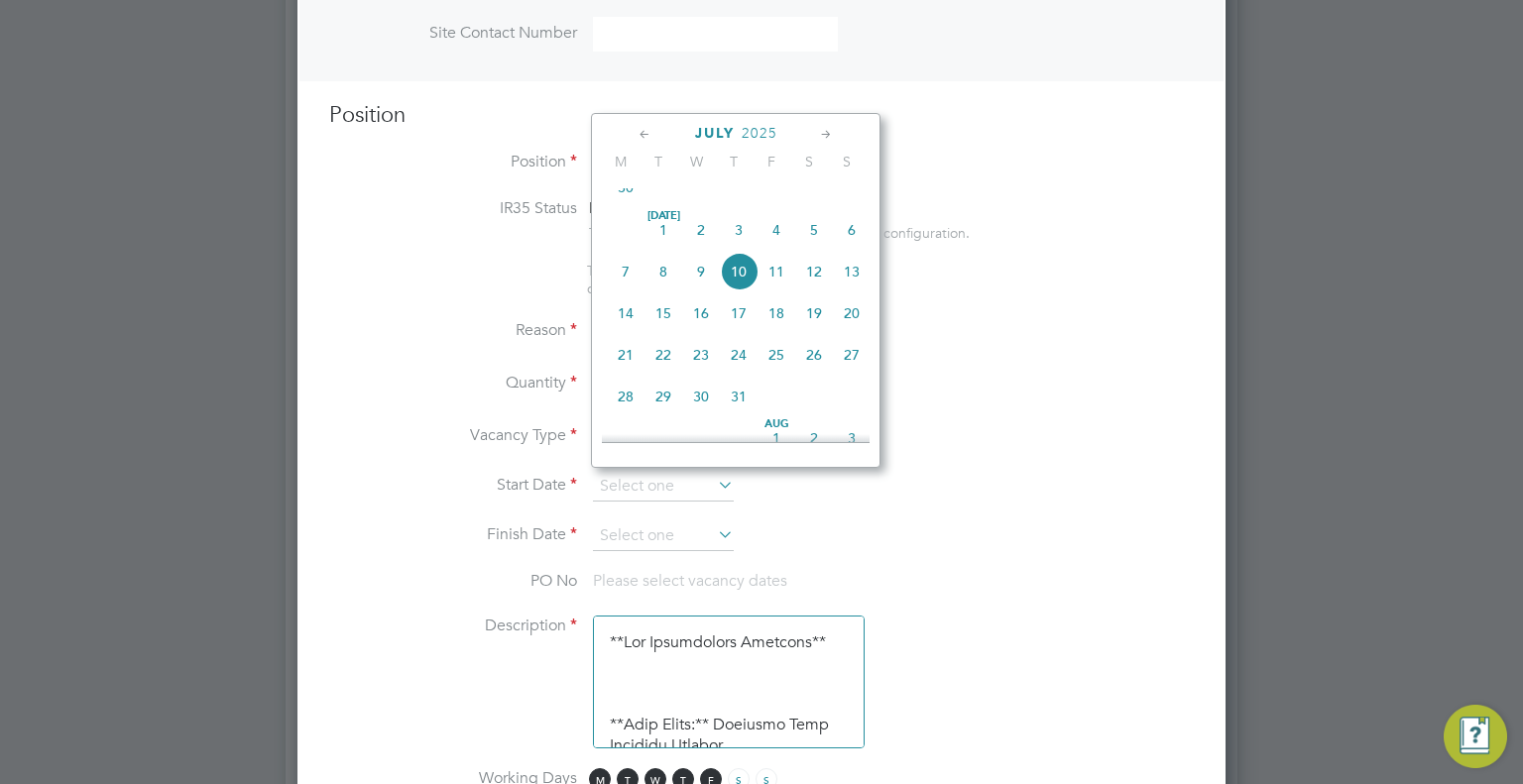 click on "21" 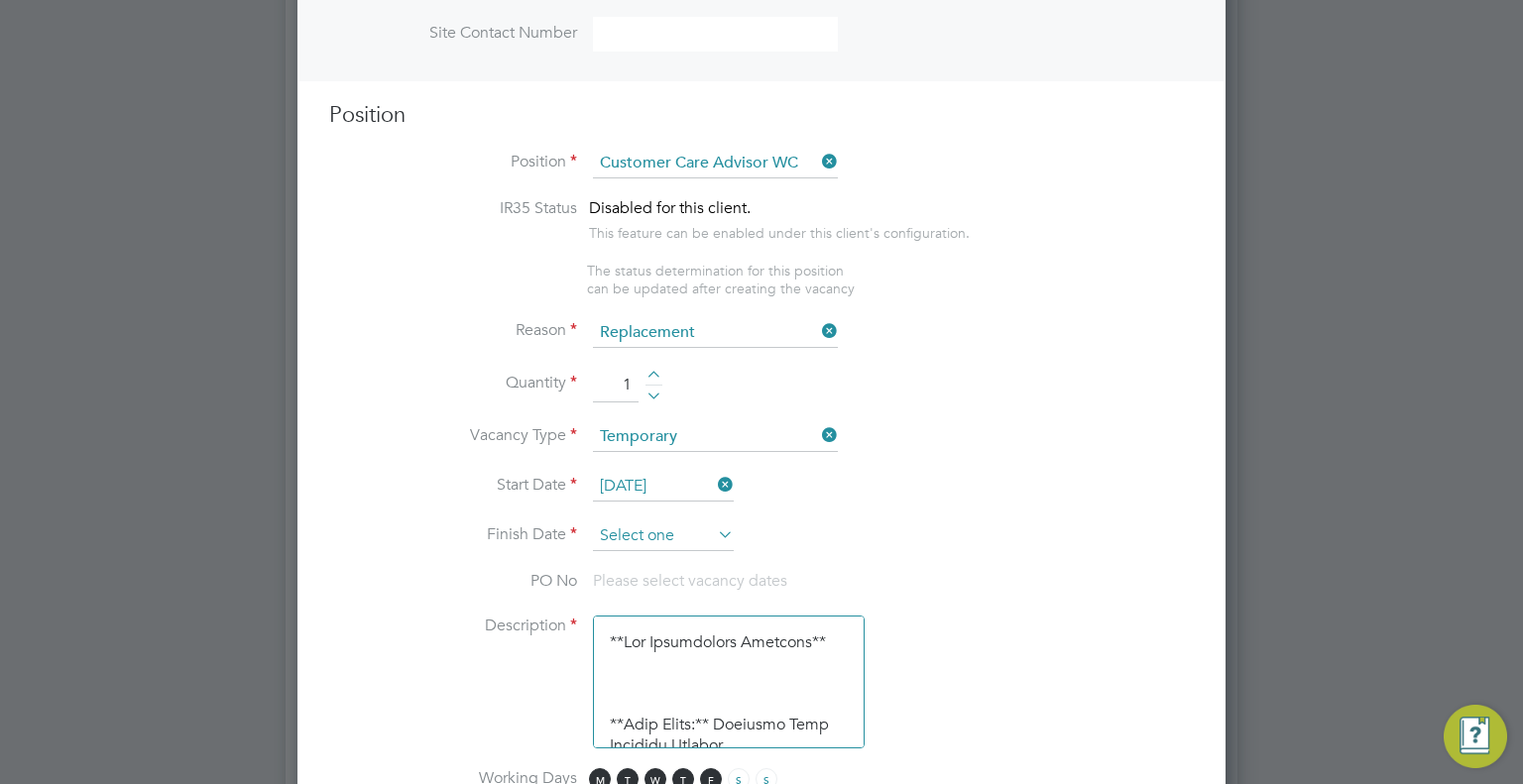 click at bounding box center [663, 536] 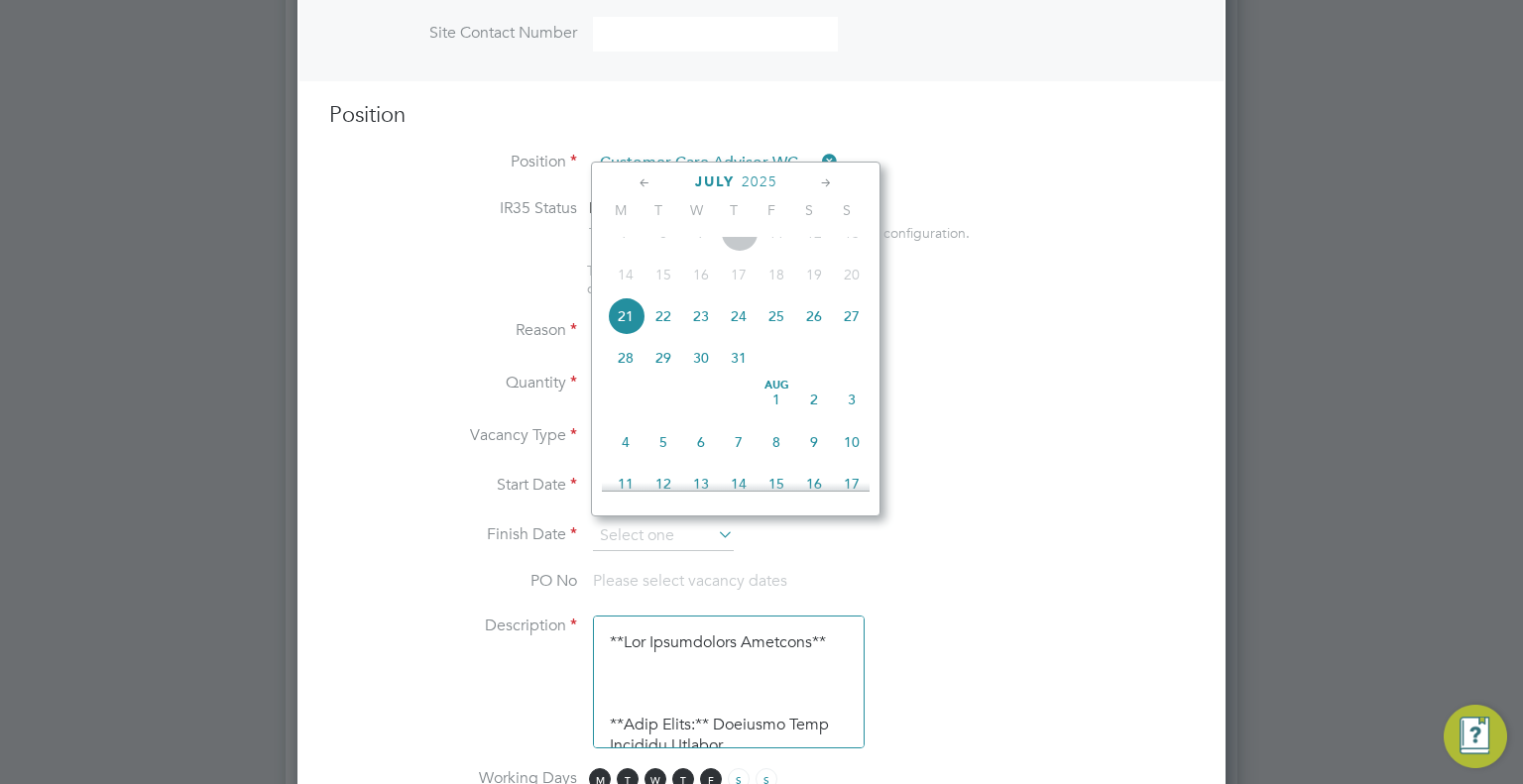 click 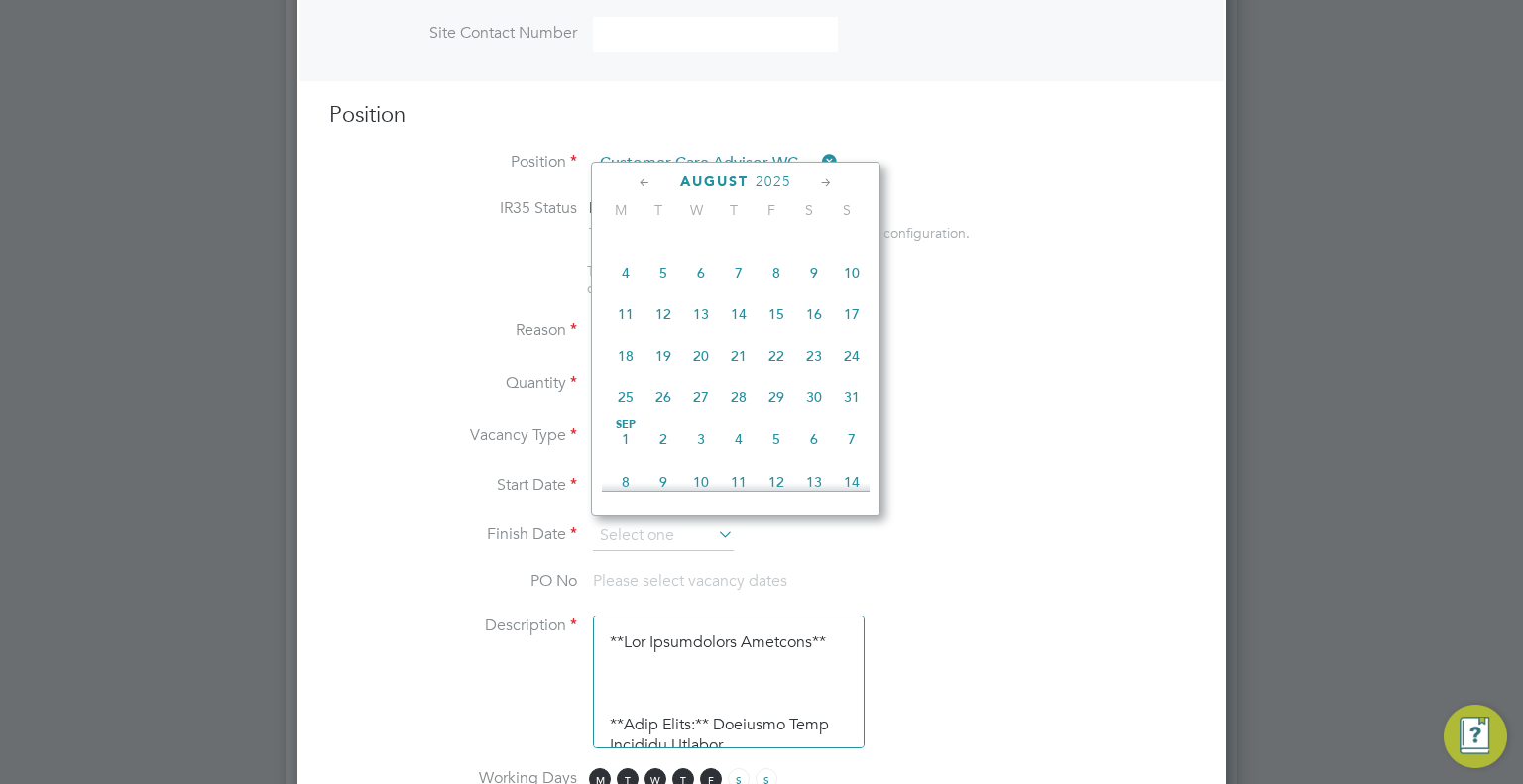 click 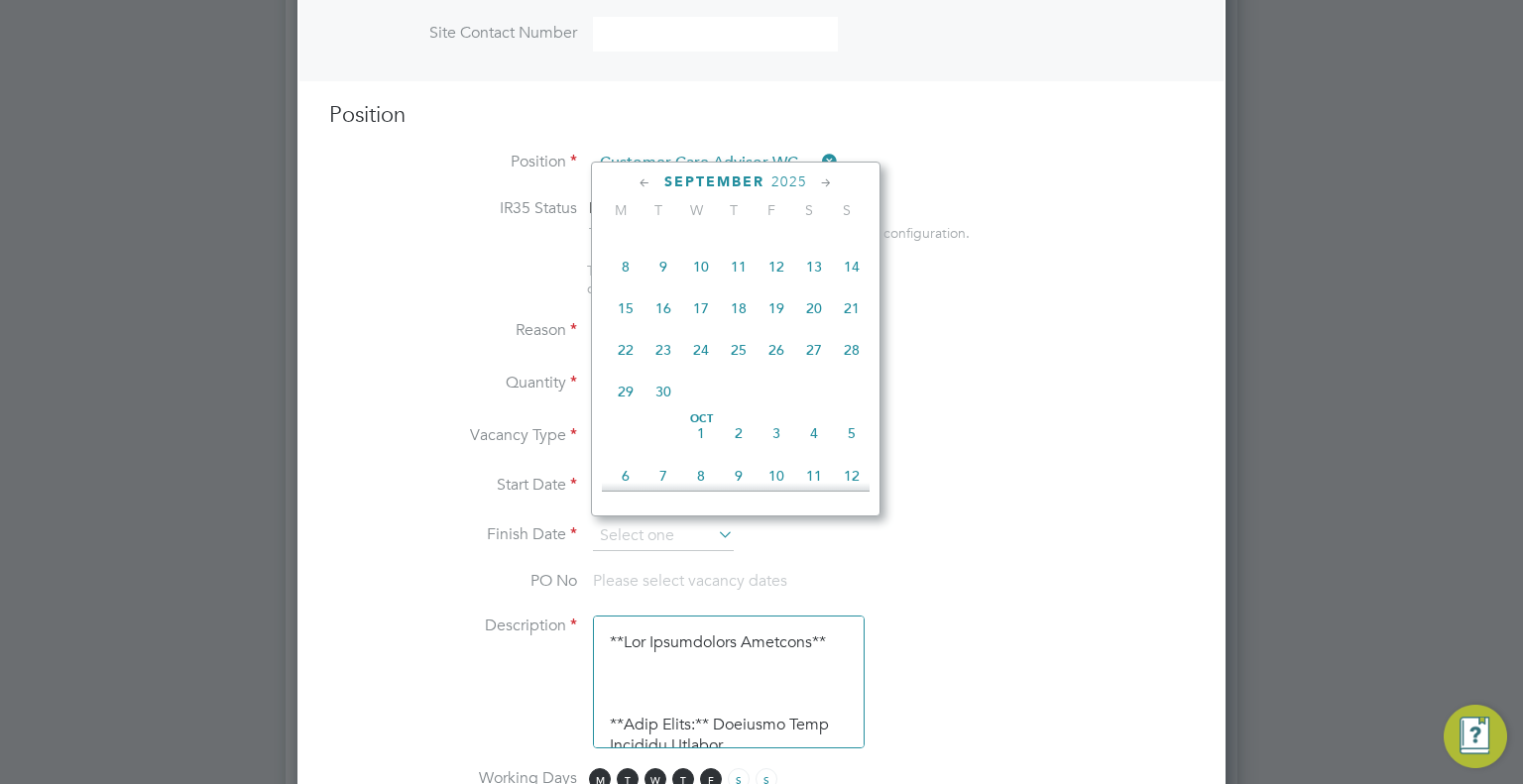 click on "26" 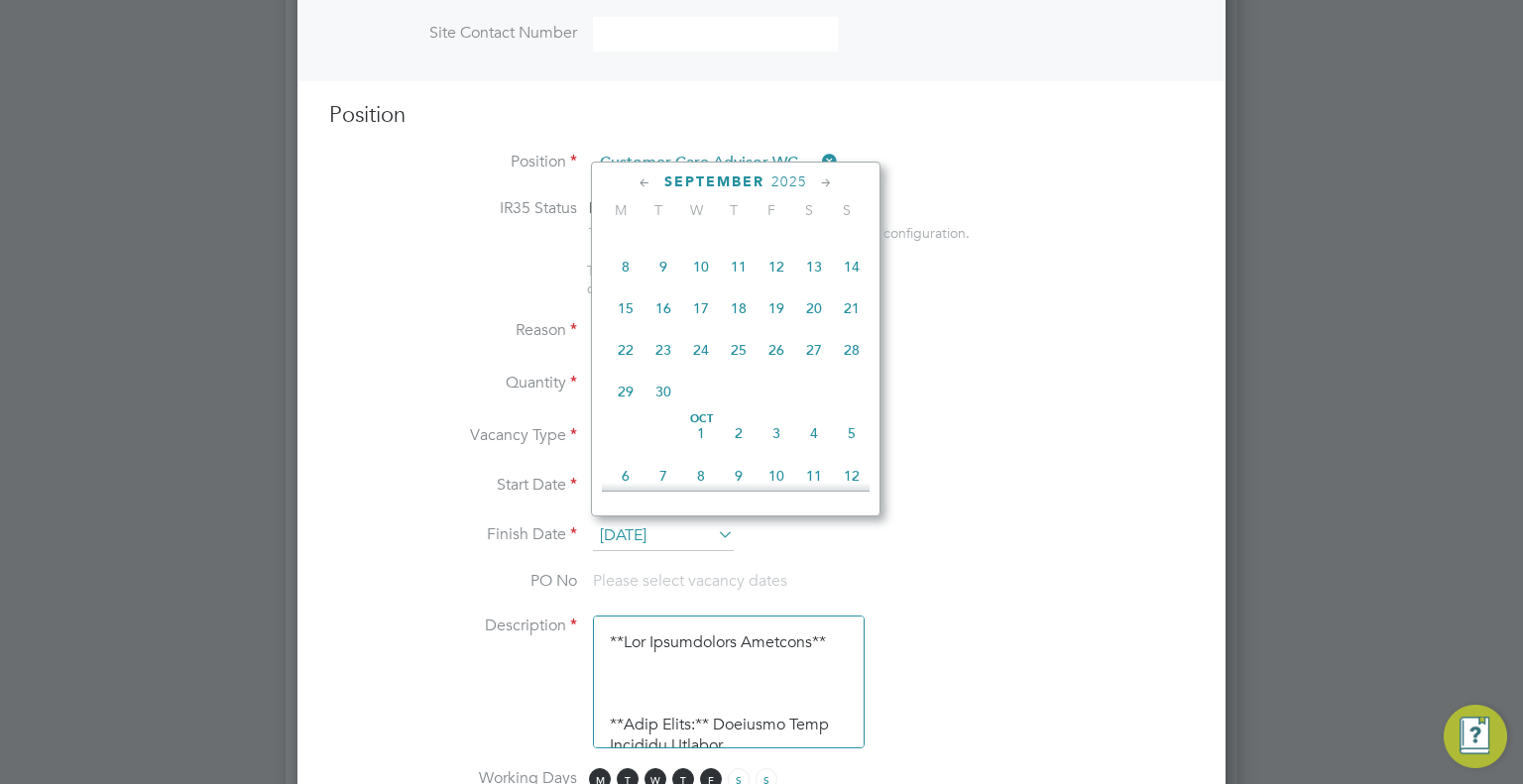 scroll, scrollTop: 9, scrollLeft: 10, axis: both 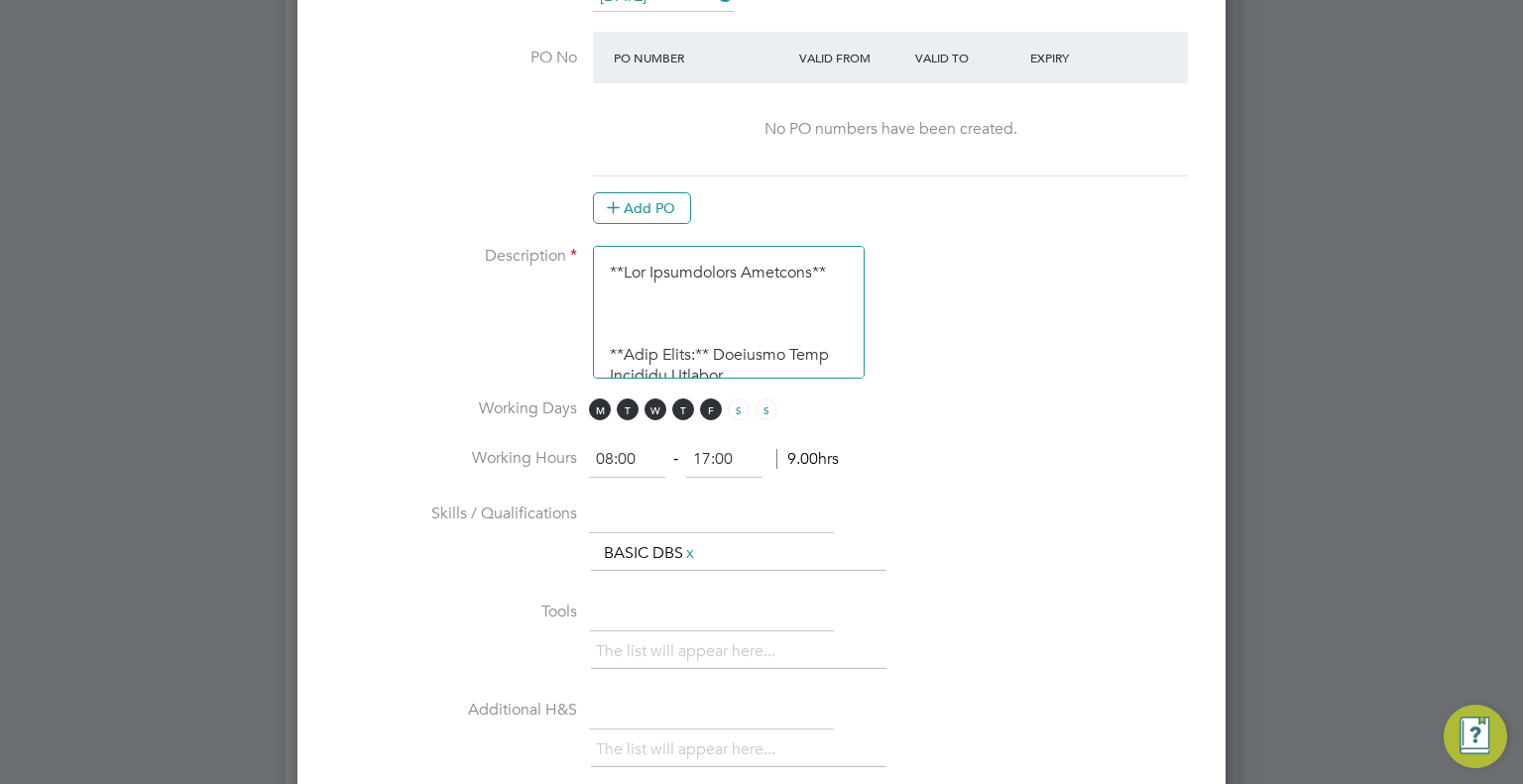 drag, startPoint x: 716, startPoint y: 348, endPoint x: 518, endPoint y: 211, distance: 240.77583 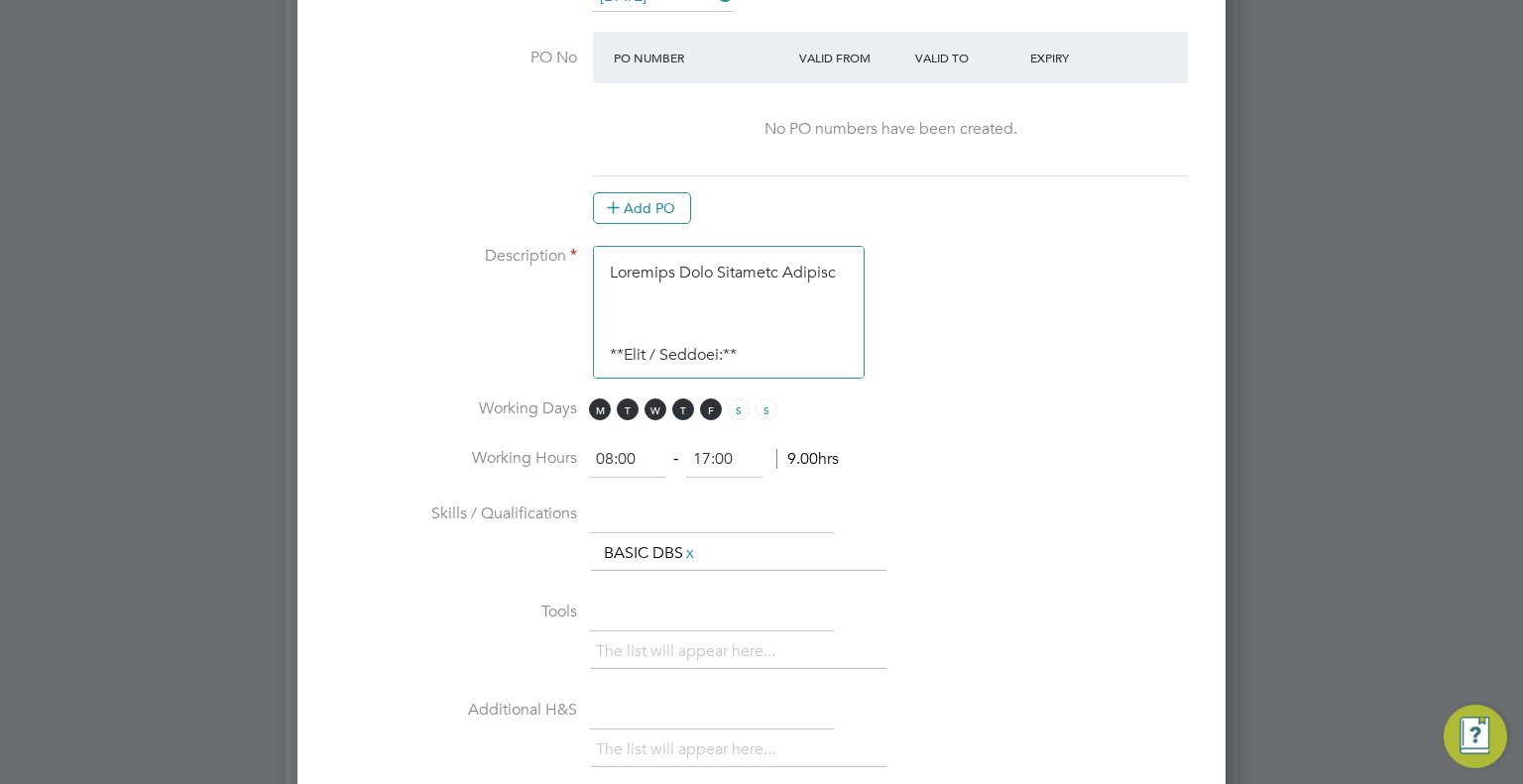 drag, startPoint x: 773, startPoint y: 343, endPoint x: 531, endPoint y: 237, distance: 264.1969 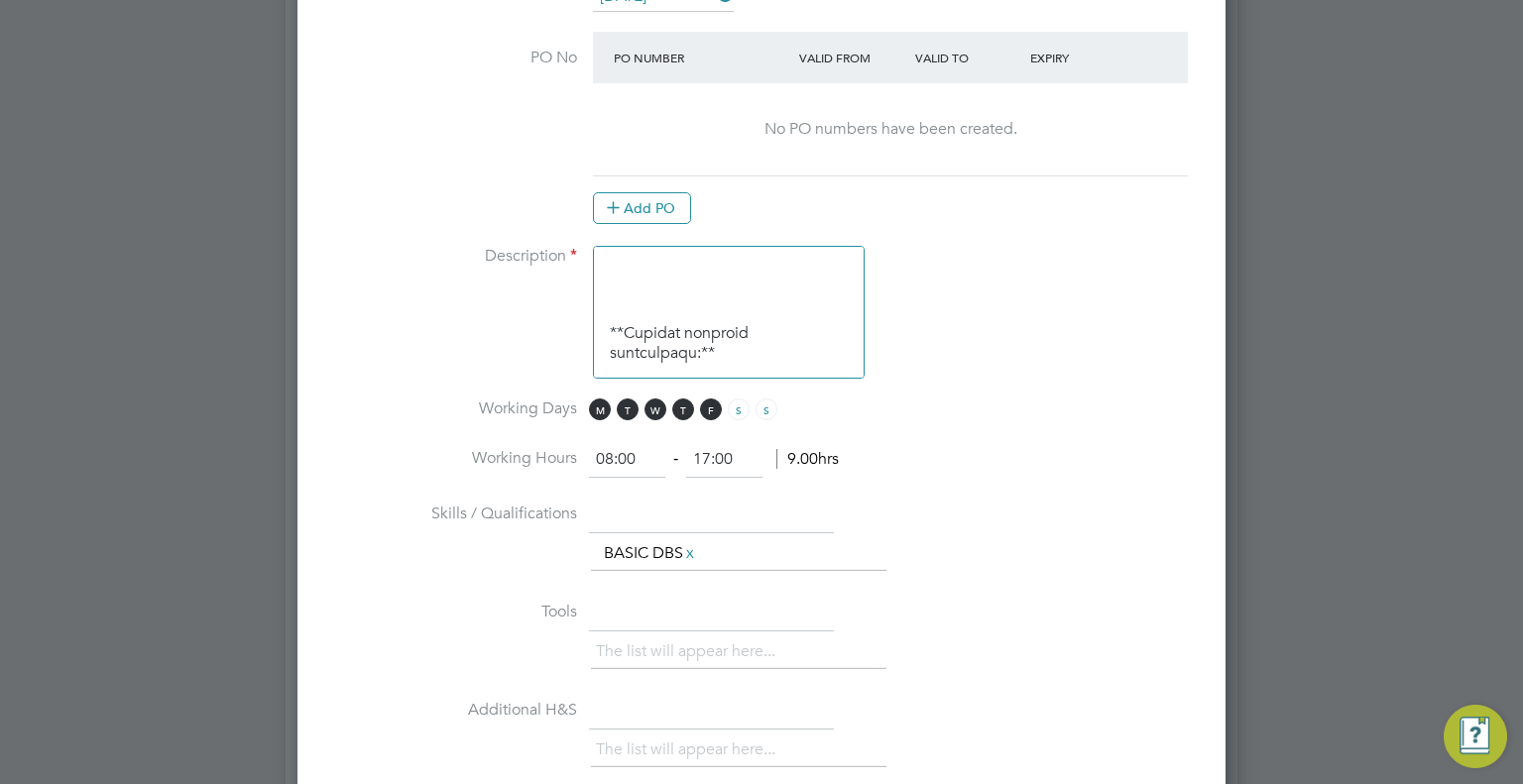 scroll, scrollTop: 11837, scrollLeft: 0, axis: vertical 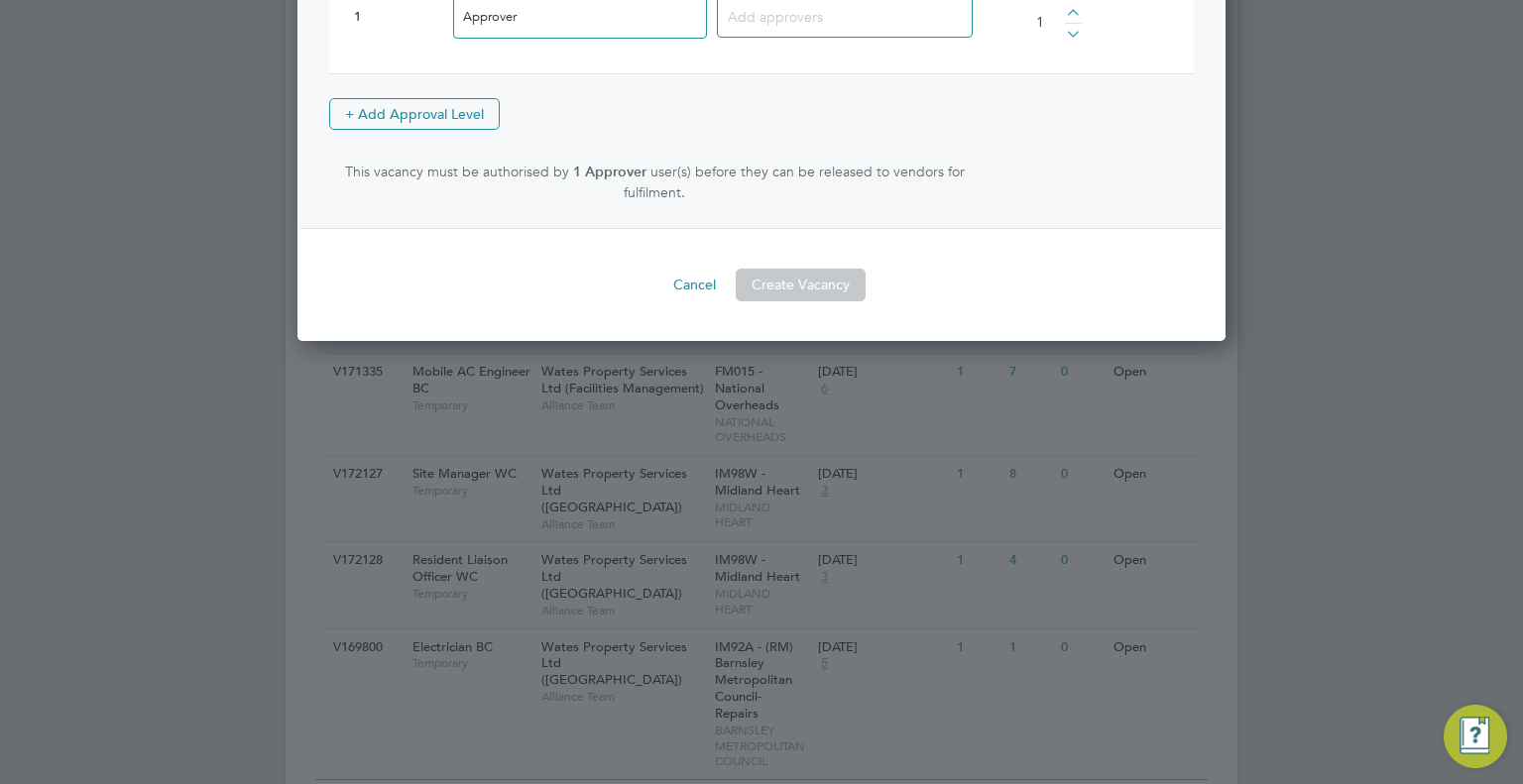 drag, startPoint x: 625, startPoint y: 251, endPoint x: 1123, endPoint y: 831, distance: 764.4632 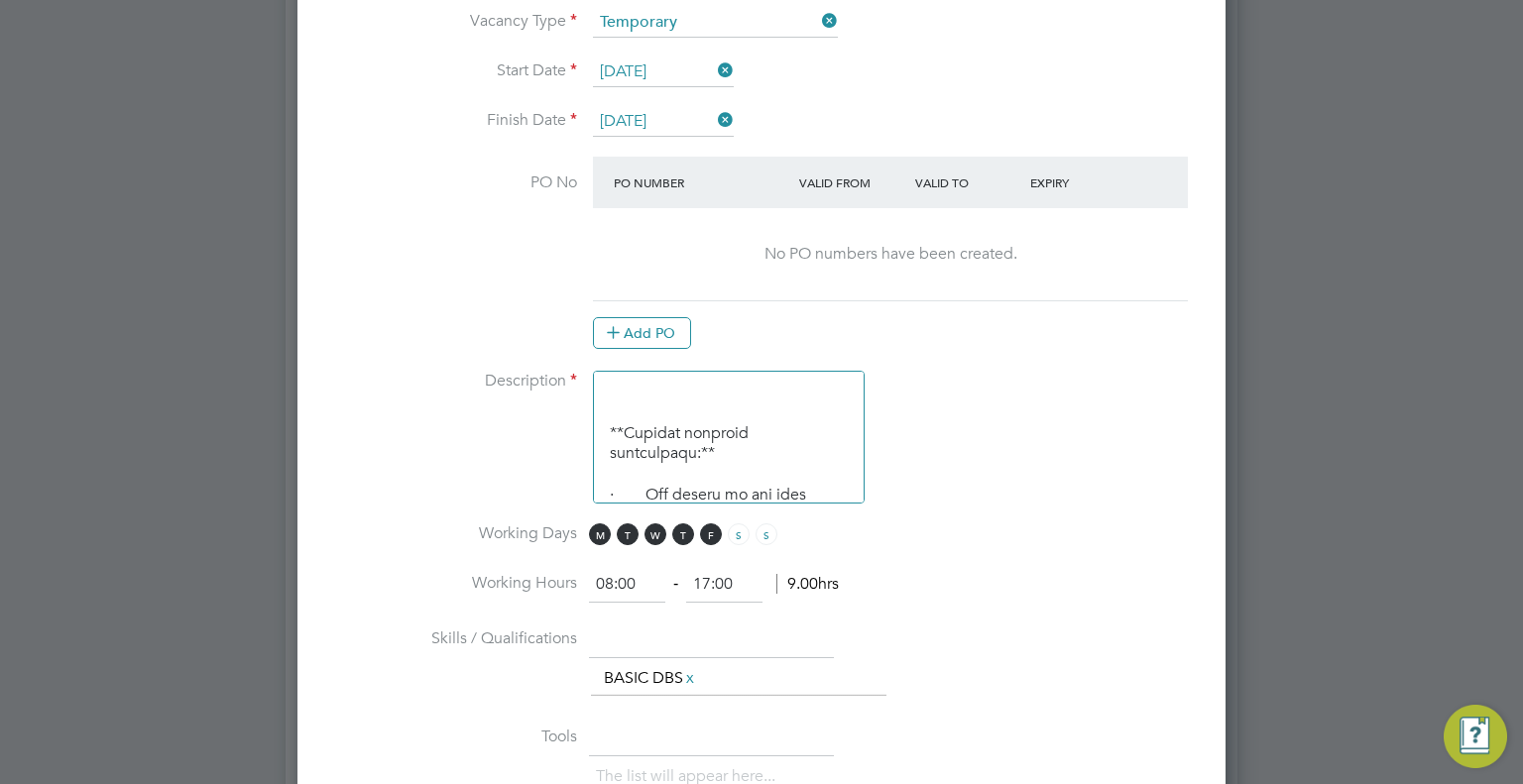 scroll, scrollTop: 1114, scrollLeft: 0, axis: vertical 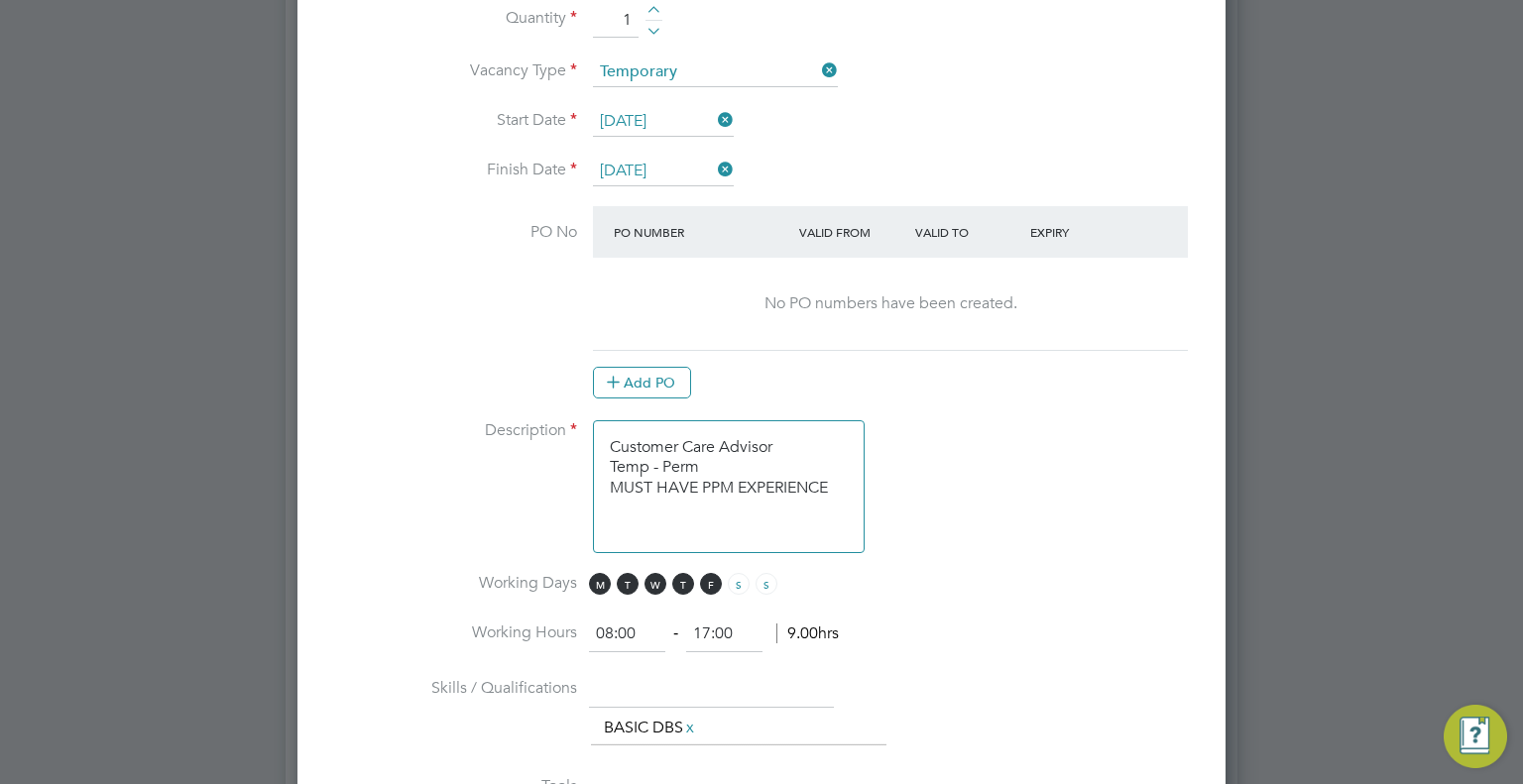 paste on "Location: Manchester Deansgate (Monday – Thursday / Friday – WFH)
Reports to: Team Leader
Working Hours: Monday–Friday, 8am–5pm
Salary: £26740
________________________________________
Role Summary
Wates FM is seeking a highly organised and detail-focused FM Helpdesk Advisor with specialist expertise in Planned Preventative Maintenance (PPM) and advanced proficiency in Concept Evolution. The ideal candidate will play a key role in ensuring the effective scheduling, coordination and compliance of our PPM programme. This role also requires a high level of competence with Microsoft Outlook, as you will be responsible for managing calendar invites and scheduling appointments across multiple stakeholders.
________________________________________
Key Responsibilities
PPM Coordination & Compliance
•	Accurately log and schedule all PPM activities in Concept Evolution in line with contractual and statutory requirements (e.g. SFG20)
•	Maintain and manage the PPM calendar with foresight, ensuring works are scheduled..." 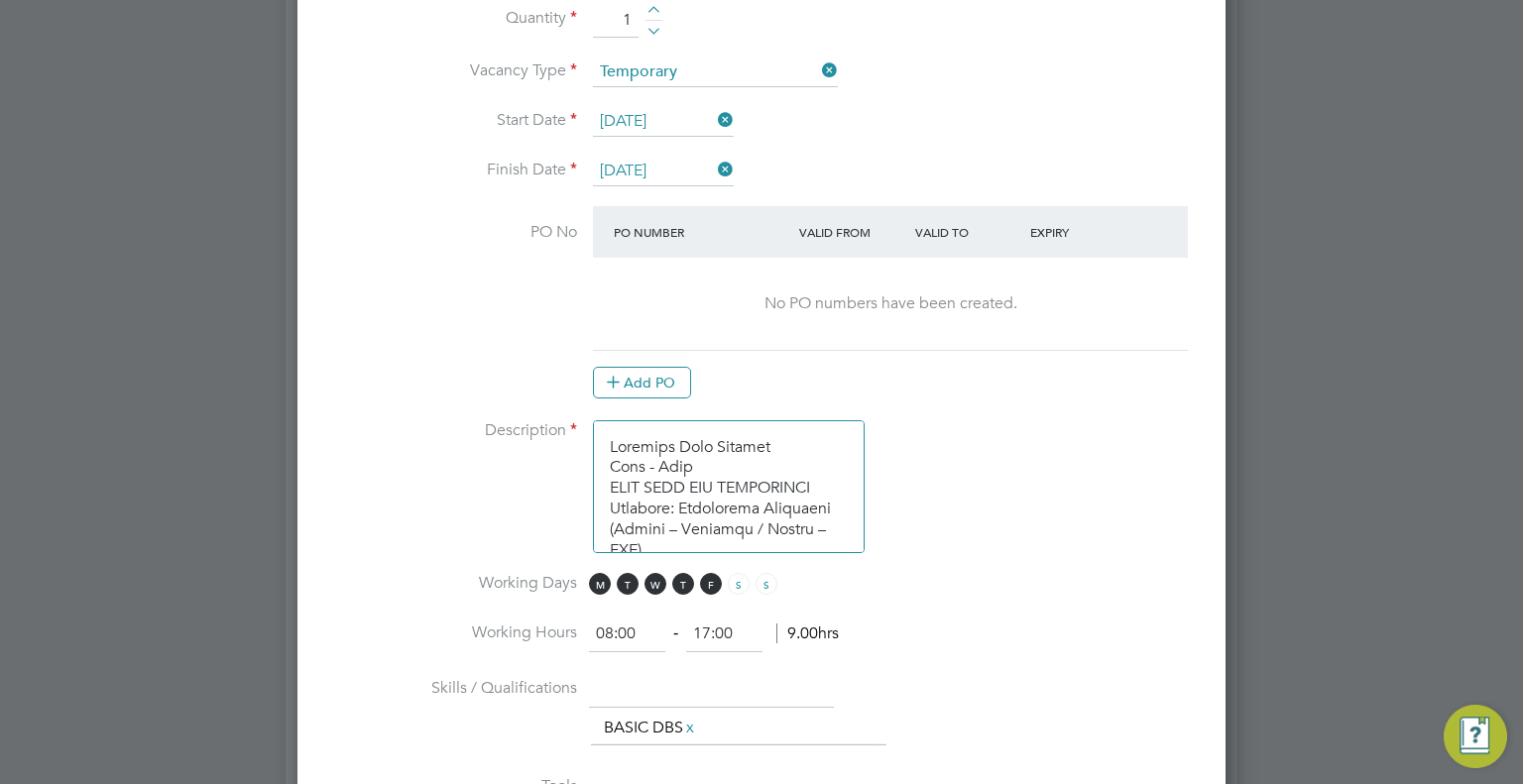 scroll, scrollTop: 2791, scrollLeft: 0, axis: vertical 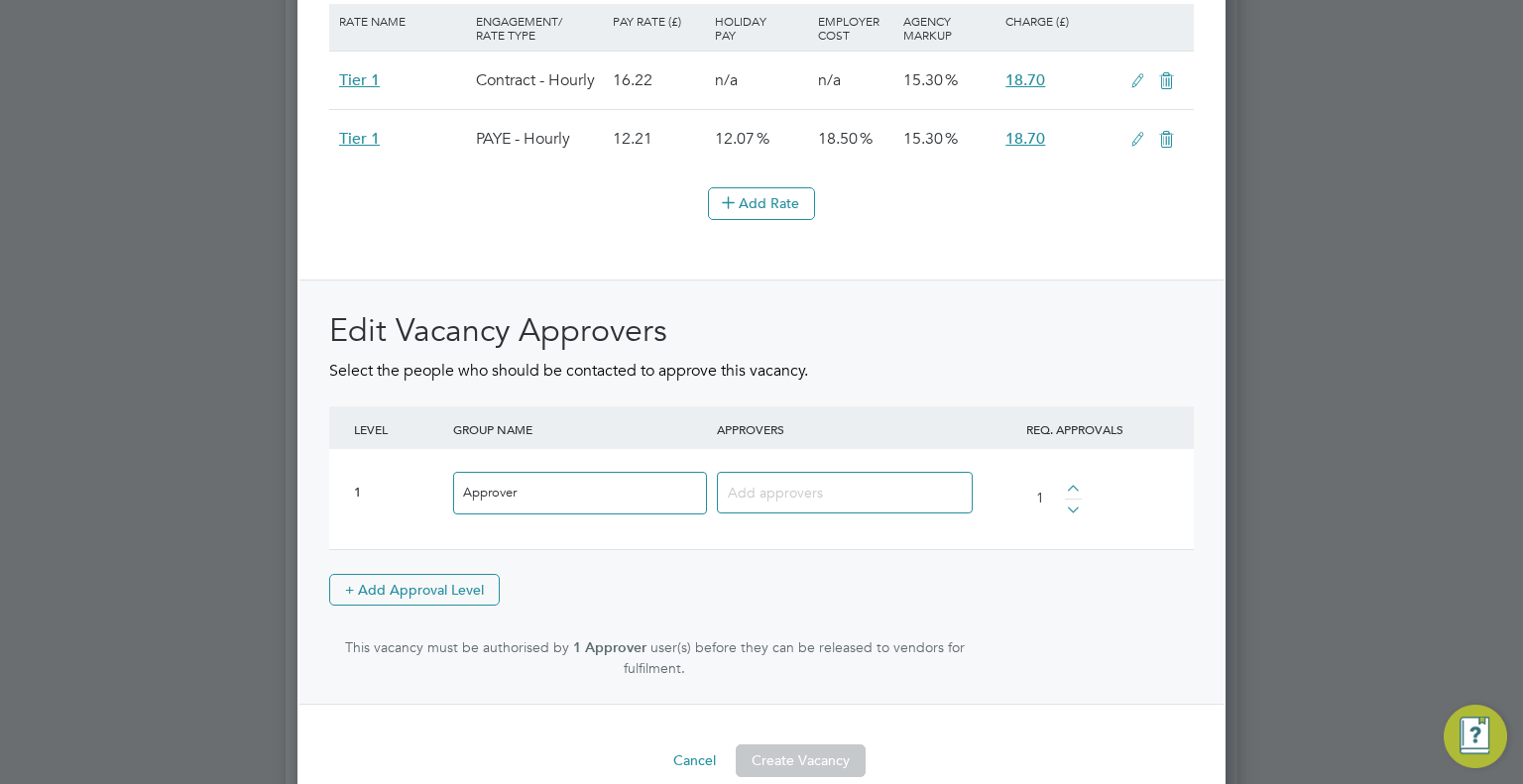 type on "Customer Care Advisor
Temp - Perm
MUST HAVE PPM EXPERIENCE
Location: Manchester Deansgate (Monday – Thursday / Friday – WFH)
Reports to: Team Leader
Working Hours: Monday–Friday, 8am–5pm
Salary: £26740
________________________________________
Role Summary
Wates FM is seeking a highly organised and detail-focused FM Helpdesk Advisor with specialist expertise in Planned Preventative Maintenance (PPM) and advanced proficiency in Concept Evolution. The ideal candidate will play a key role in ensuring the effective scheduling, coordination and compliance of our PPM programme. This role also requires a high level of competence with Microsoft Outlook, as you will be responsible for managing calendar invites and scheduling appointments across multiple stakeholders.
________________________________________
Key Responsibilities
PPM Coordination & Compliance
•	Accurately log and schedule all PPM activities in Concept Evolution in line with contractual and statutory requirements (e.g. SFG20)
•	Maintain and manage th..." 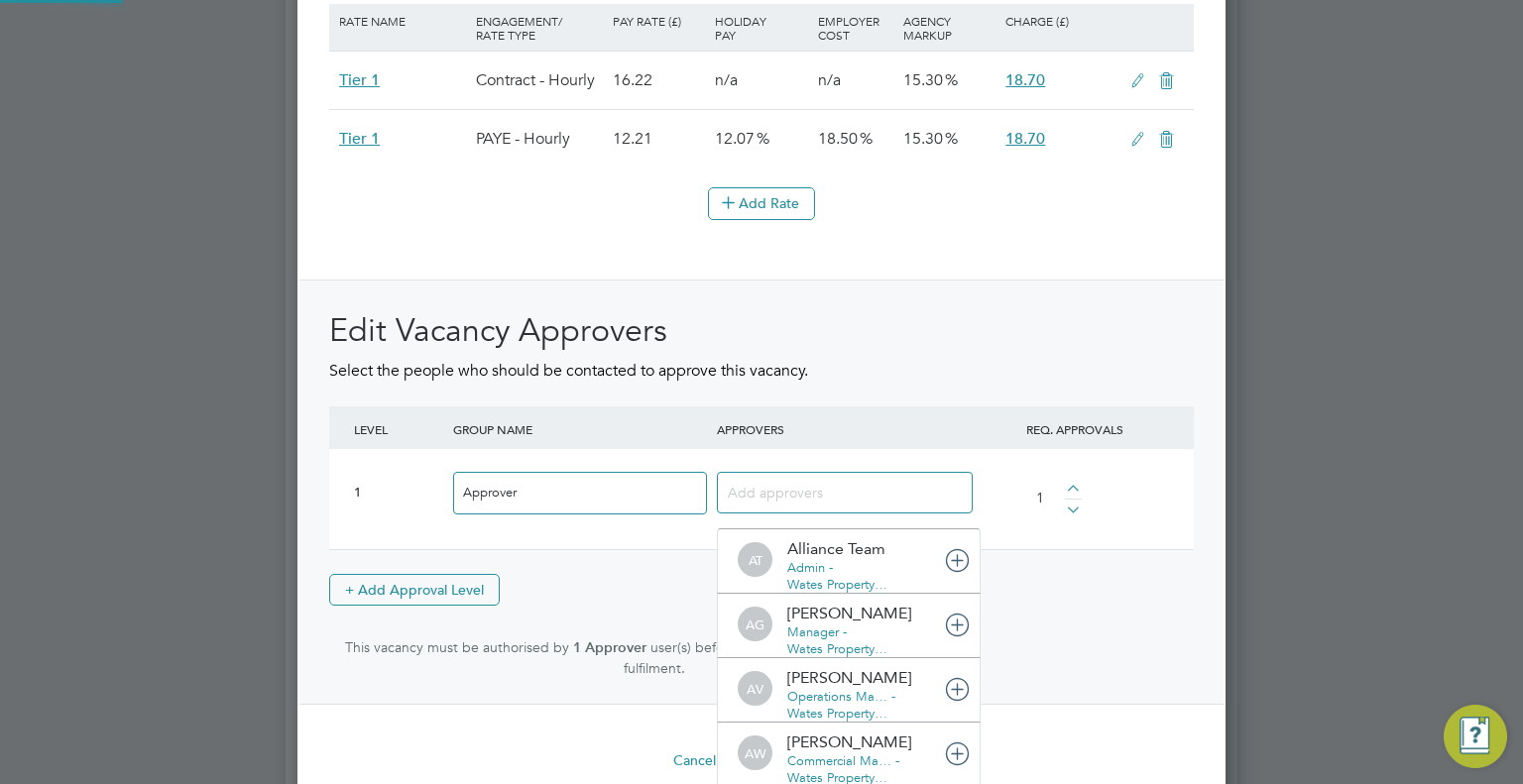 scroll, scrollTop: 10, scrollLeft: 10, axis: both 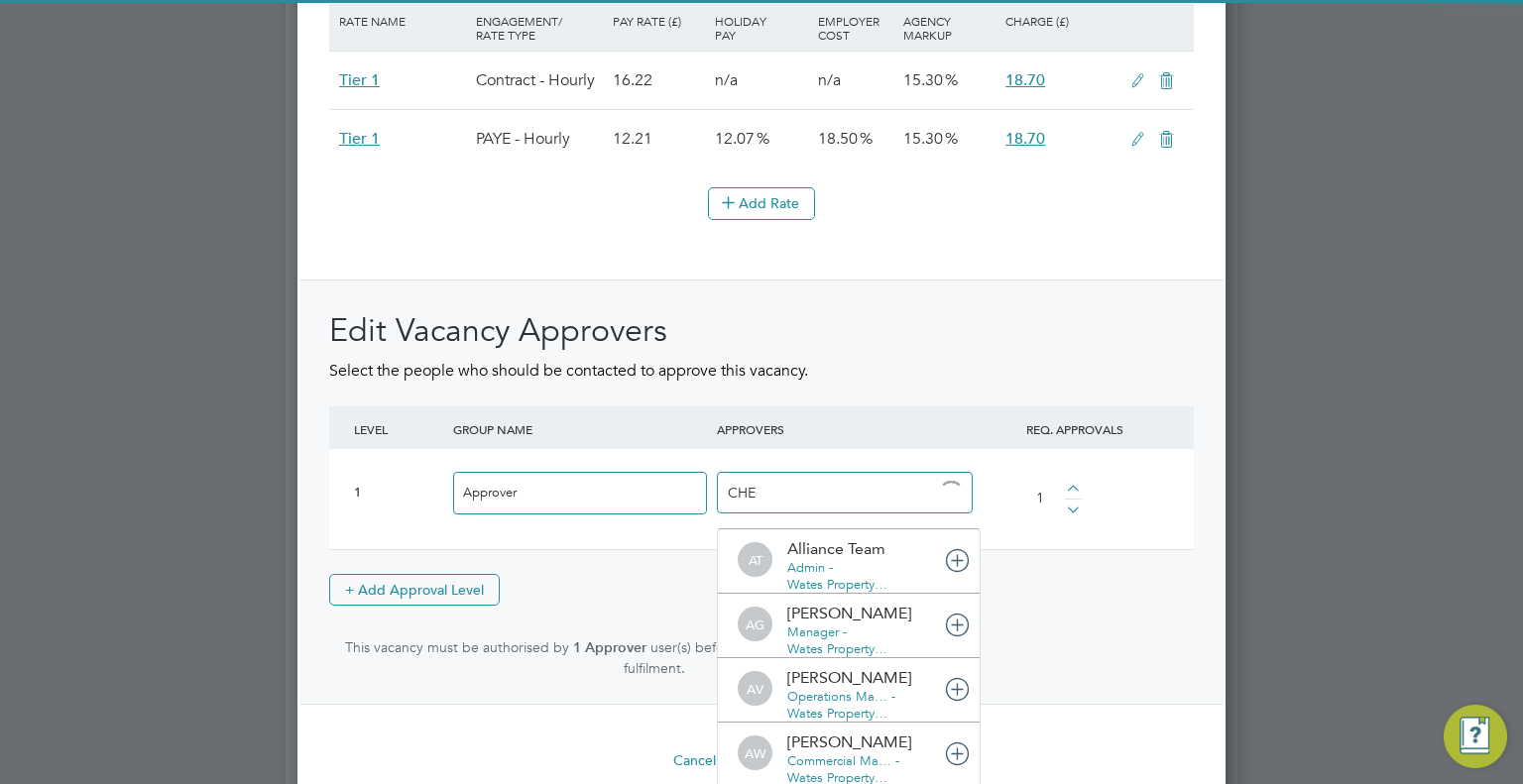 type on "CHEY" 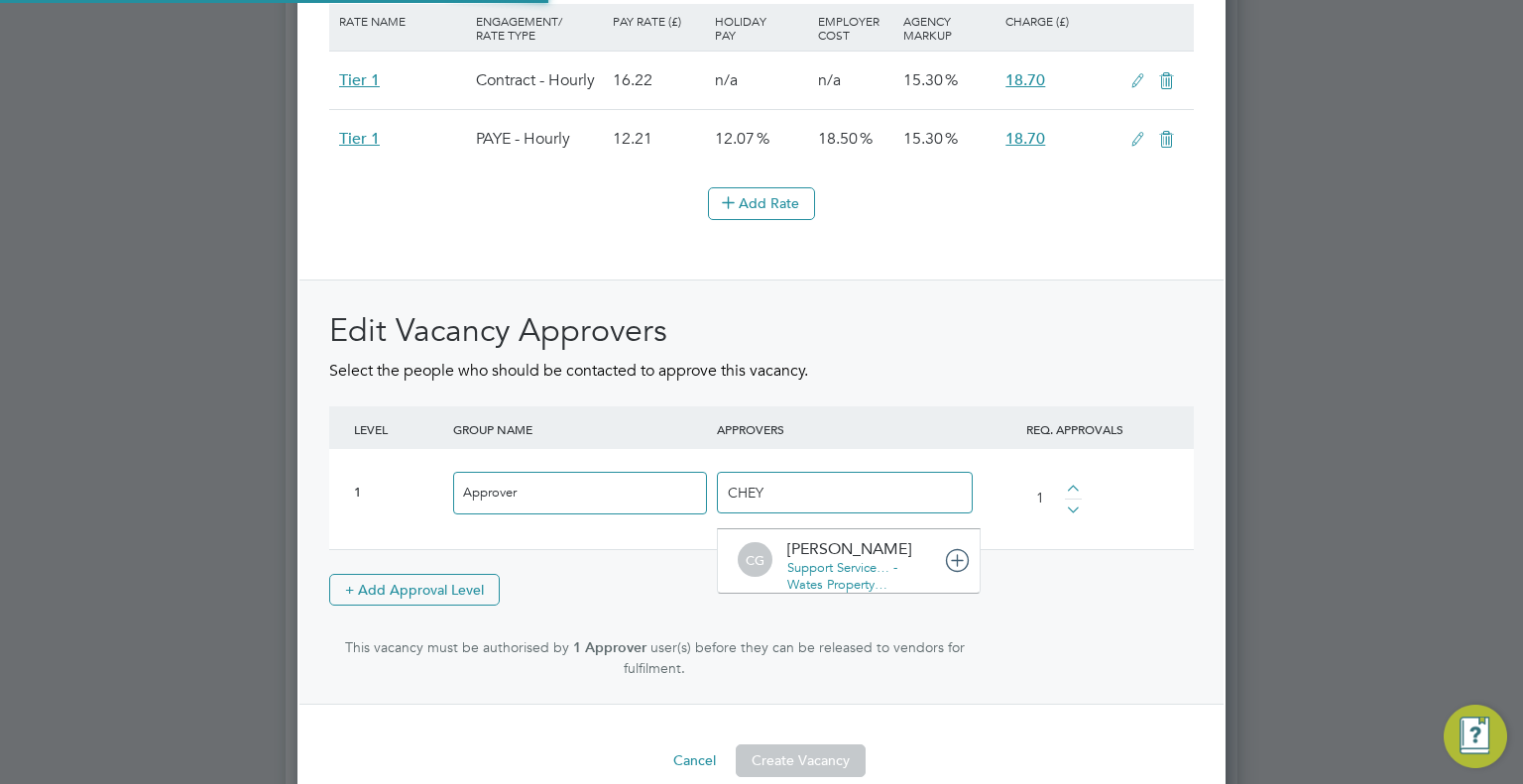 scroll 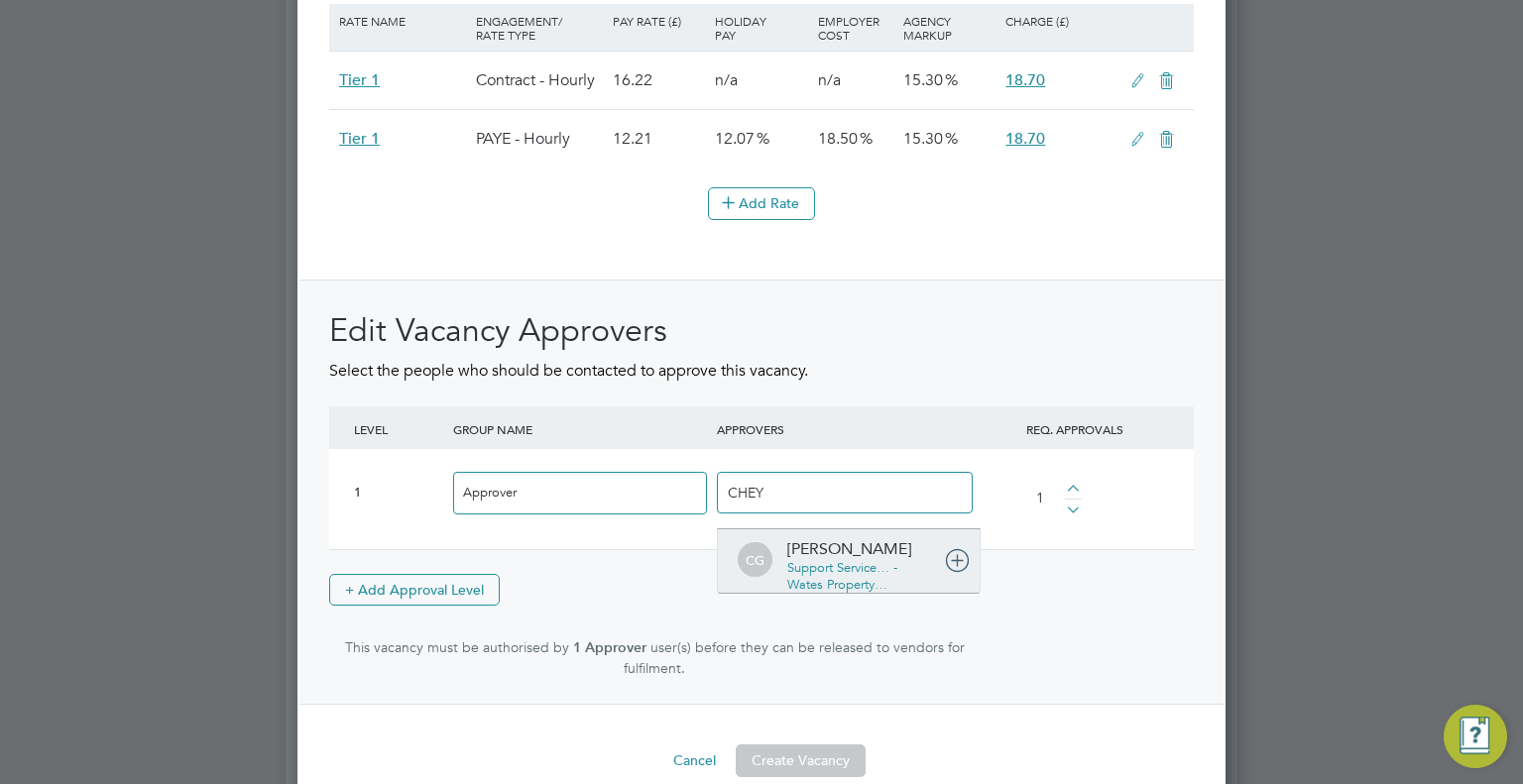 type 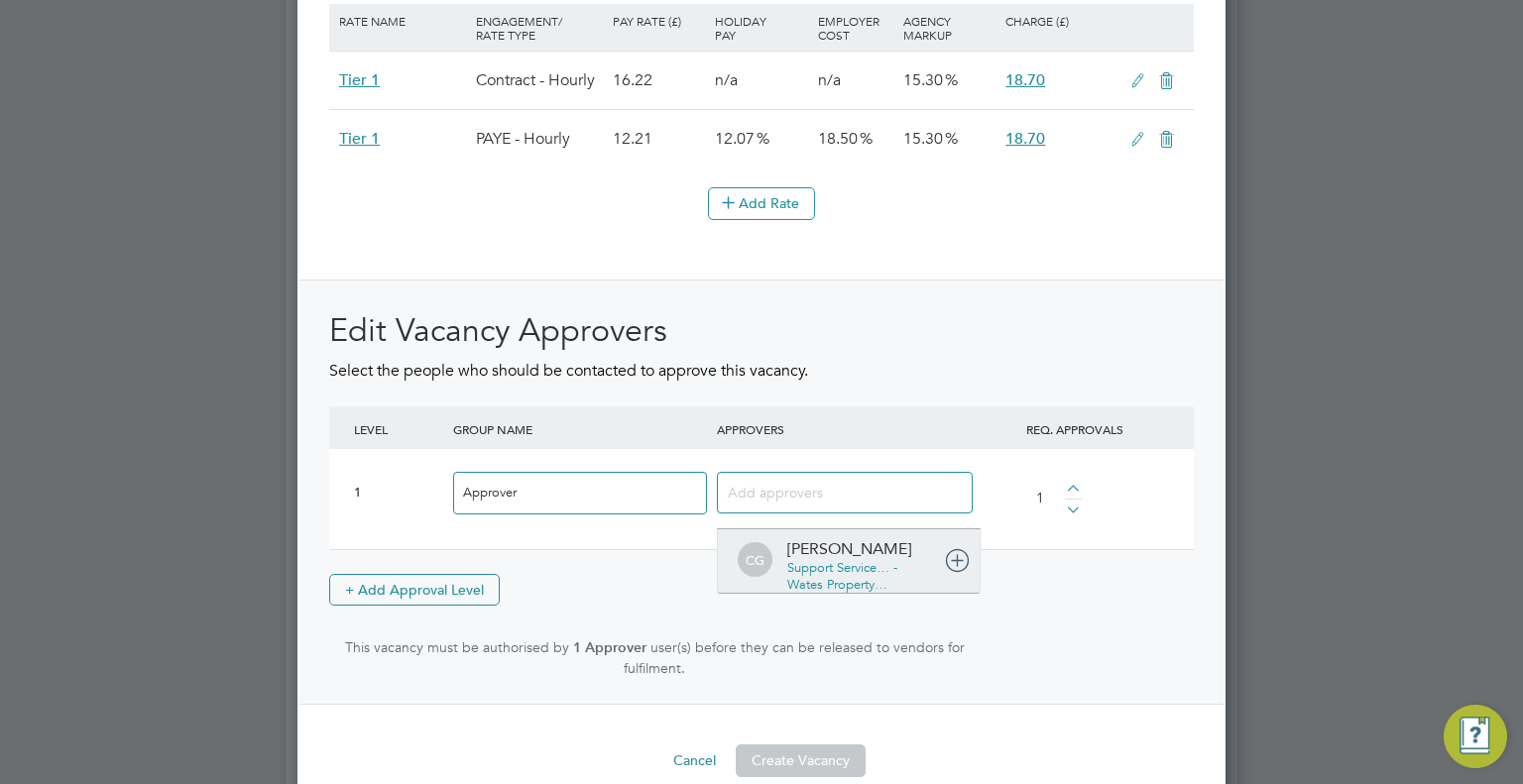 scroll, scrollTop: 9, scrollLeft: 10, axis: both 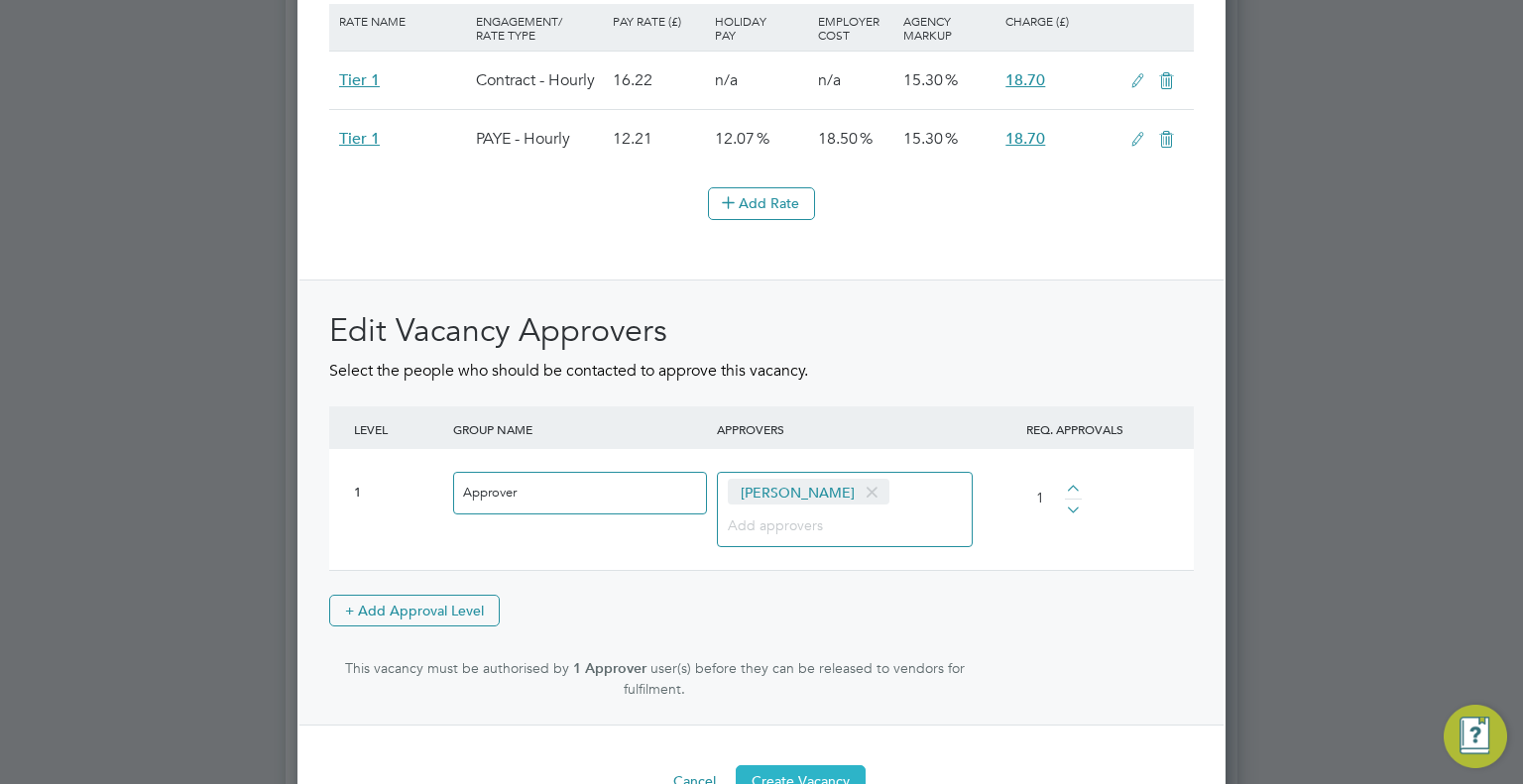 click on "Create Vacancy" at bounding box center (800, 781) 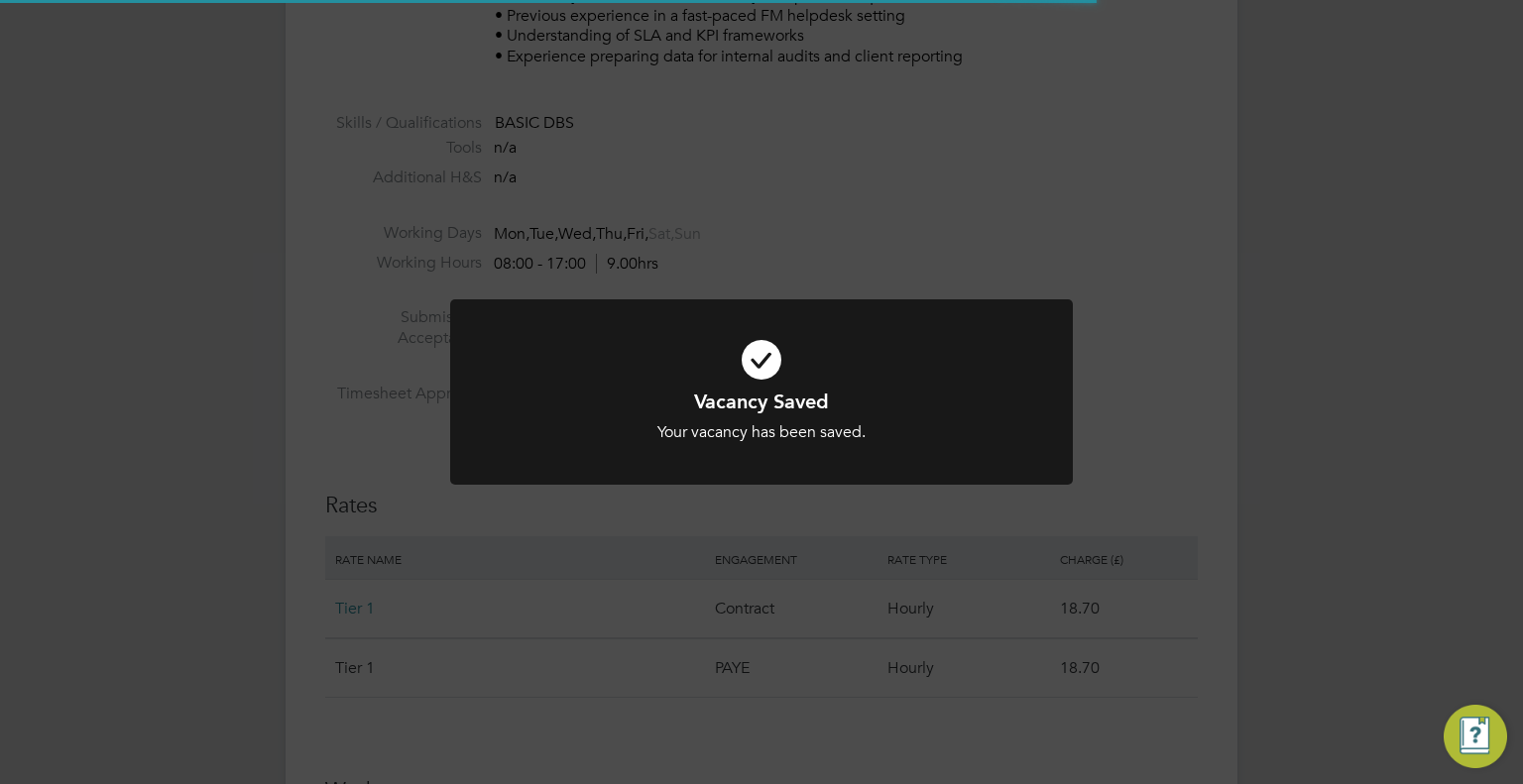 scroll, scrollTop: 302, scrollLeft: 0, axis: vertical 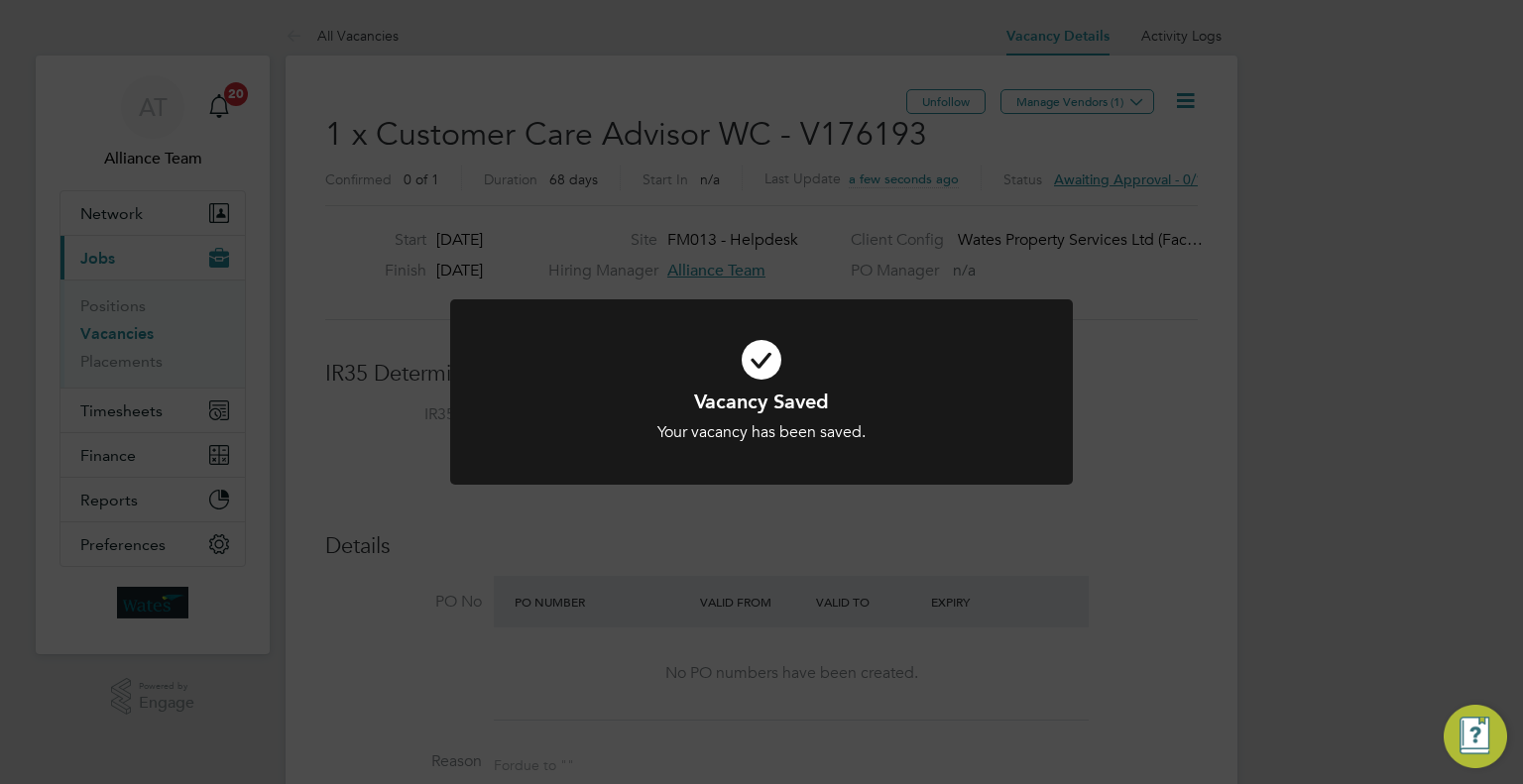 click on "Vacancy Saved Your vacancy has been saved. Cancel Okay" 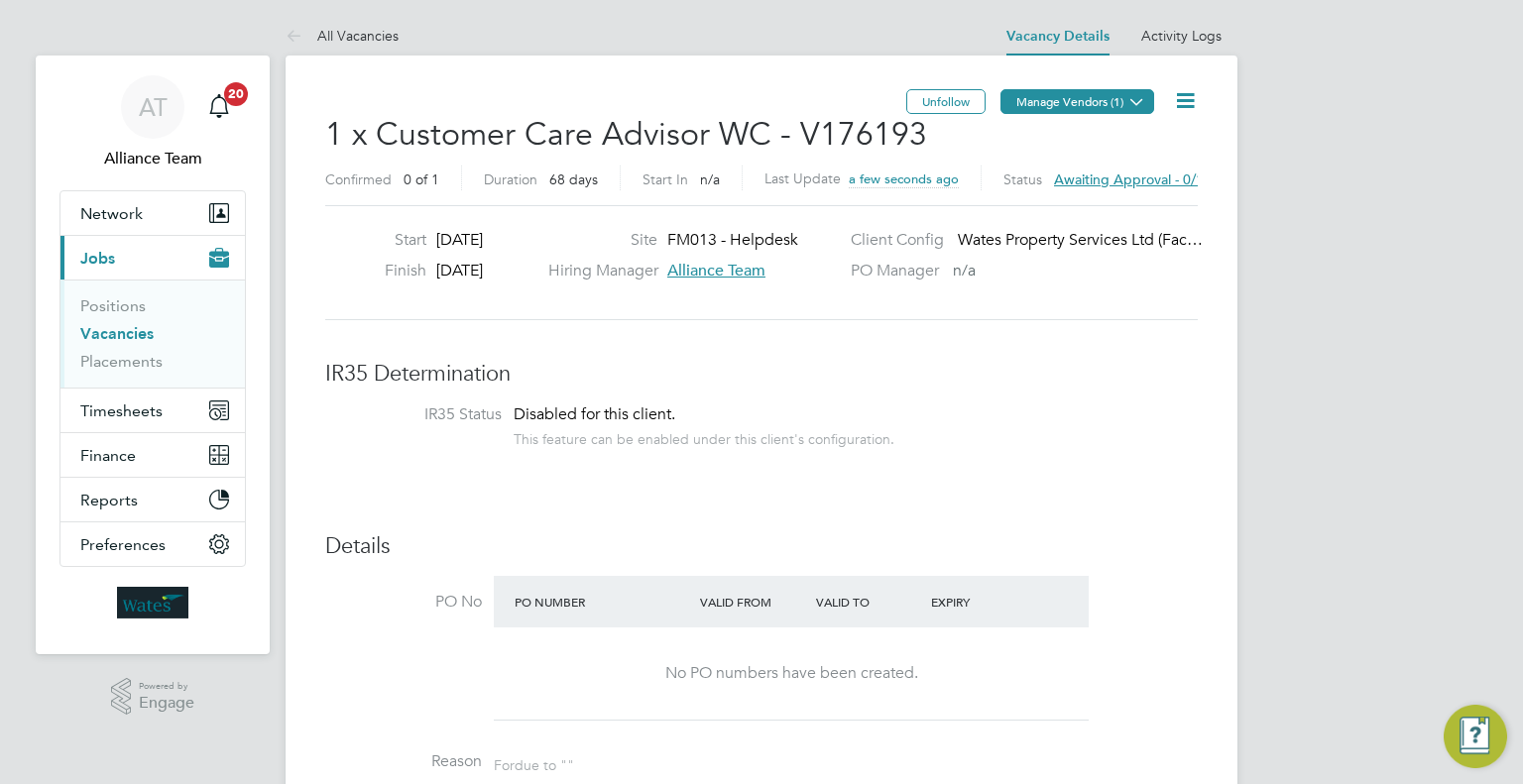 click 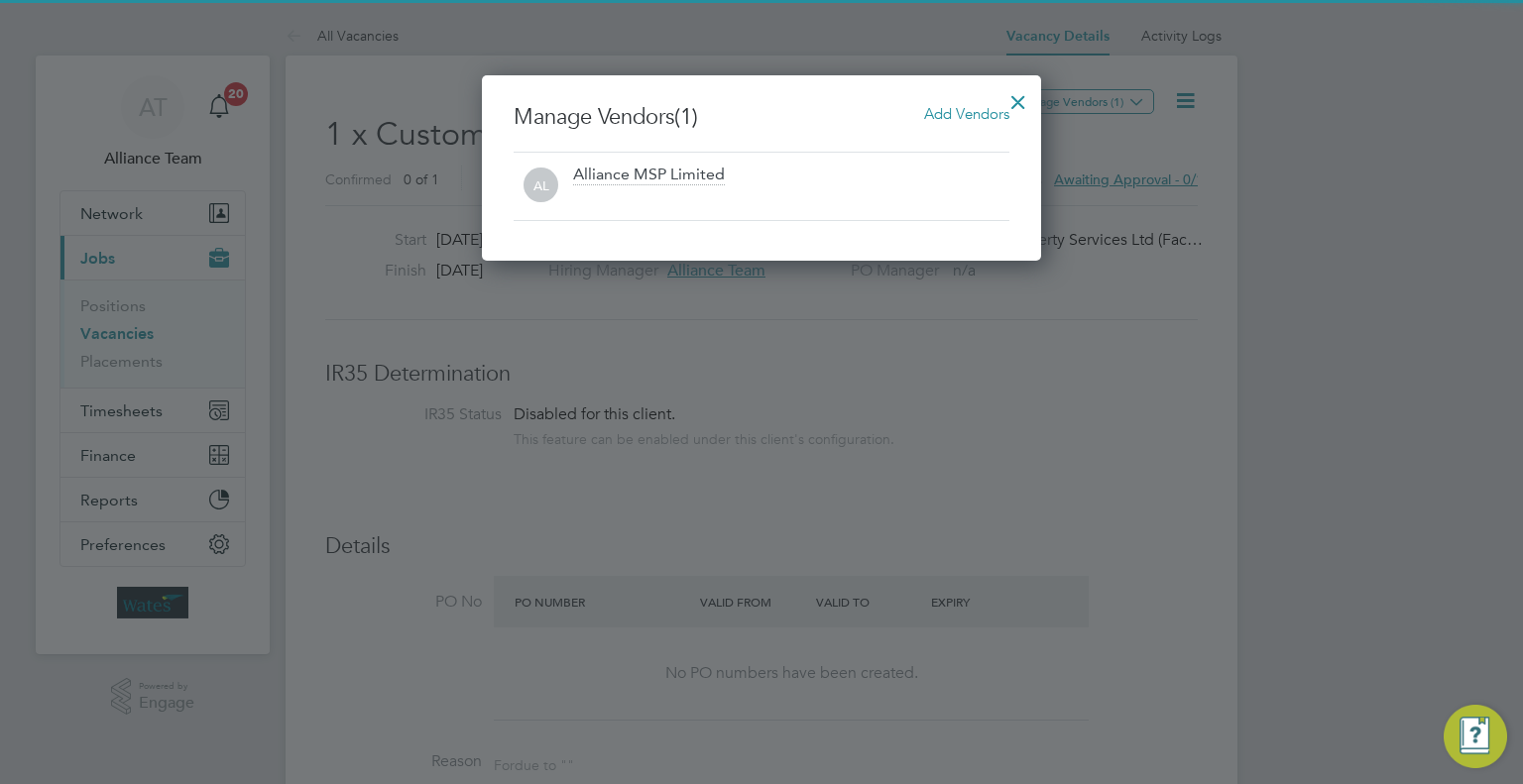 click on "Add Vendors" at bounding box center (967, 113) 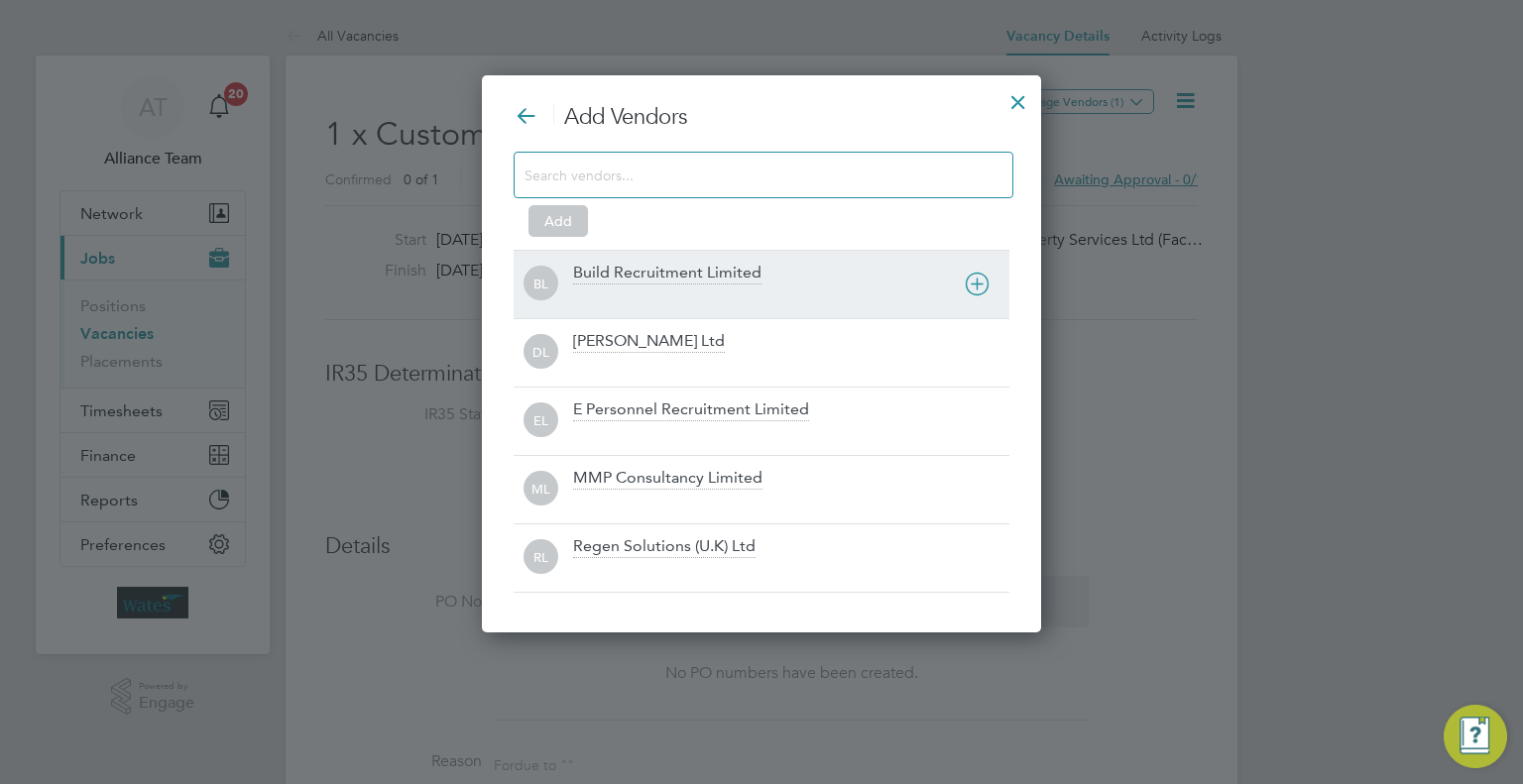 click on "Build Recruitment Limited" at bounding box center [667, 274] 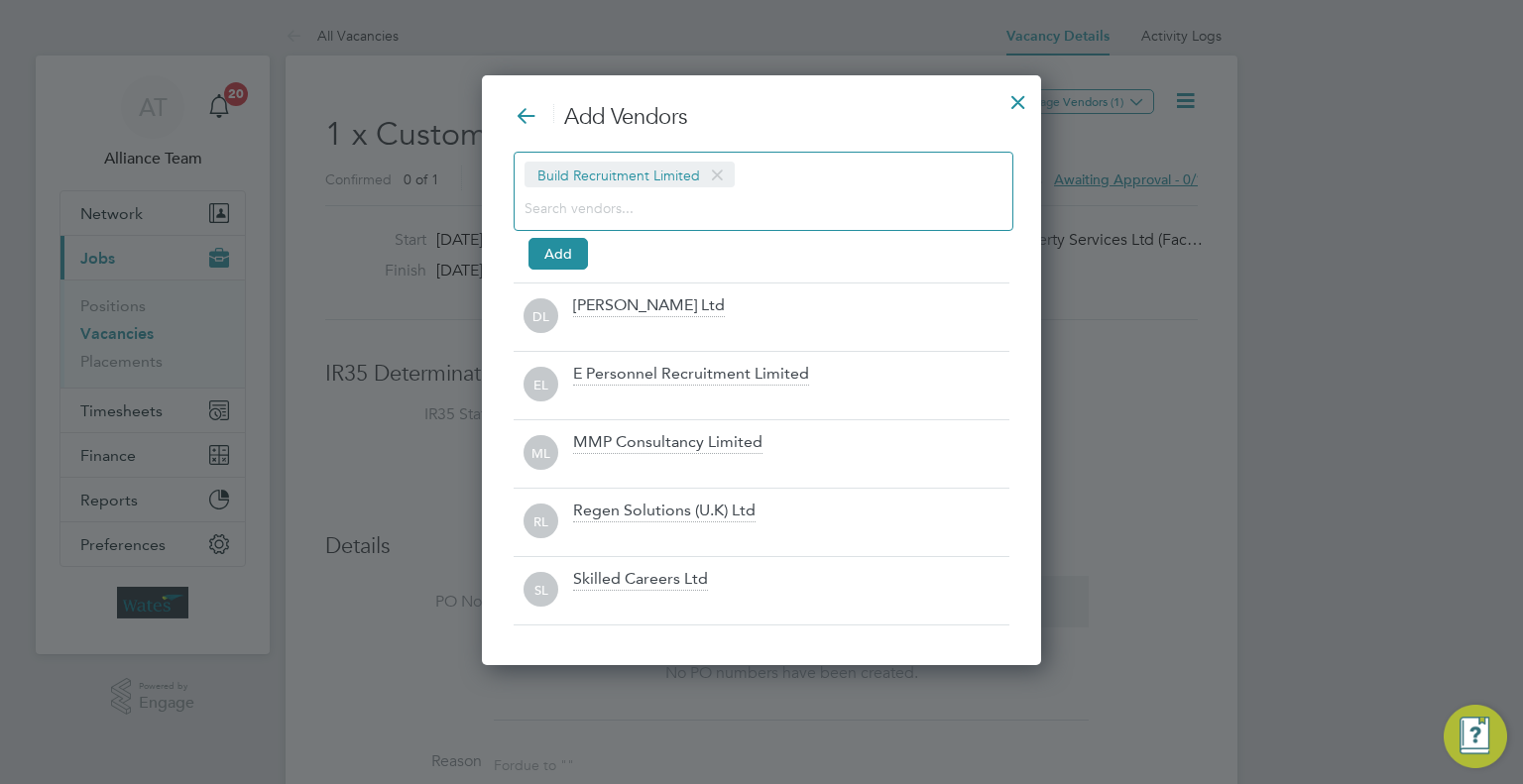click at bounding box center [748, 207] 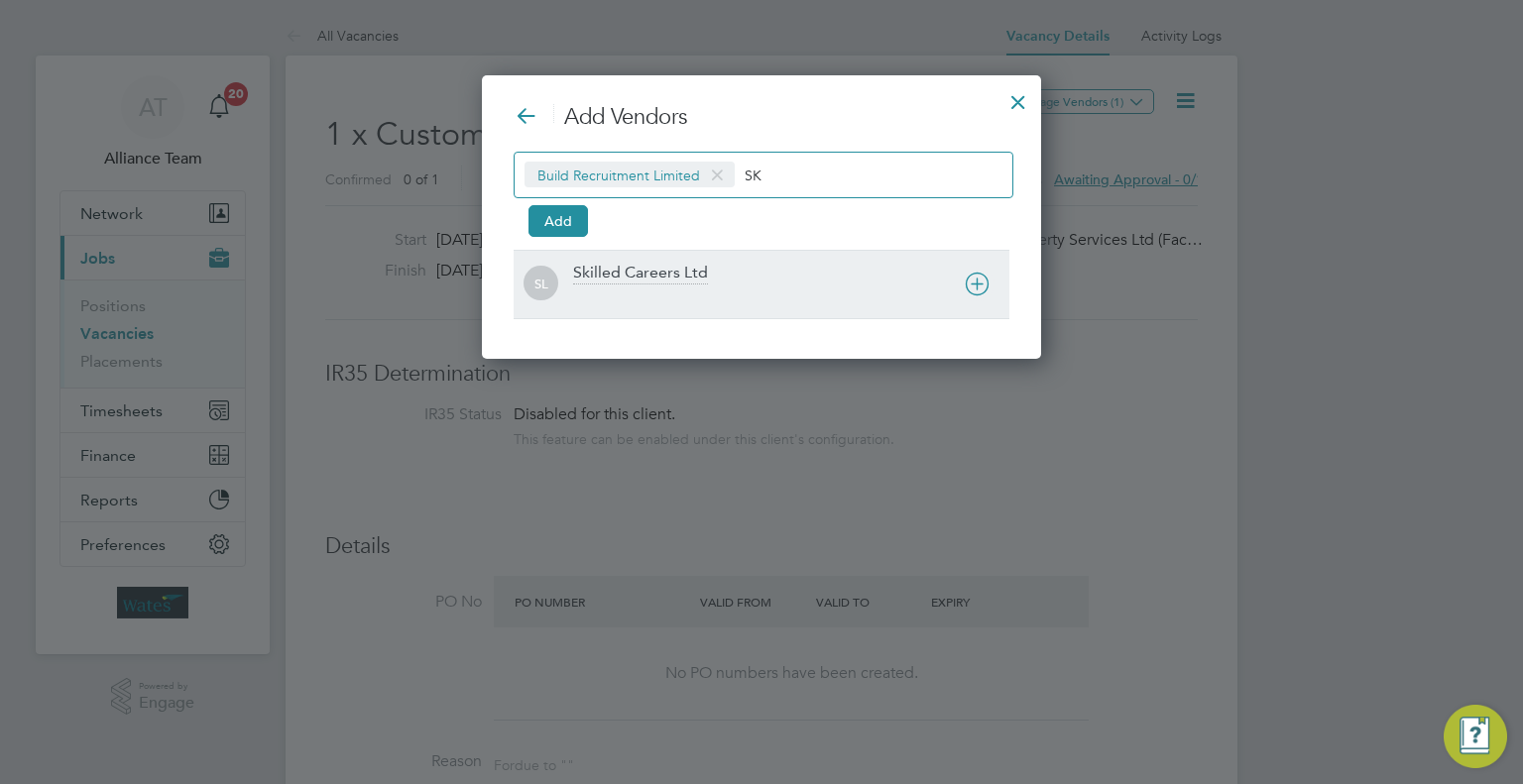 type on "SK" 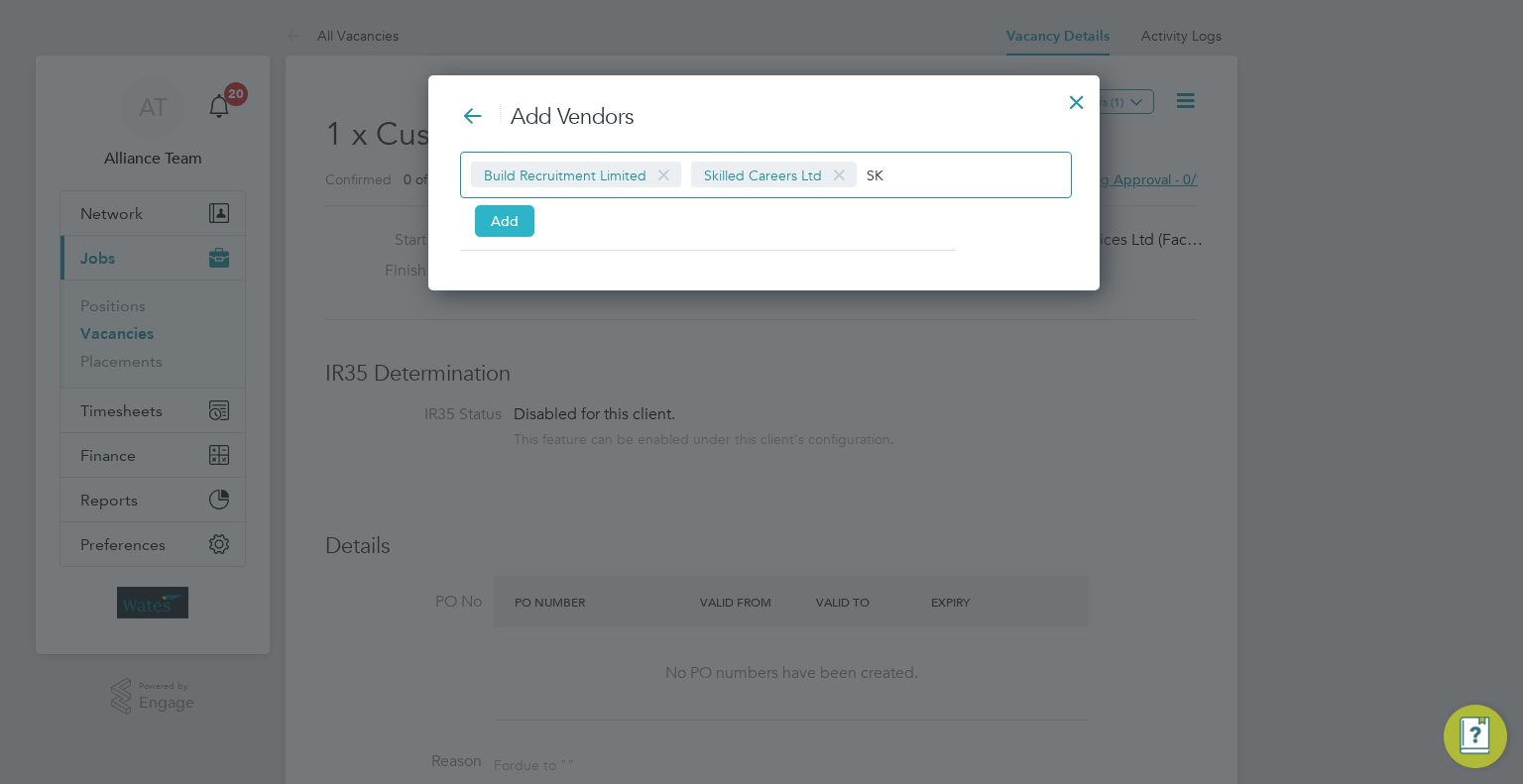 click on "Add" at bounding box center [505, 221] 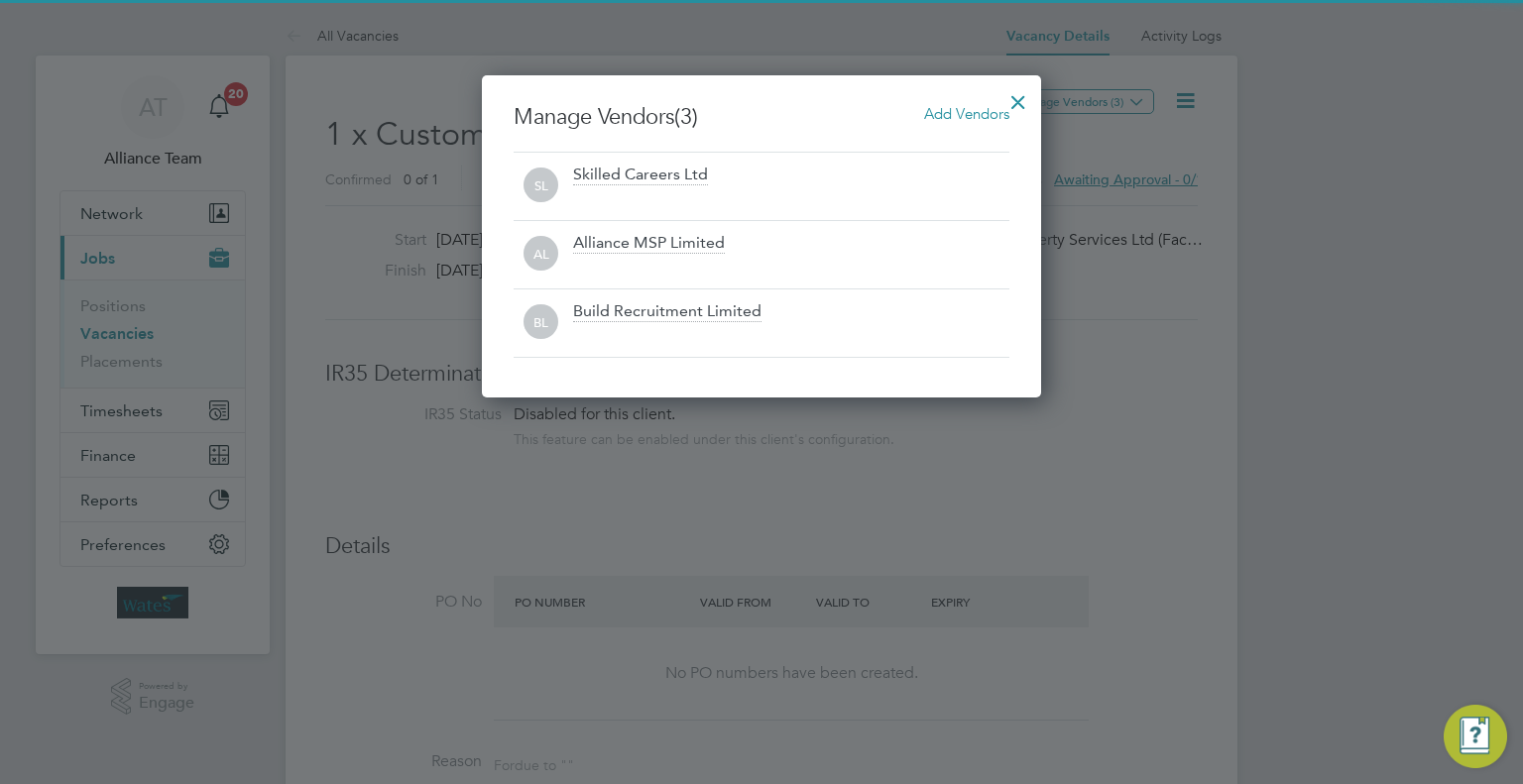 click at bounding box center [1018, 97] 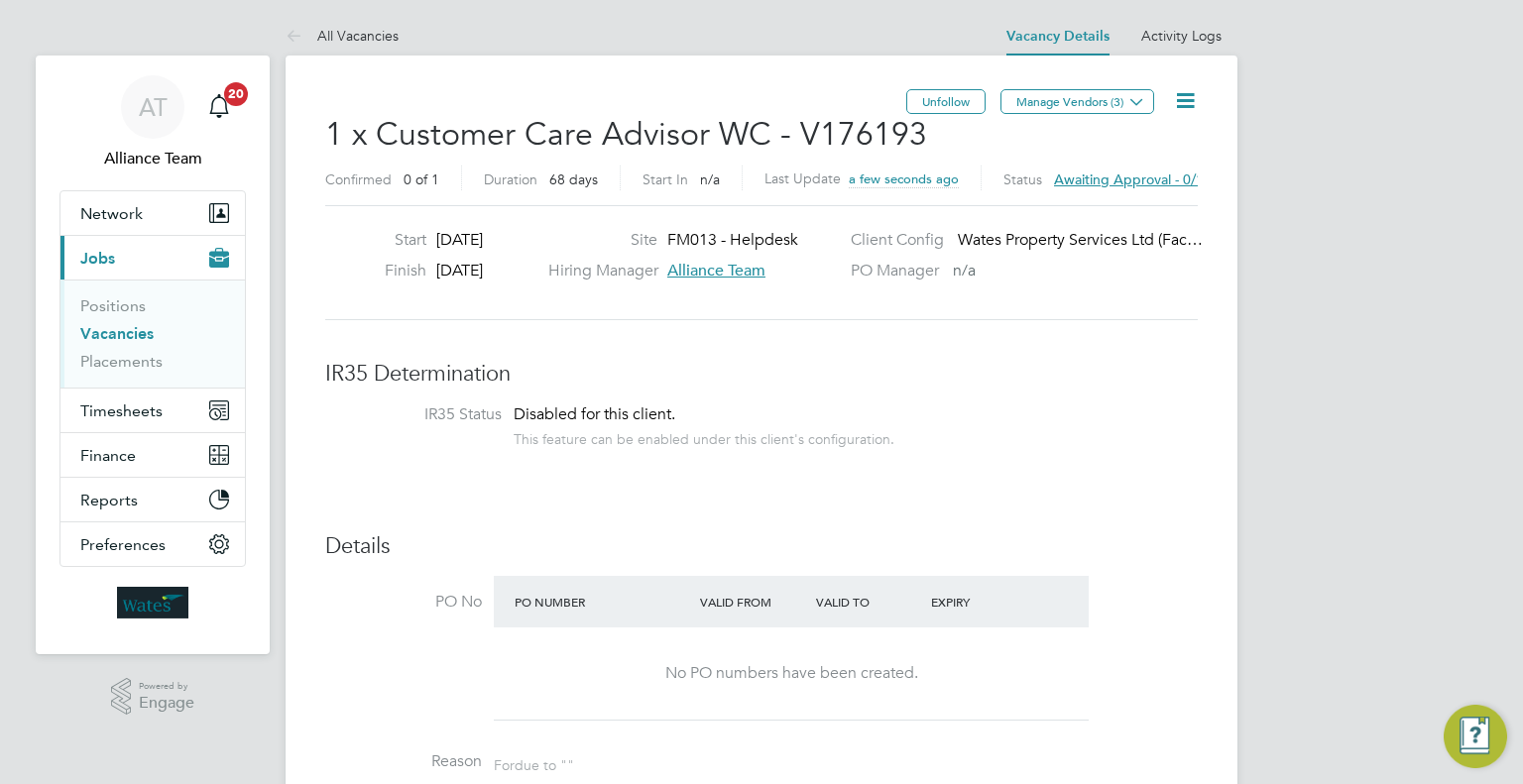 click 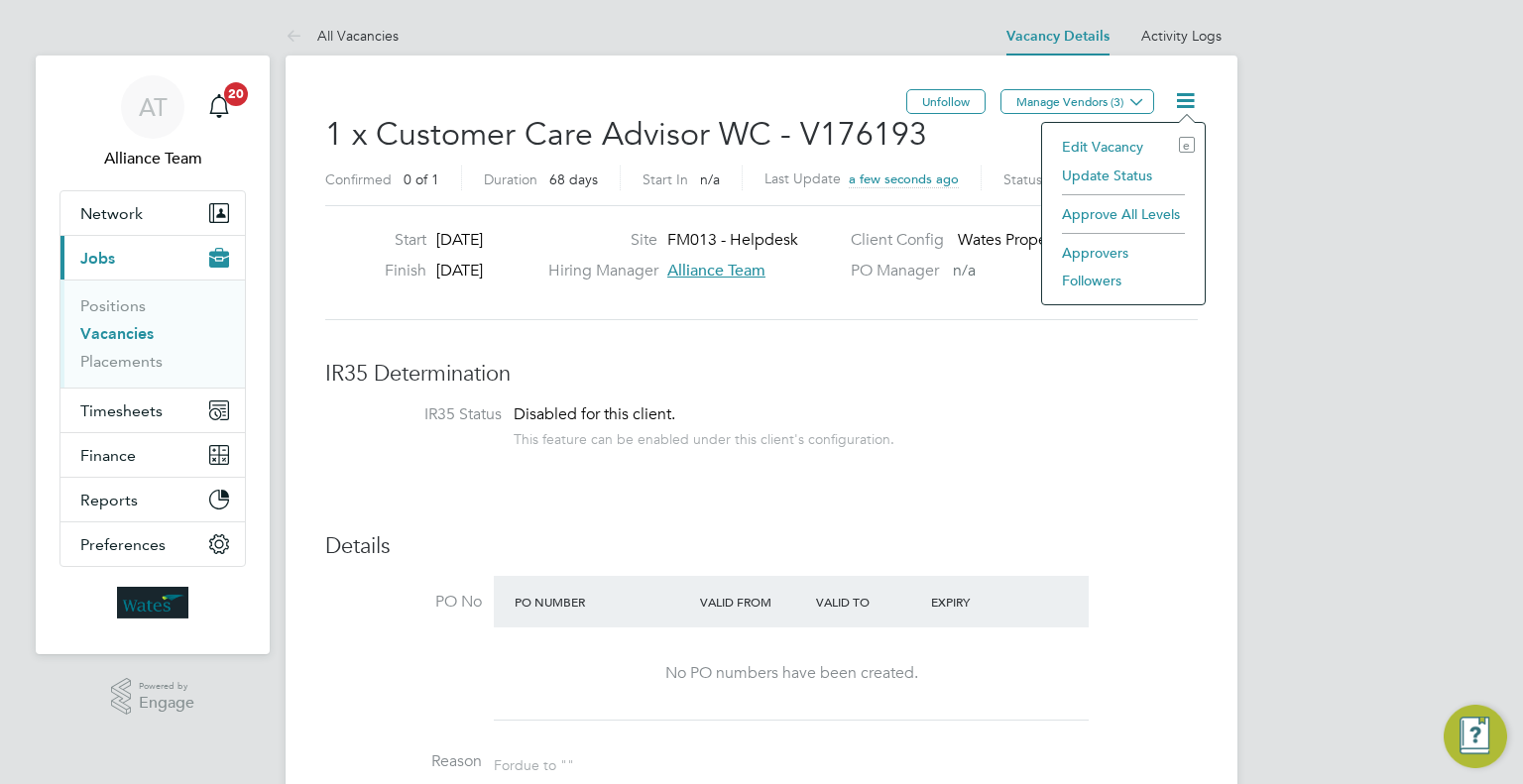 click on "Followers" 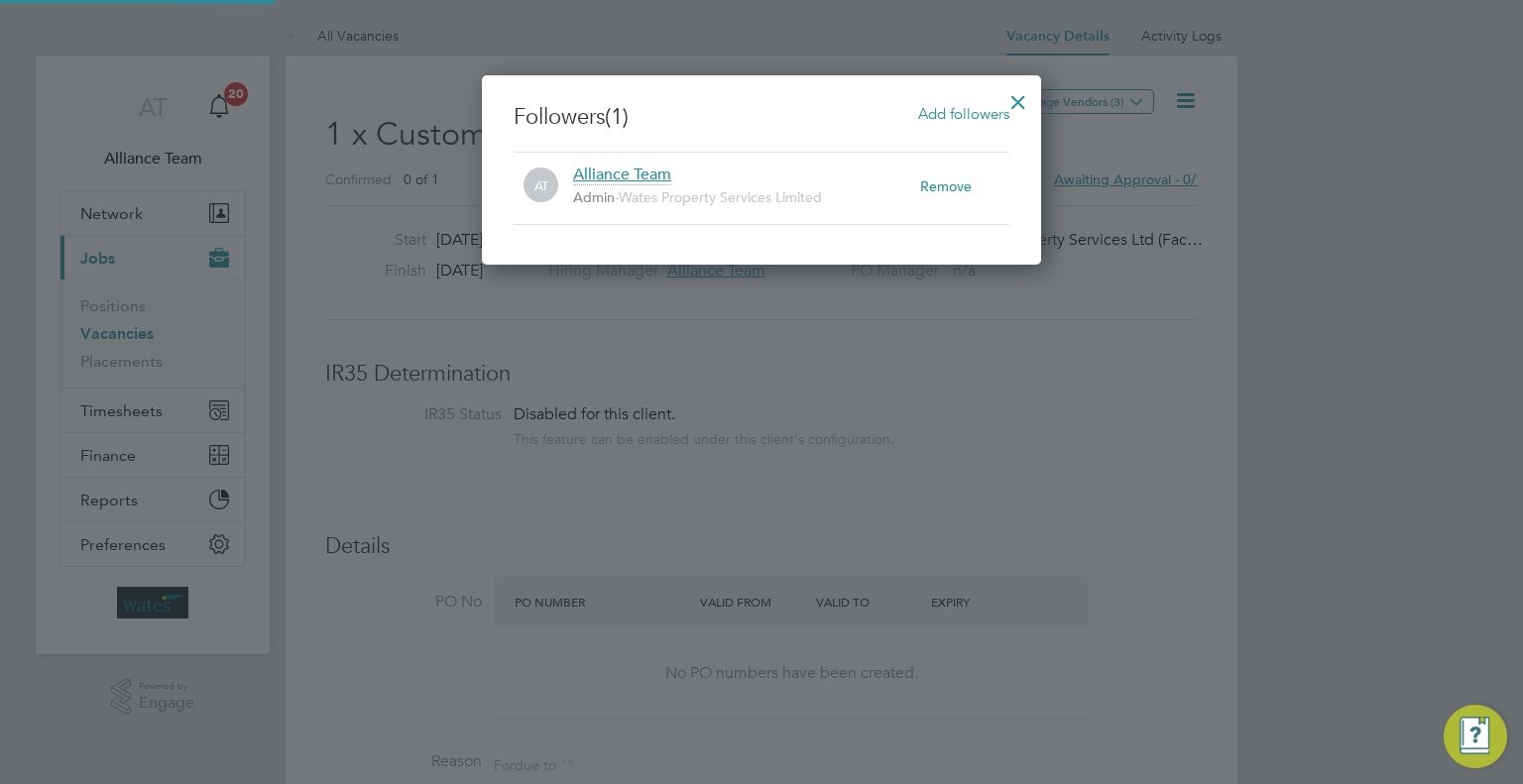 click on "Add followers" at bounding box center (964, 113) 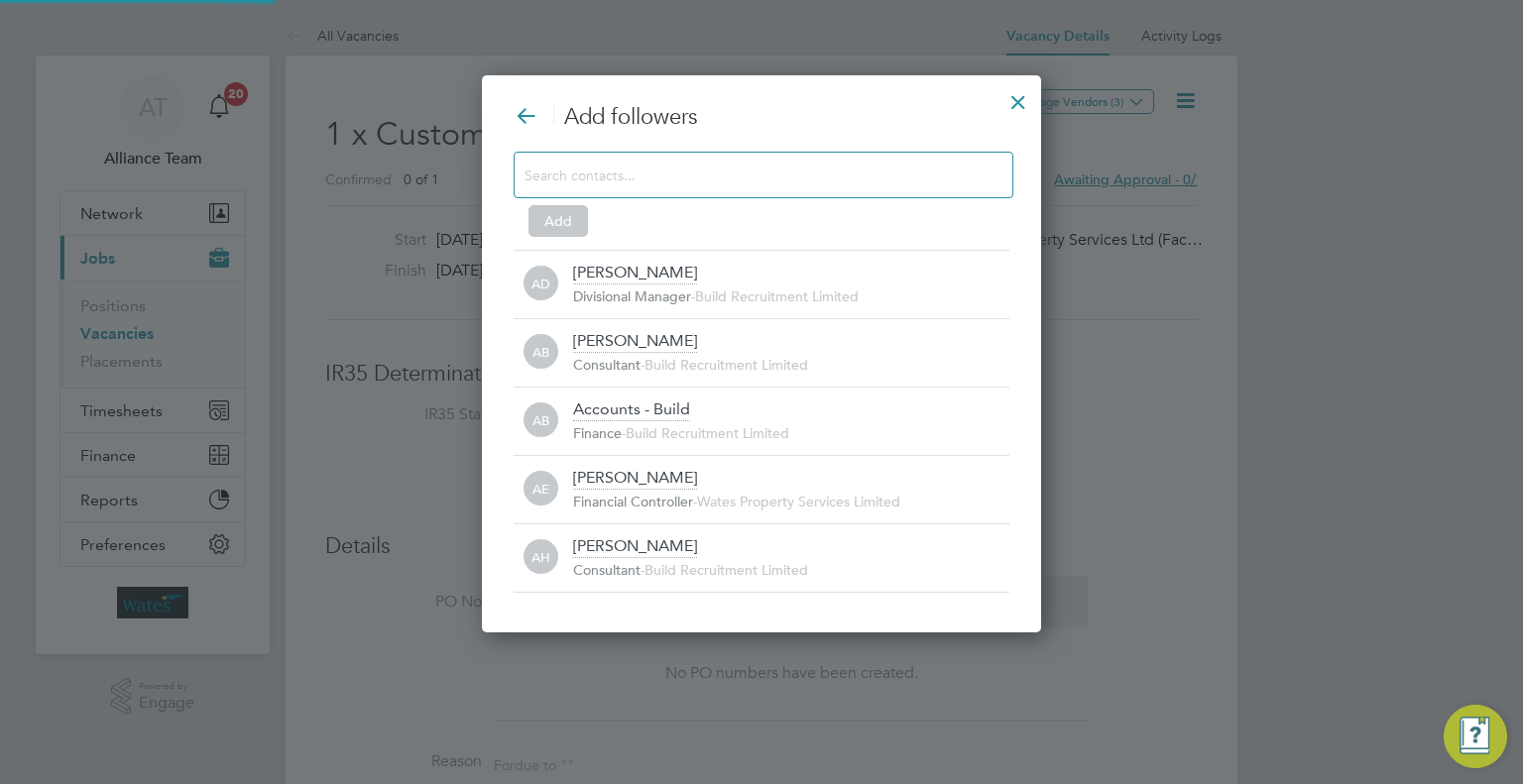 click at bounding box center [748, 174] 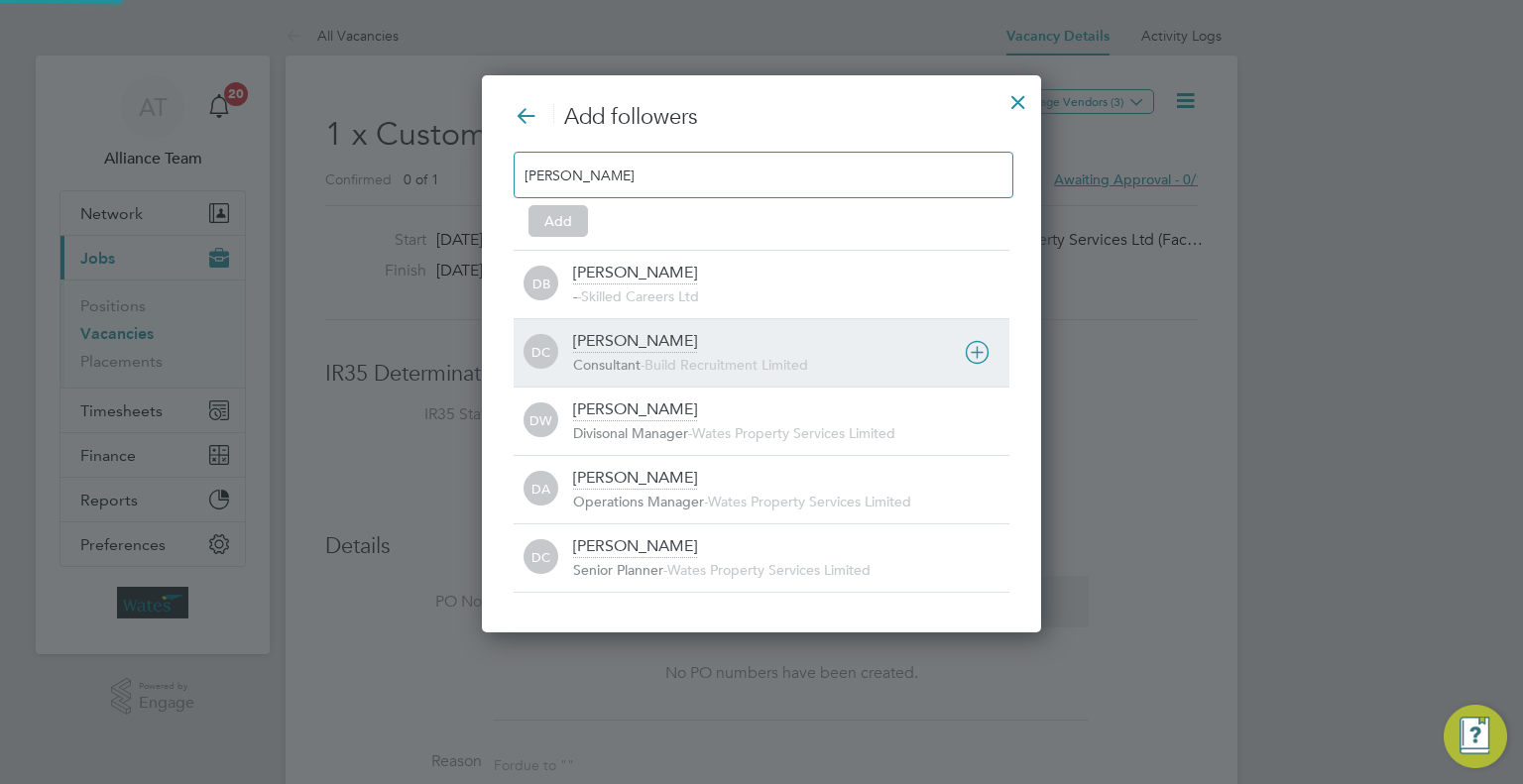 type on "DAN" 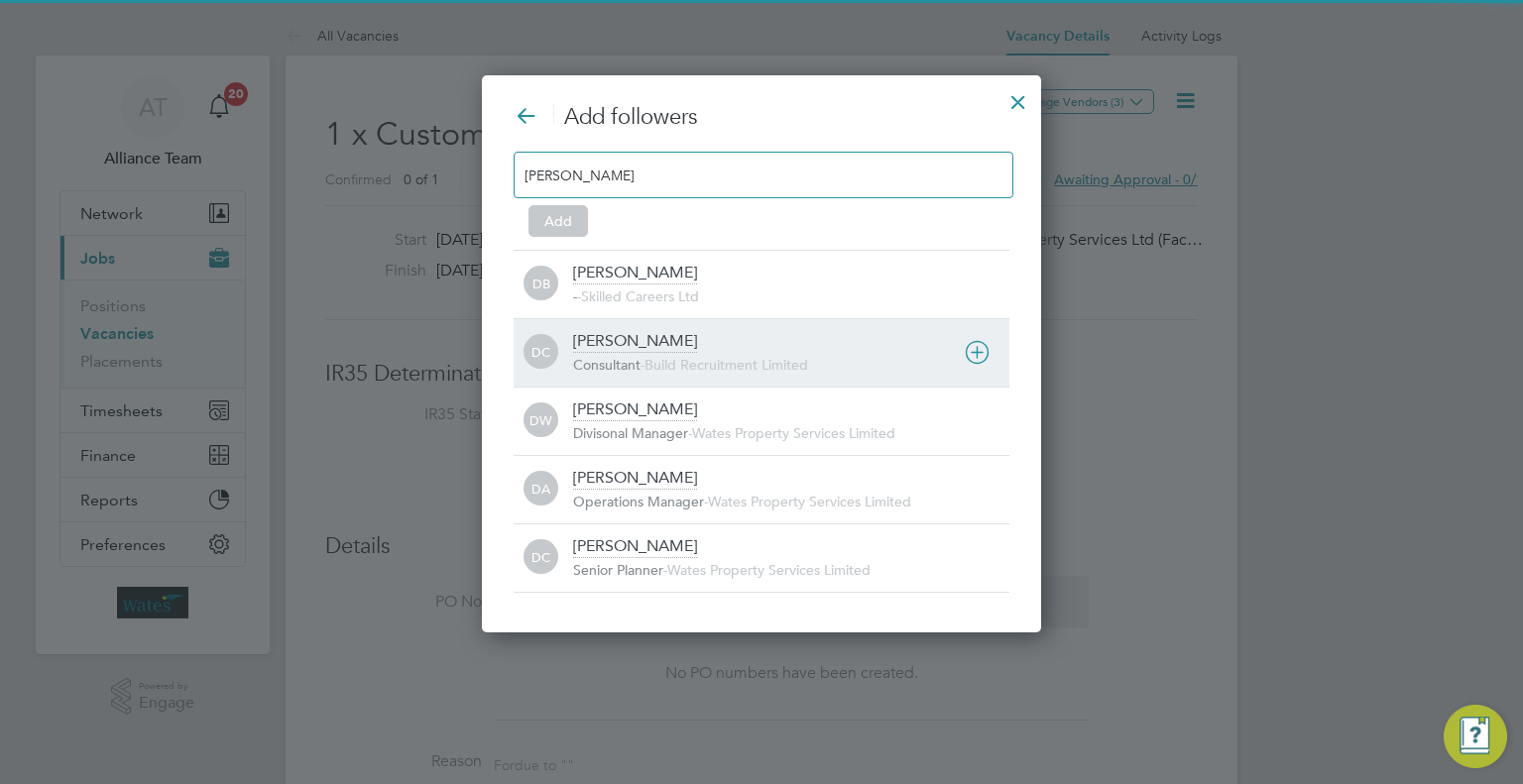 click on "Dan Cardus Consultant  -  Build Recruitment Limited" at bounding box center (791, 353) 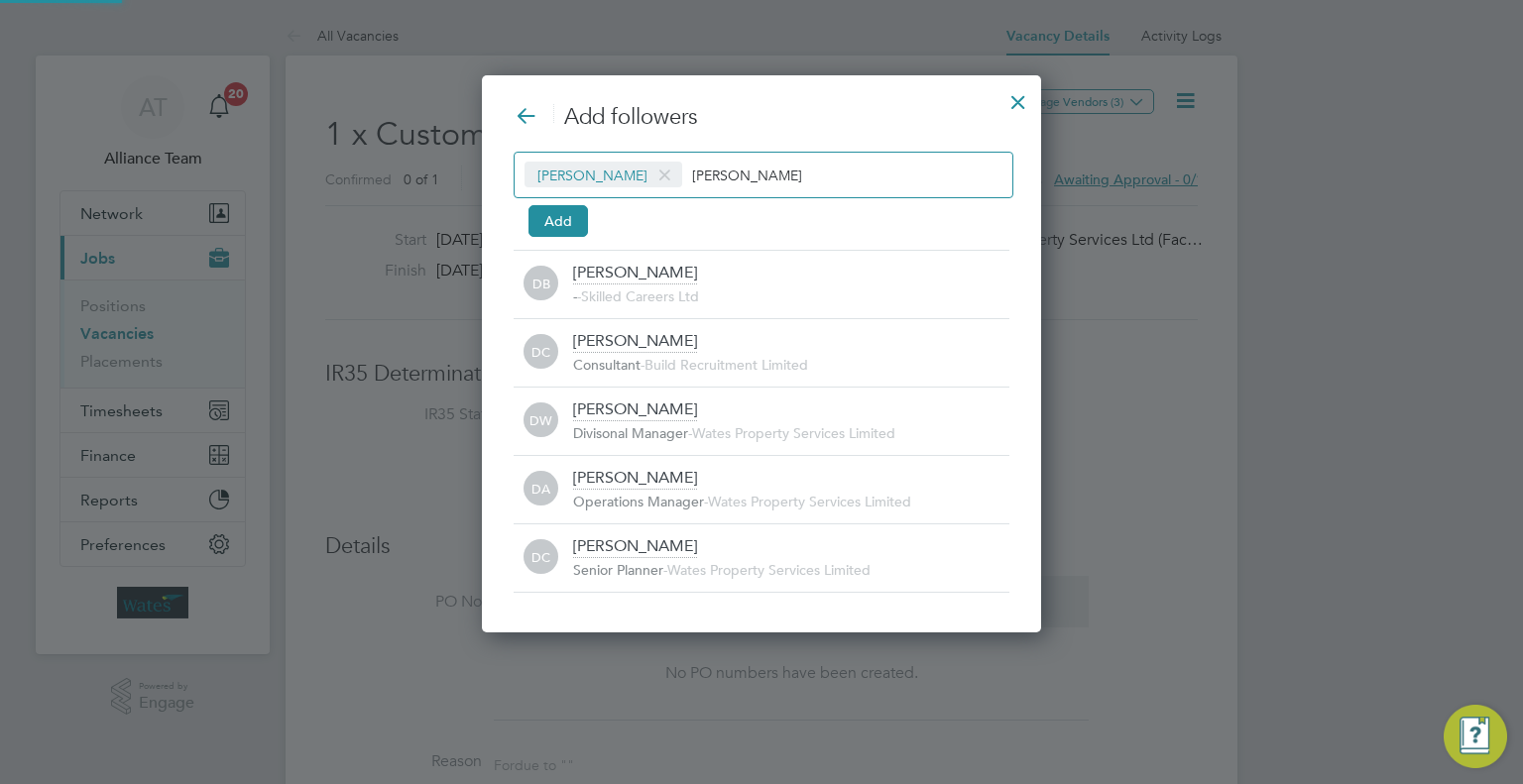 click on "DAN" at bounding box center [754, 174] 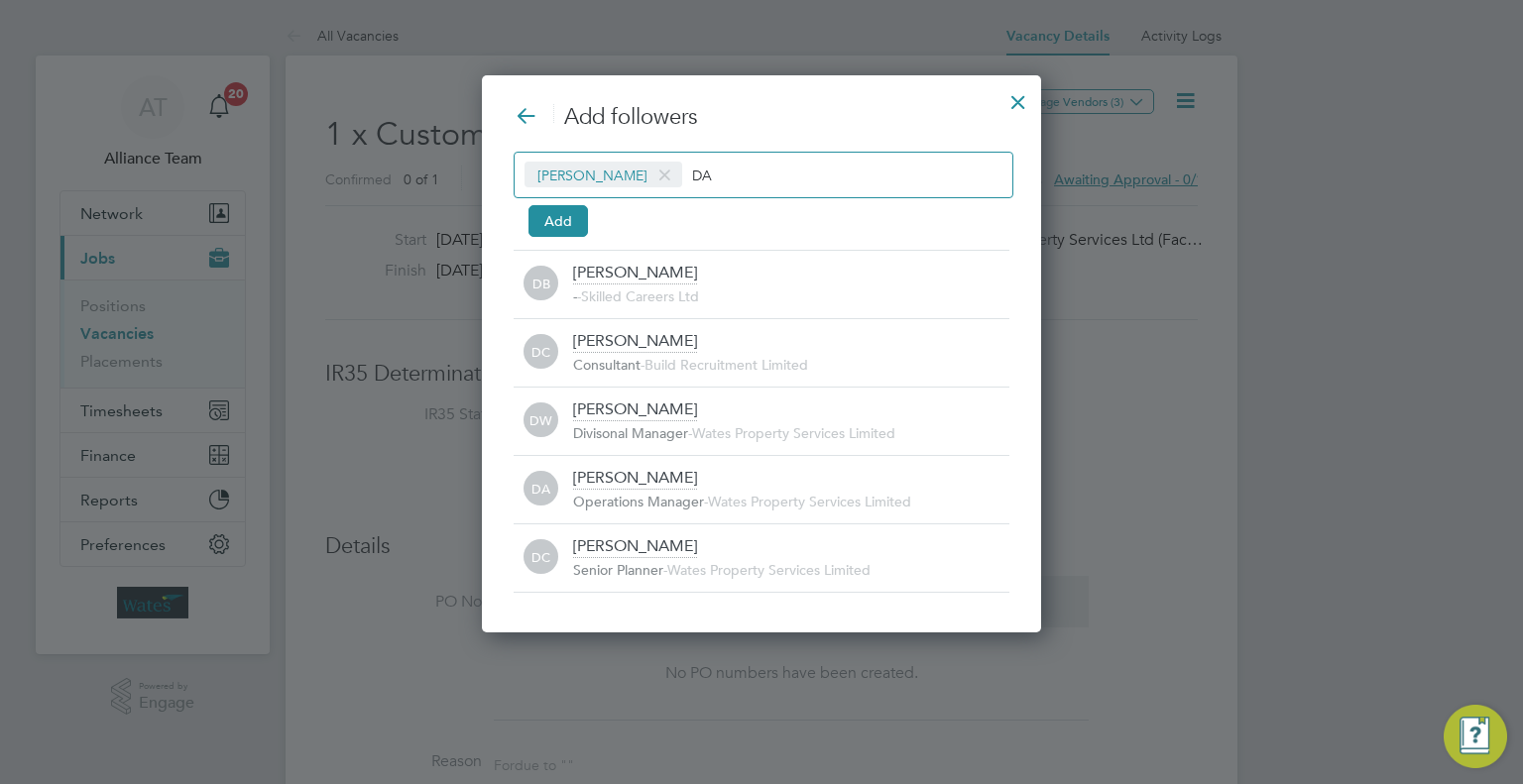 type on "D" 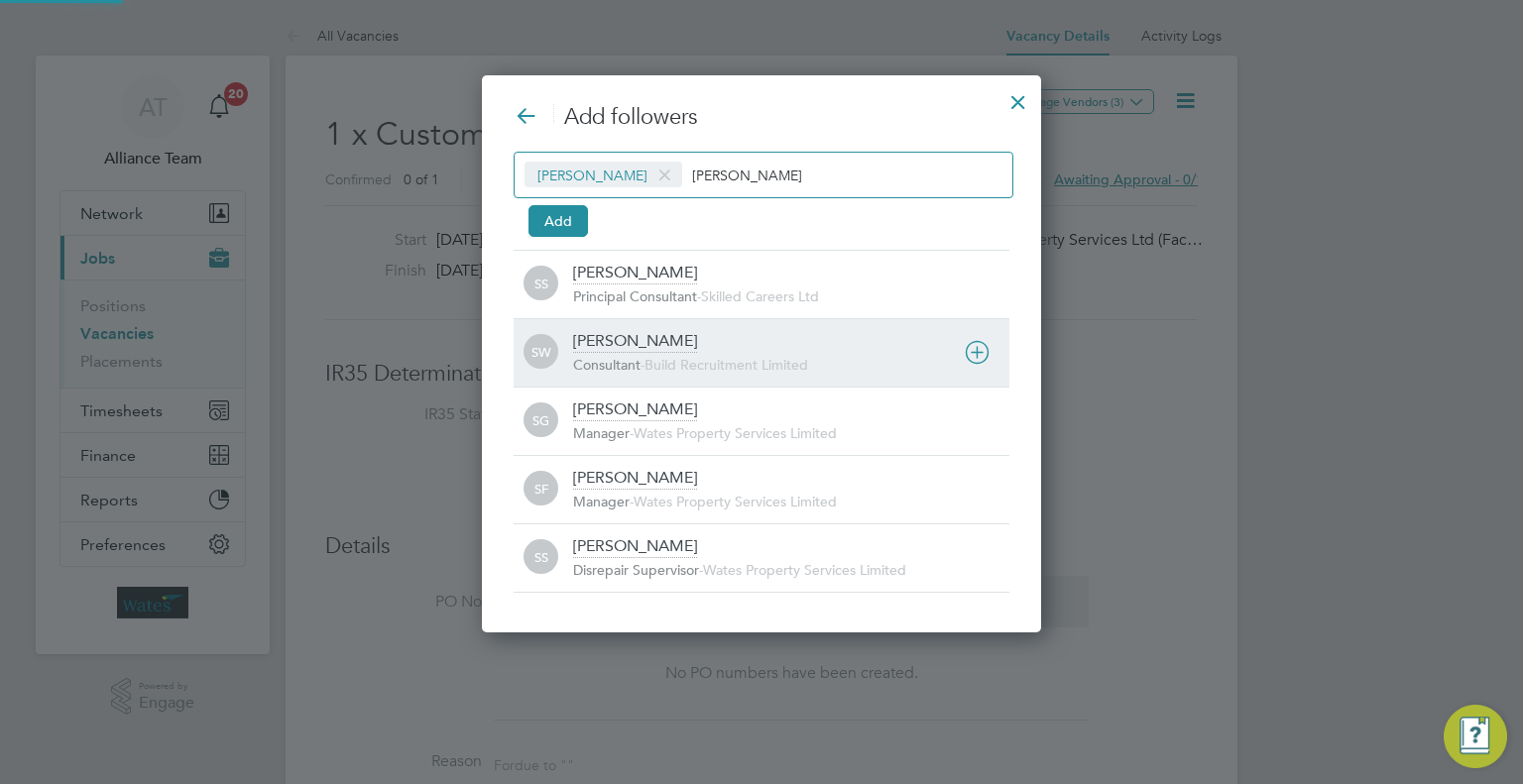 type on "SAM" 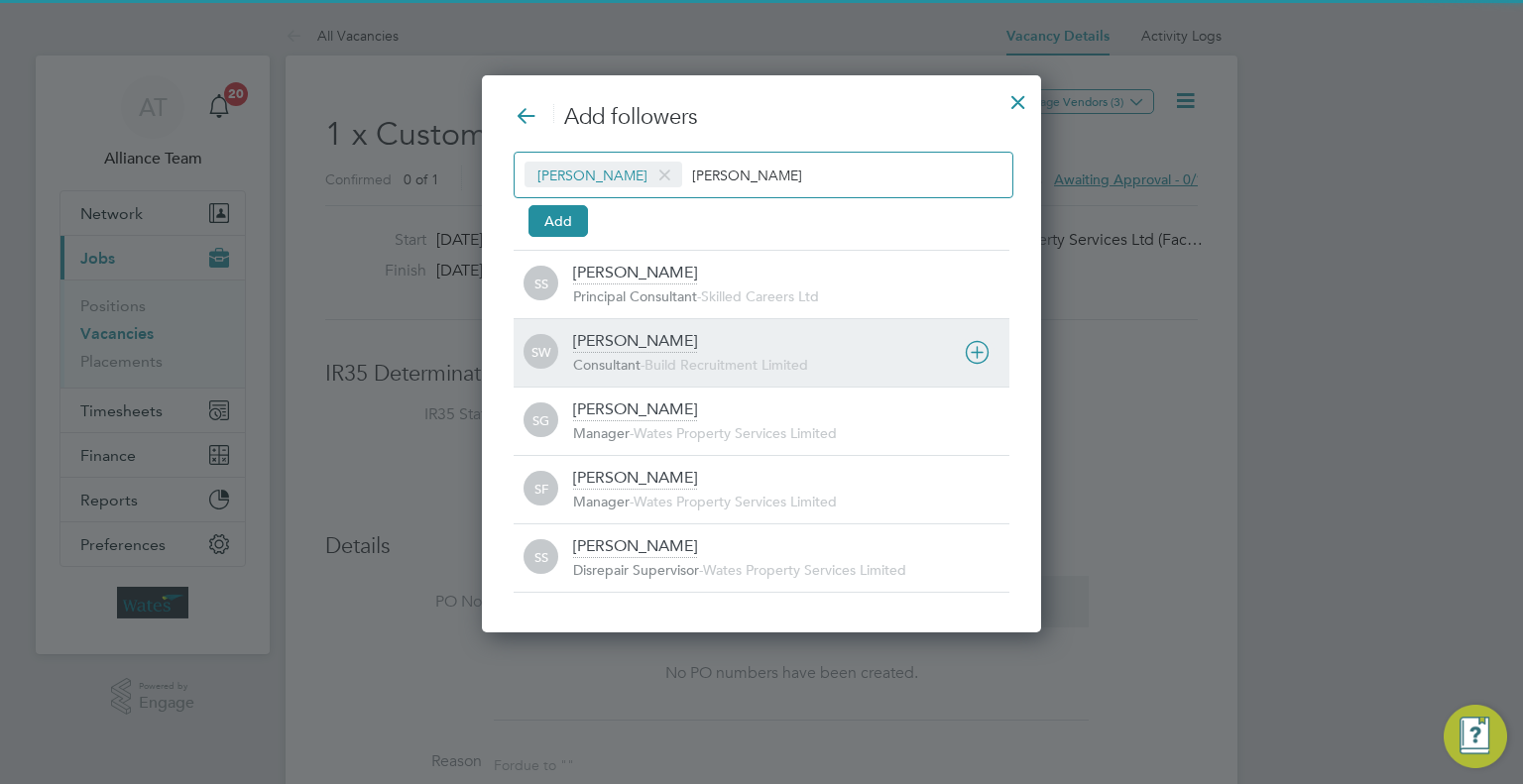 click on "SW Sam White Consultant  -  Build Recruitment Limited" at bounding box center (762, 352) 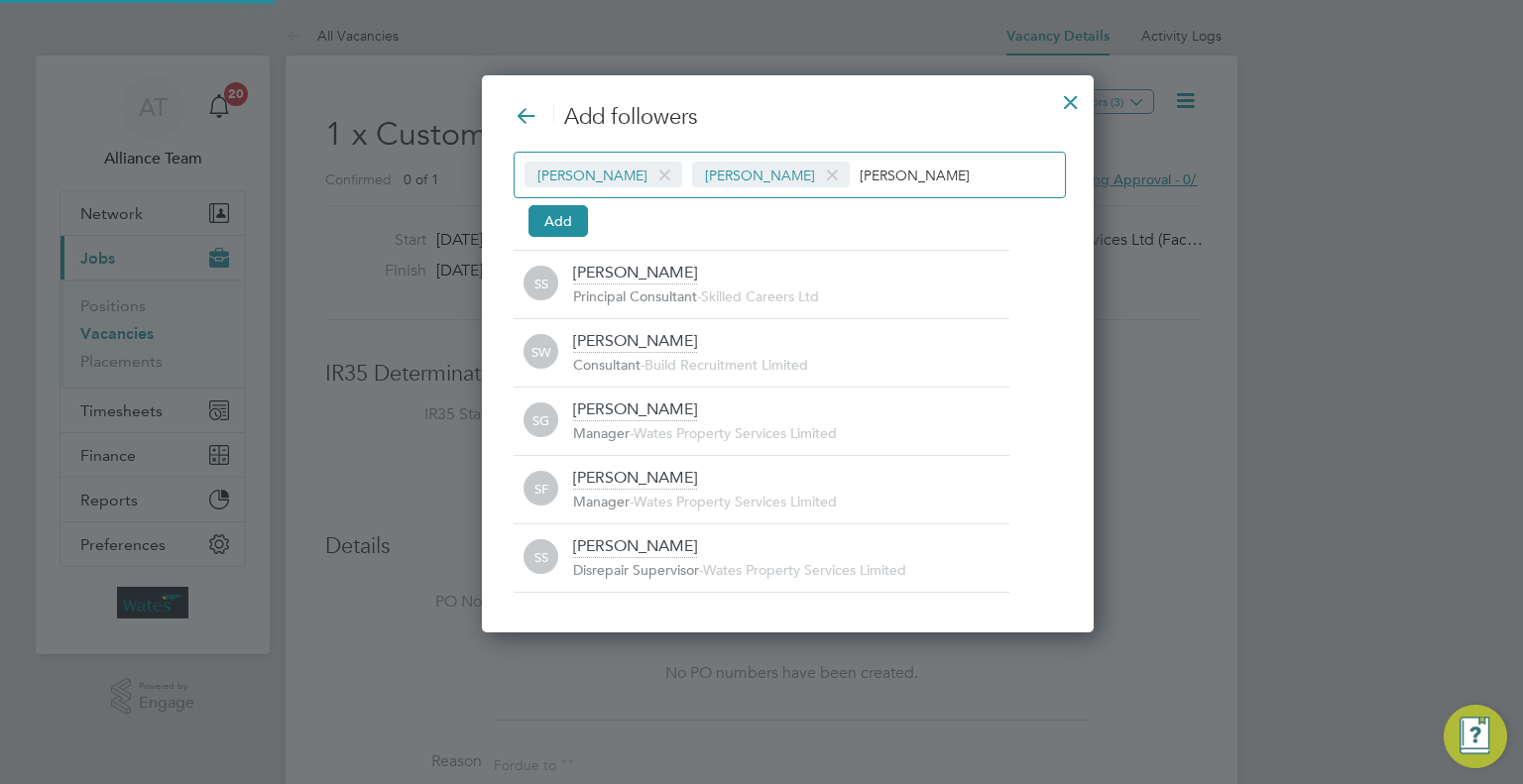 click on "Dan Cardus Sam White SAM" at bounding box center [789, 174] 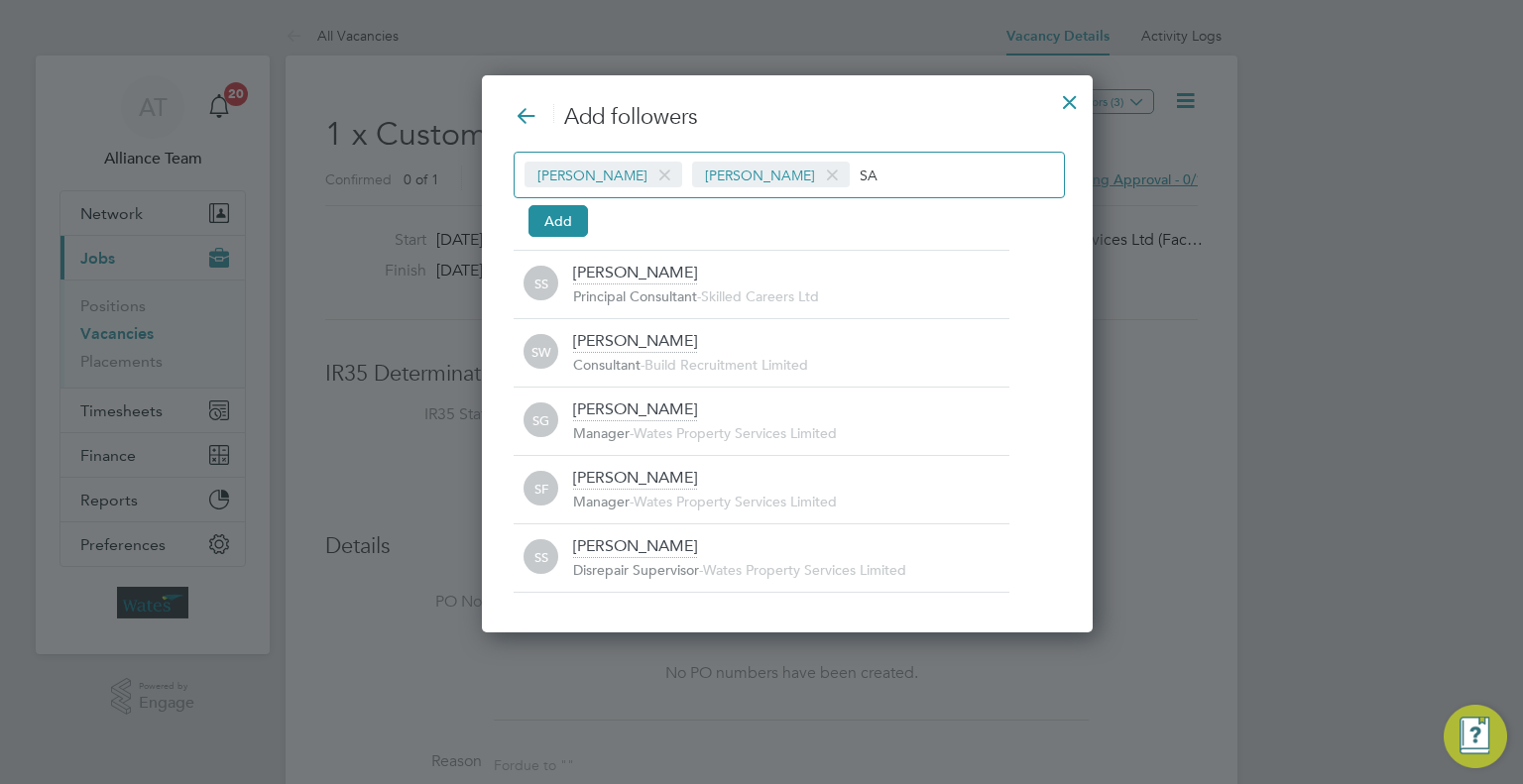 type on "S" 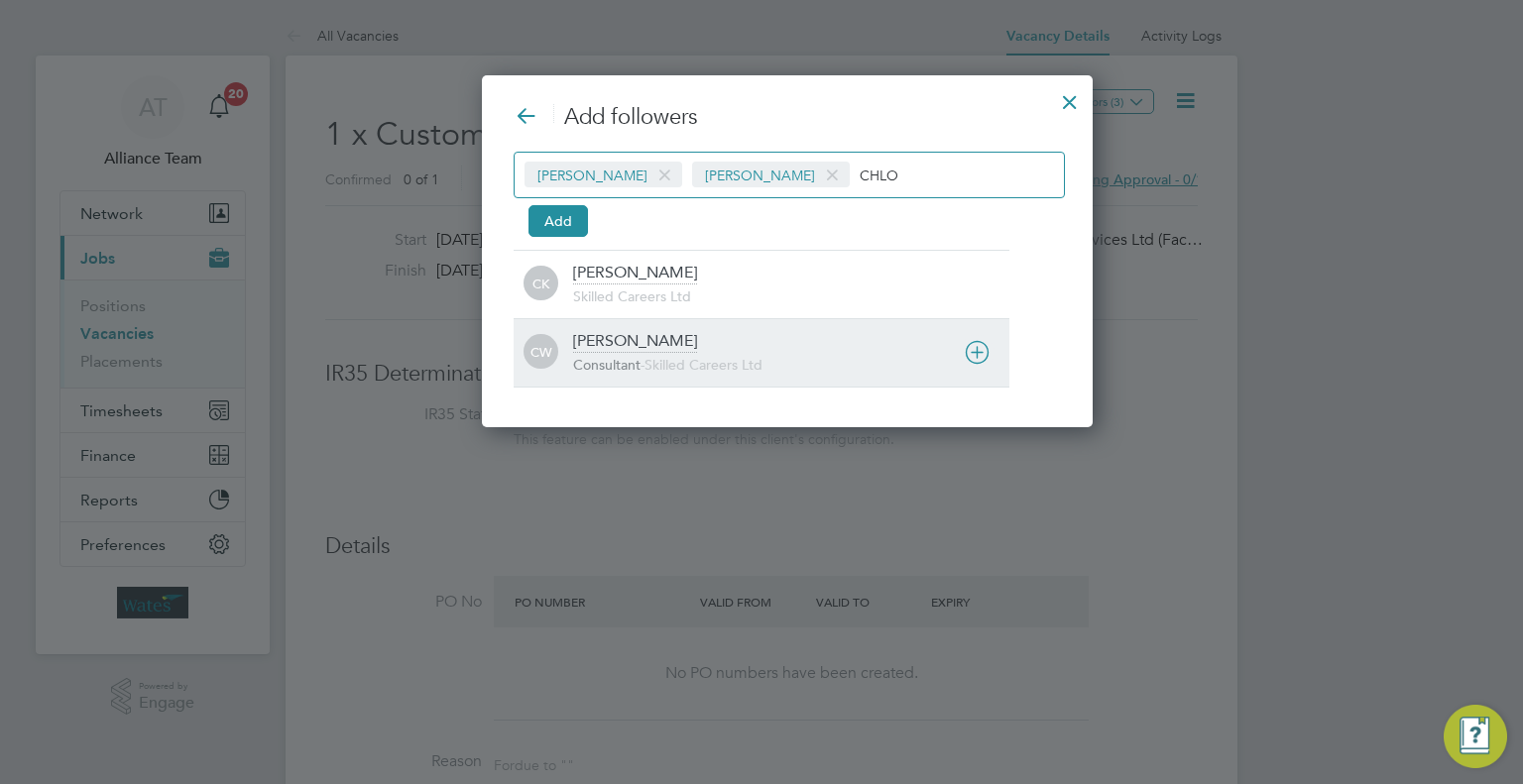 type on "CHLO" 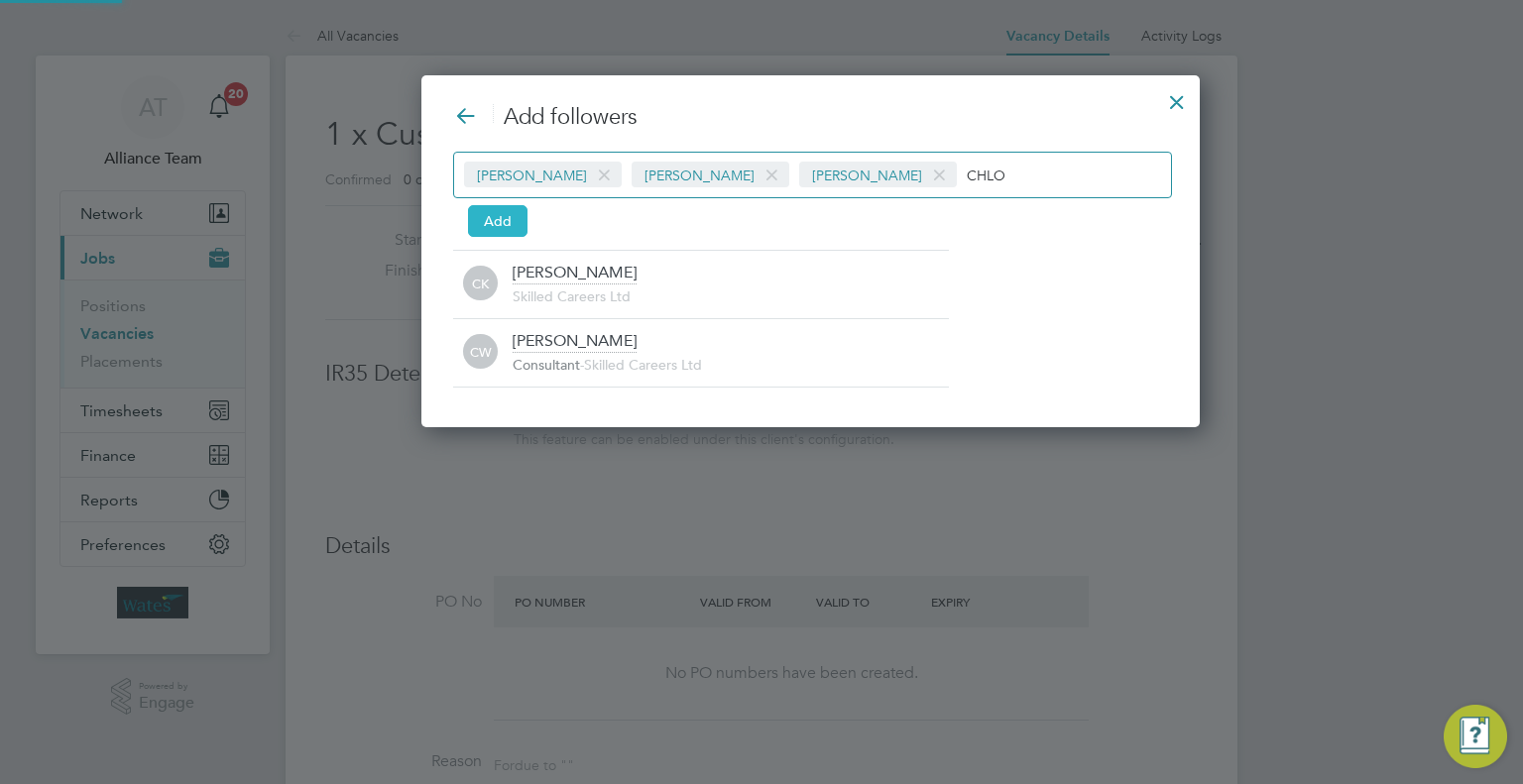 click on "Add" at bounding box center (498, 221) 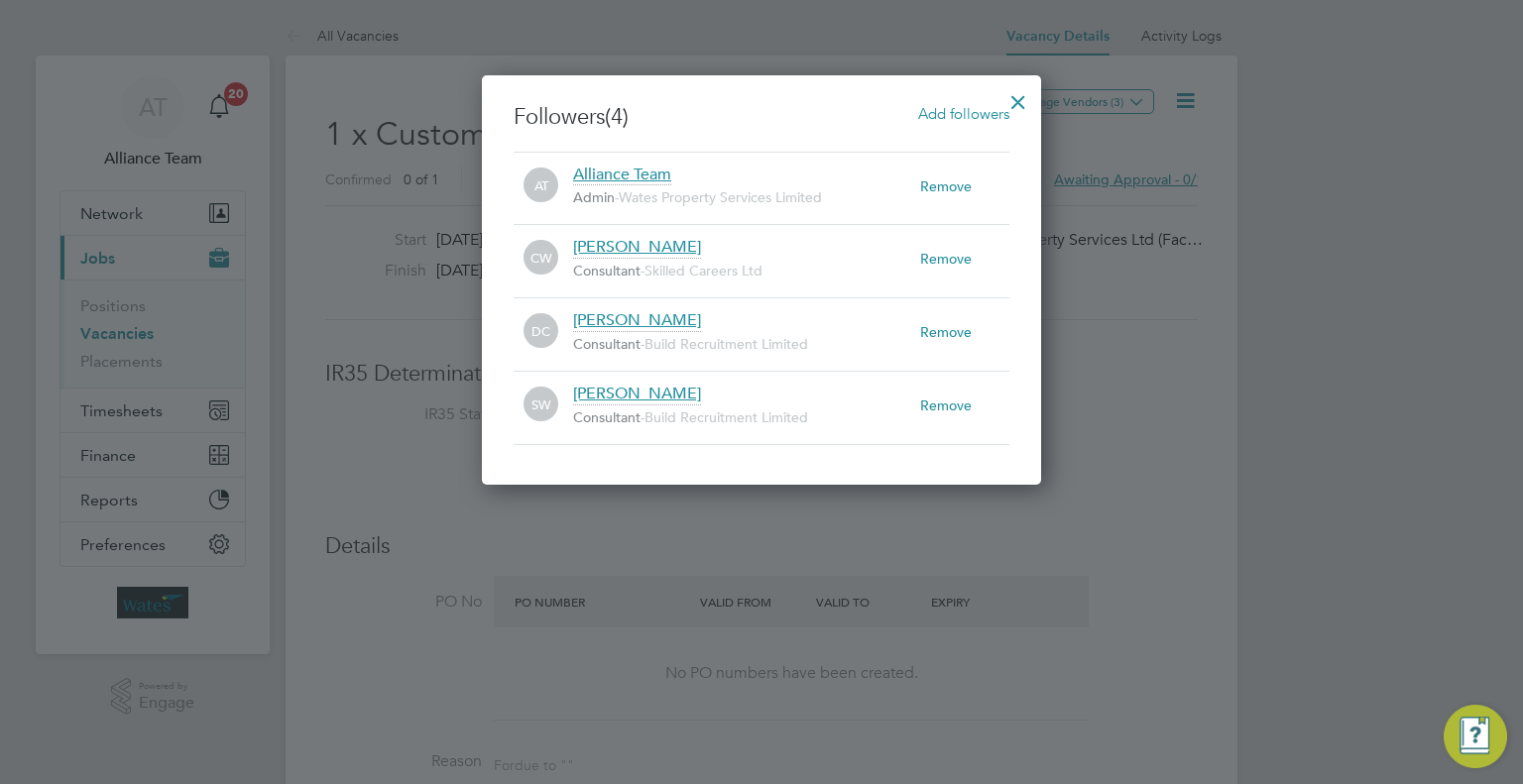 click at bounding box center [1018, 97] 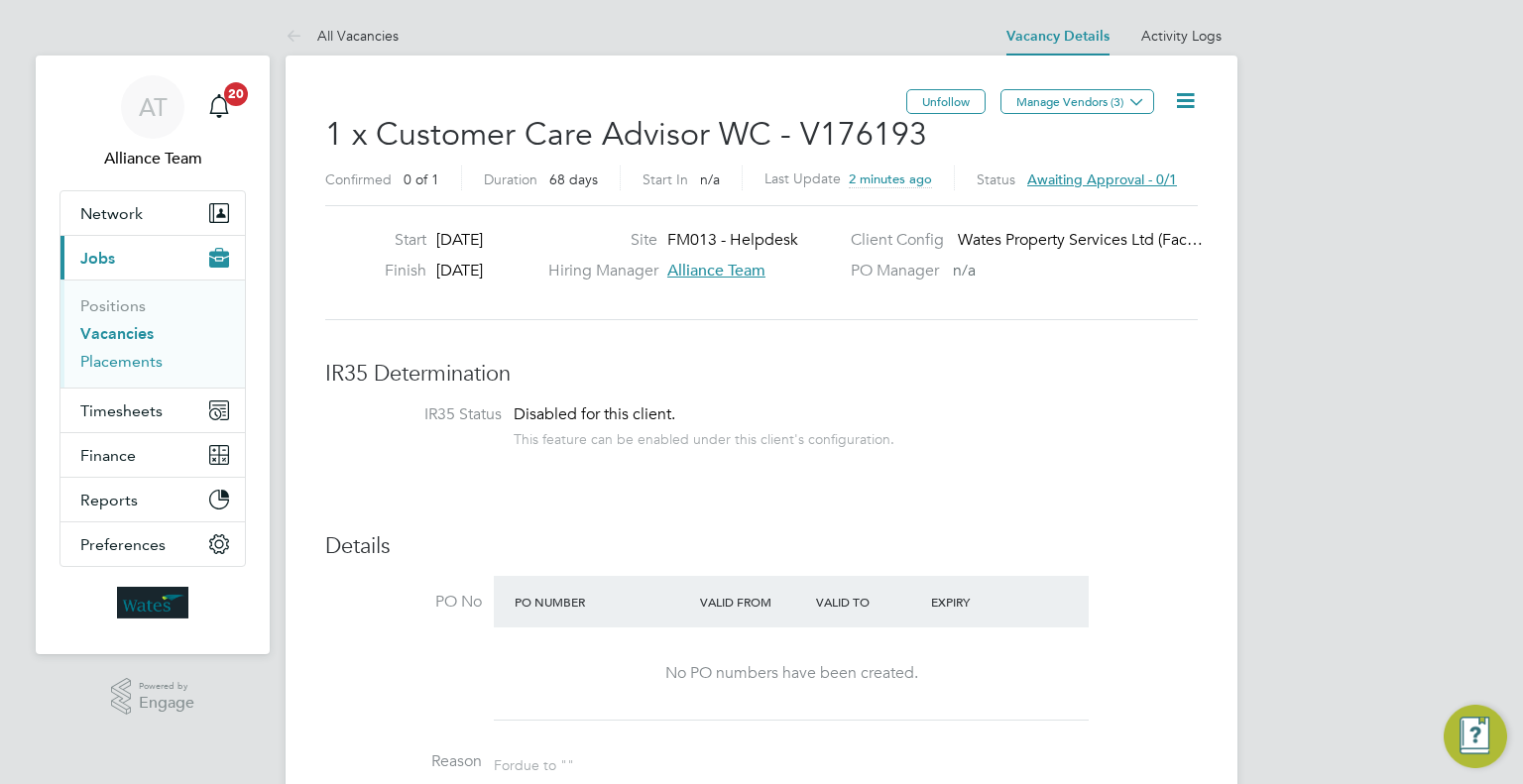click on "Placements" at bounding box center (121, 361) 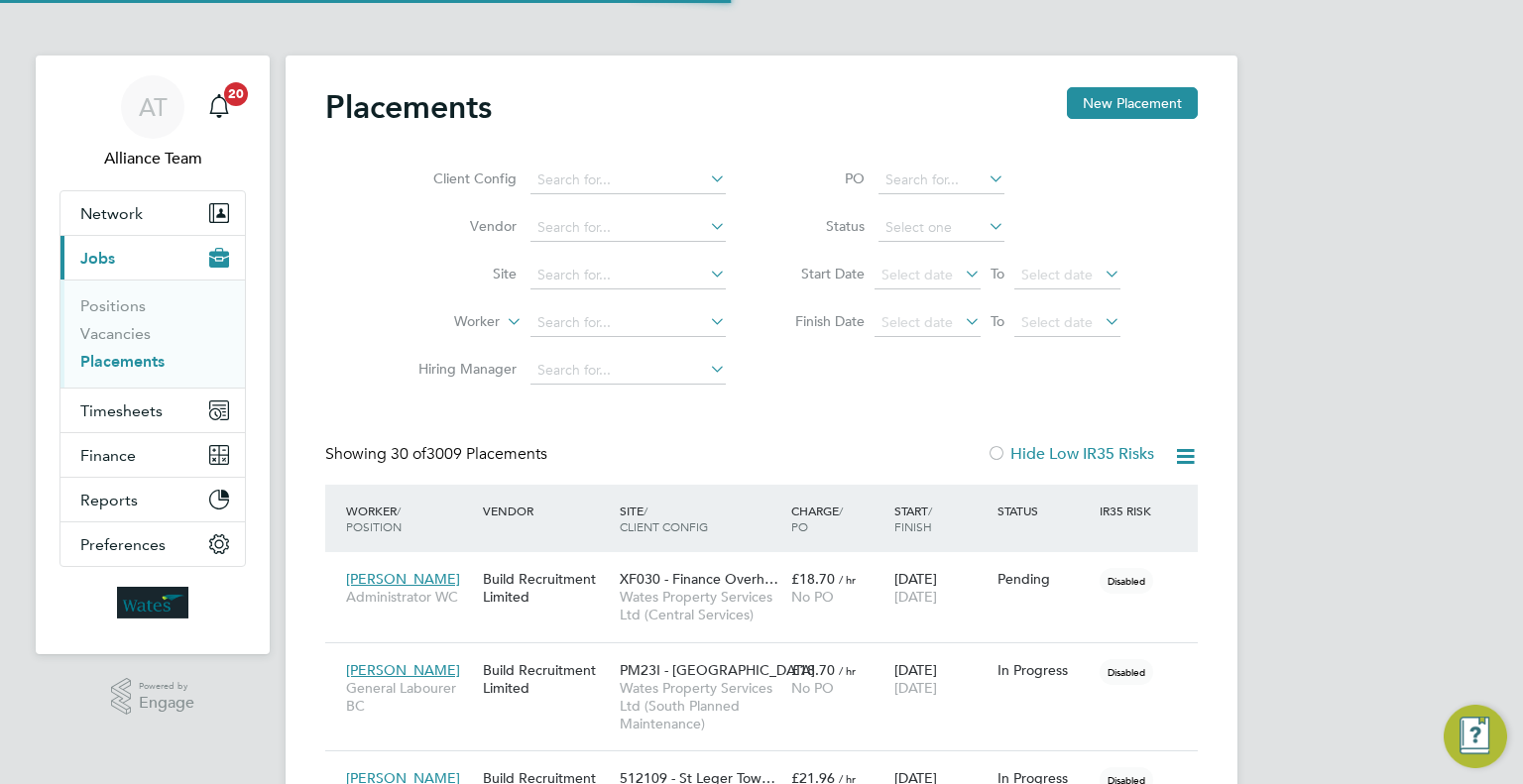 scroll, scrollTop: 9, scrollLeft: 9, axis: both 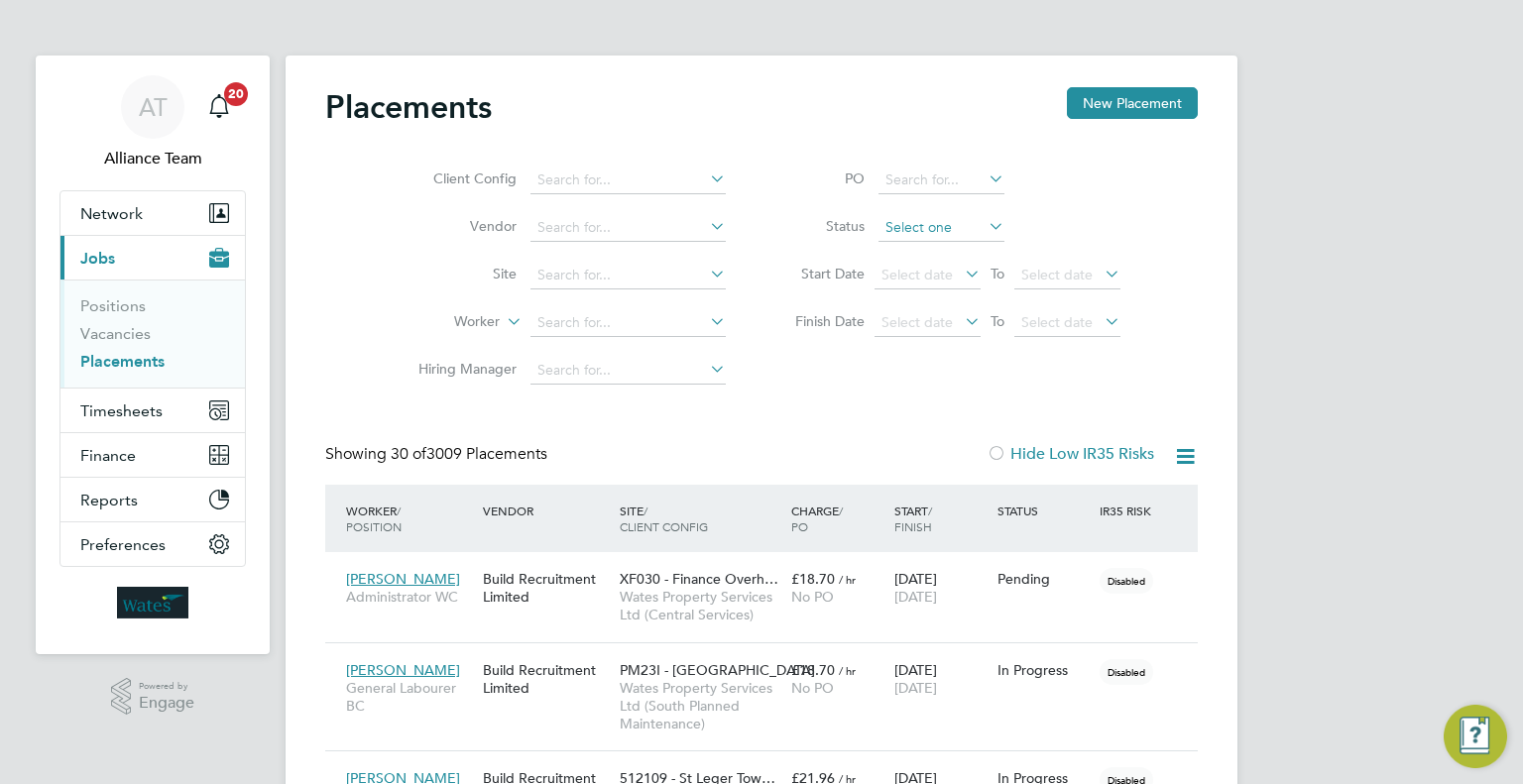 click on "Placements New Placement Client Config   Vendor     Site     Worker     Hiring Manager   PO   Status   Start Date
Select date
To
Select date
Finish Date
Select date
To
Select date
Showing   30 of  3009 Placements Hide Low IR35 Risks Worker  / Position Vendor Site / Client Config Charge  / PO Start  / Finish Status IR35 Risk Dani Topolski Administrator WC Build Recruitment Limited XF030 - Finance Overh… Wates Property Services Ltd (Central Services) £18.70   / hr No PO 07 Jul 2025 29 Aug 2025 Pending Disabled Eric Manangu General Labourer BC Build Recruitment Limited PM23I - Greenwich SHDF Wates Property Services Ltd (South Planned Maintenance) £18.70   / hr No PO 25 Jun 2025 25 Jul 2025 In Progress Disabled Frank Dawson Resident Liaison Officer WC Build Recruitment Limited 512109 - St Leger Tow… Wates Property Services Ltd (Central & North INTUITA) £21.96   / hr No PO 23 Jun 2025 25 Jul 2025 In Progress Disabled Peter Farrell Administrator WC £21.98   / hr" 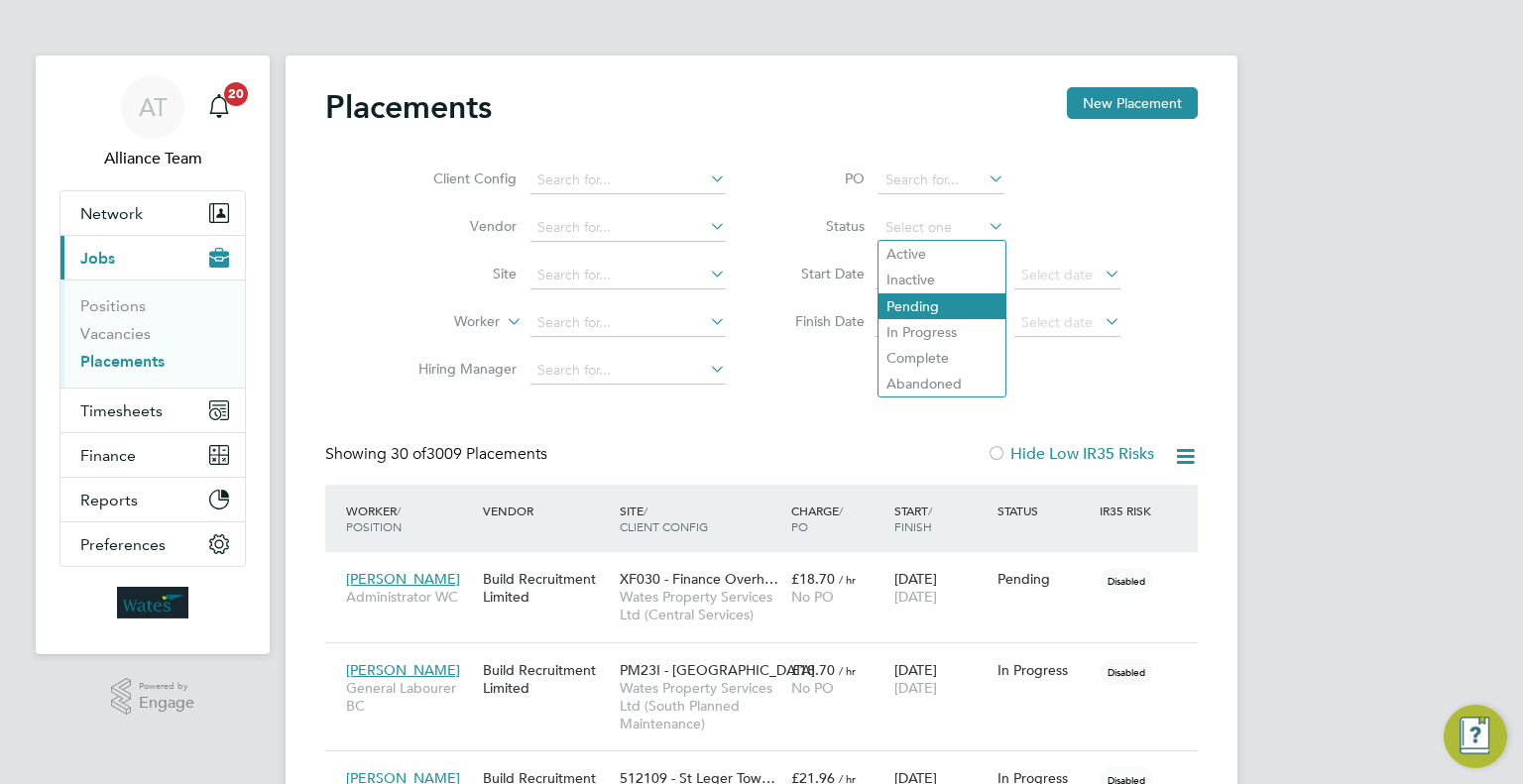 click on "Pending" 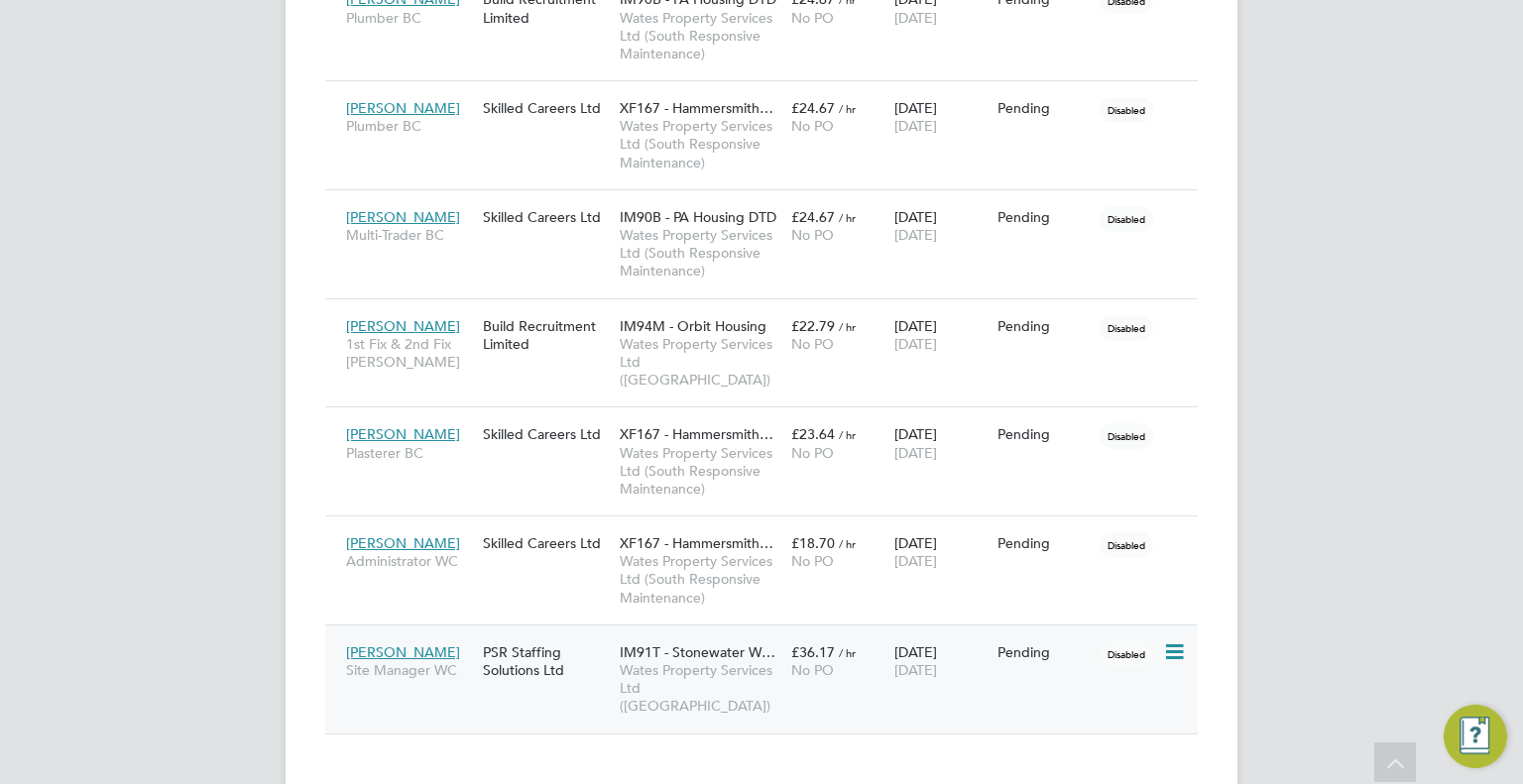 click 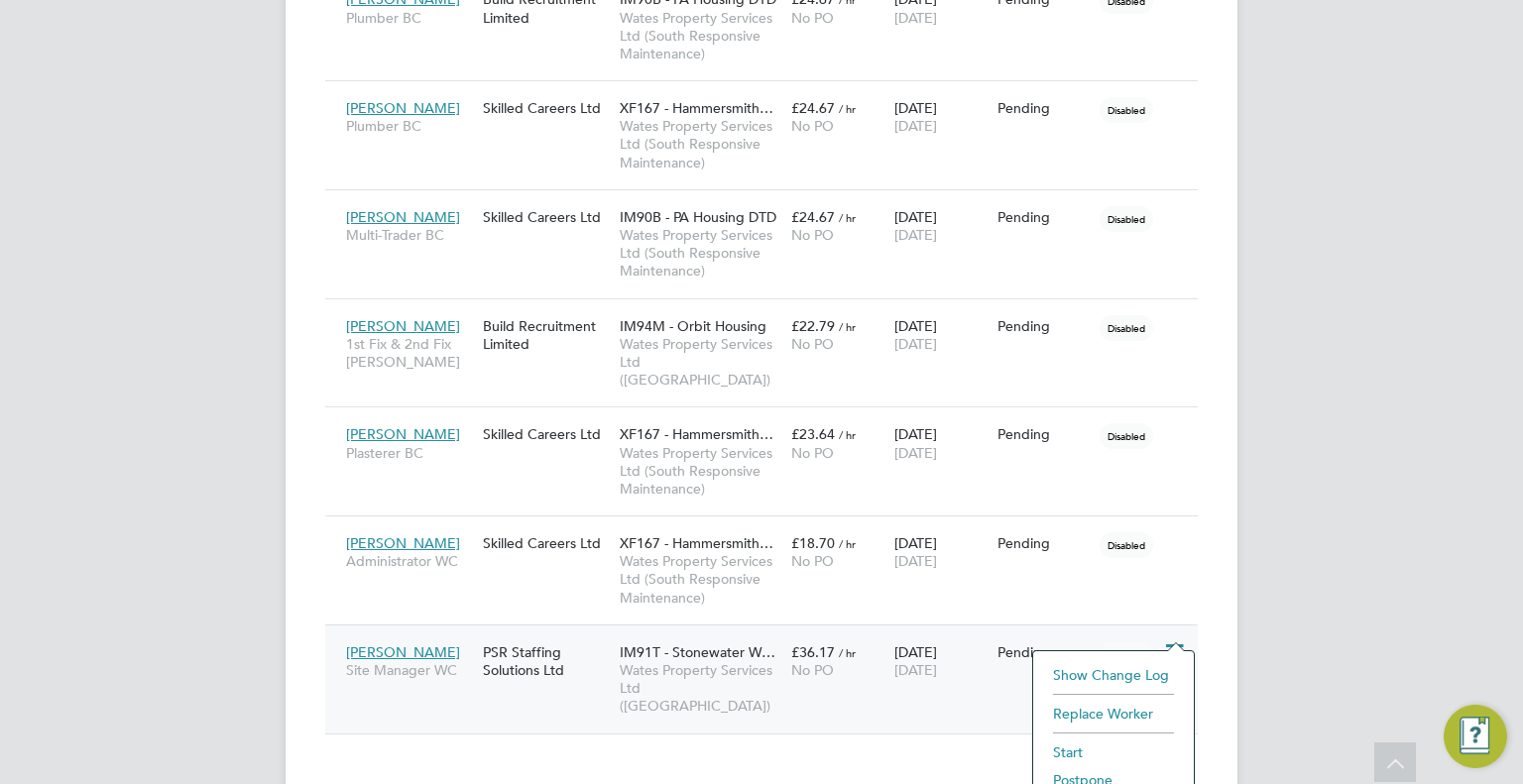 click on "Start" 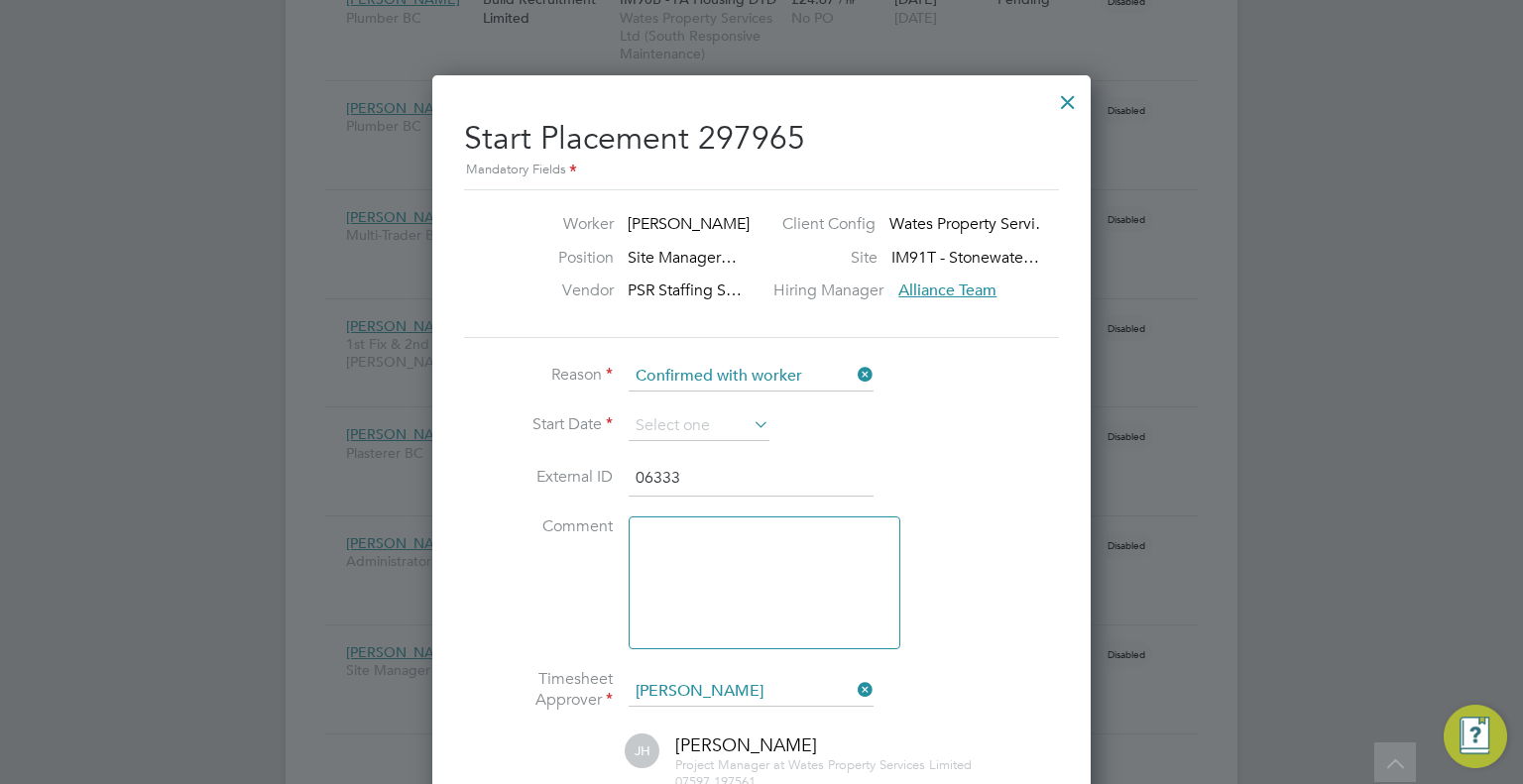 click 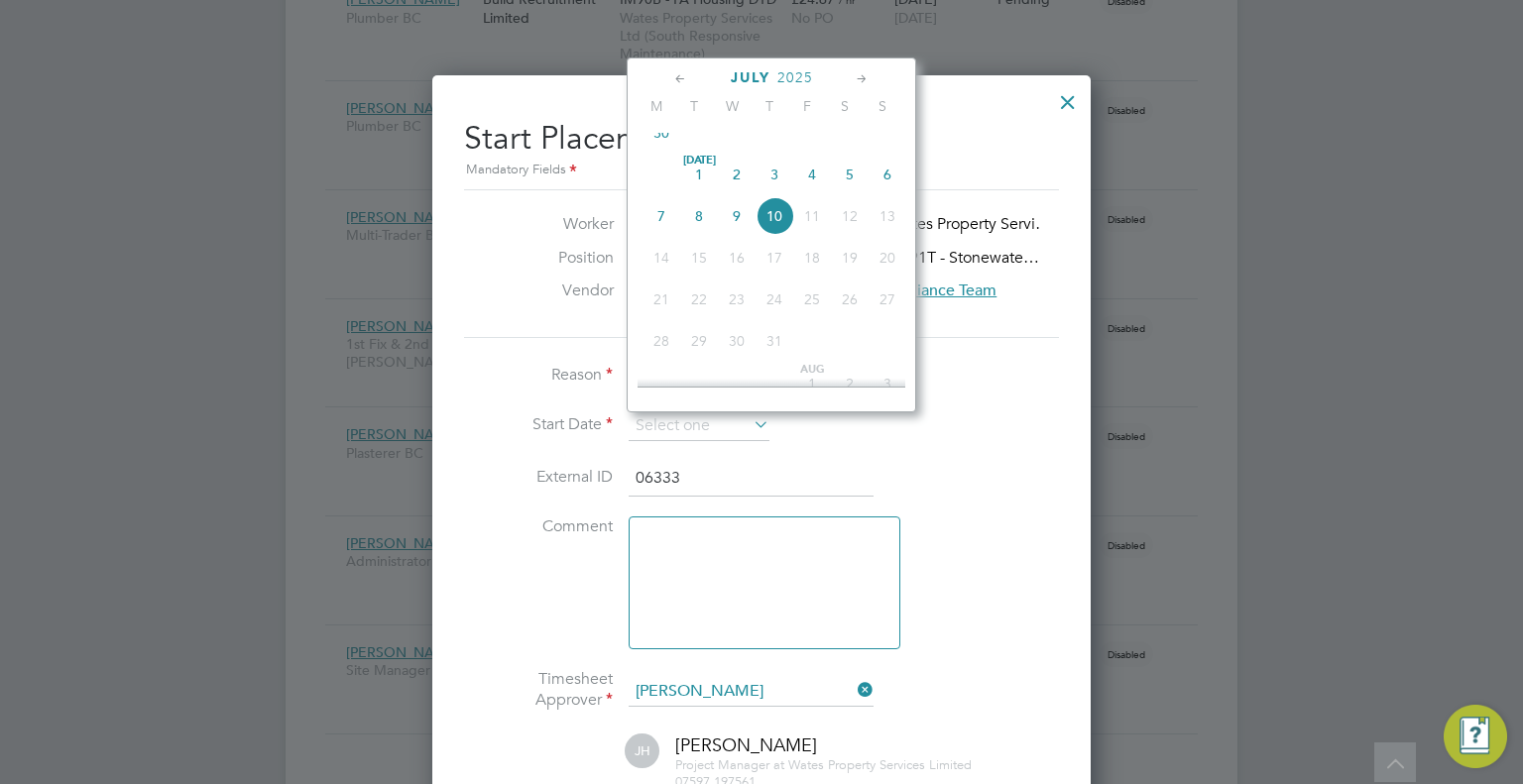 click on "7" 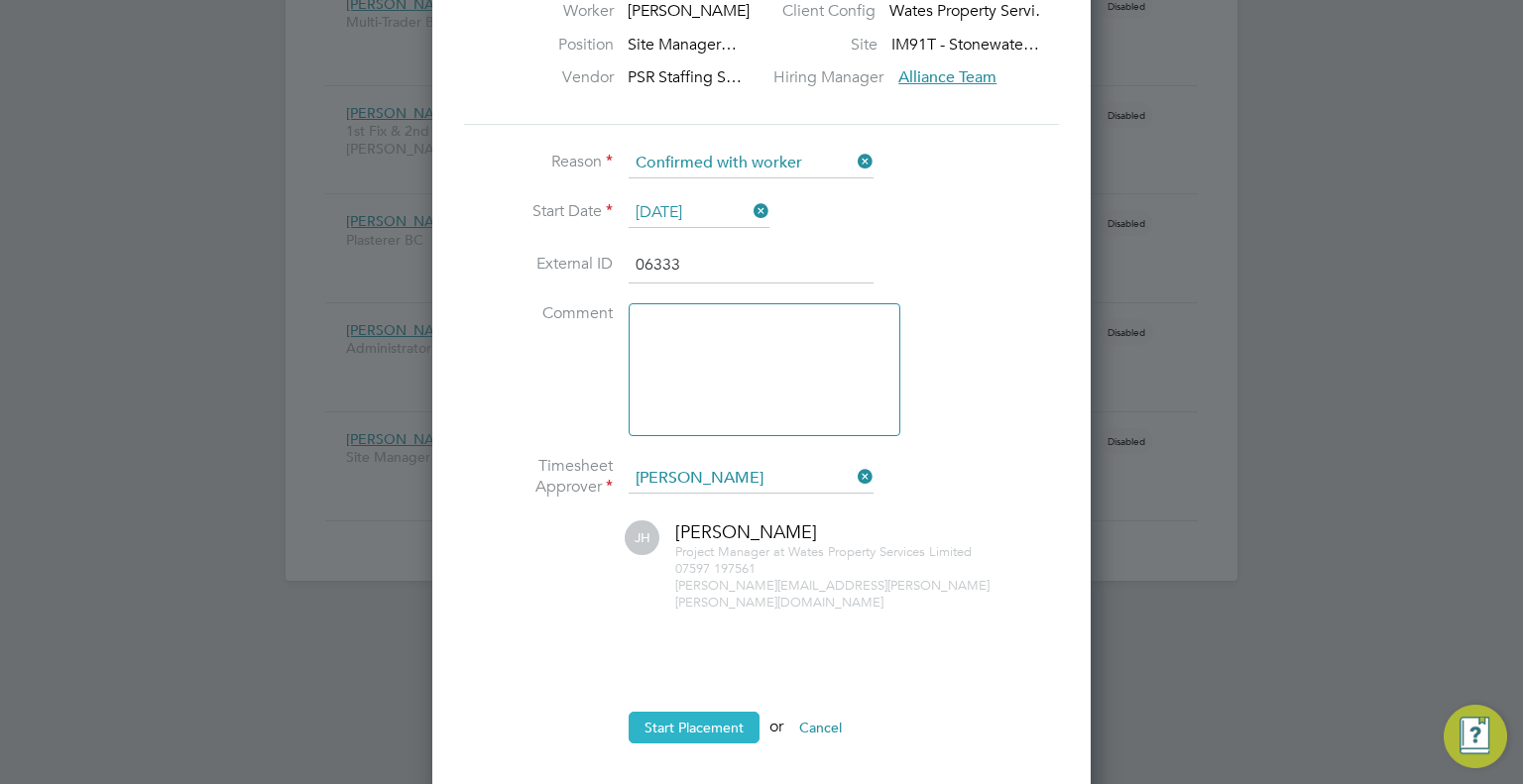 click on "Start Placement" 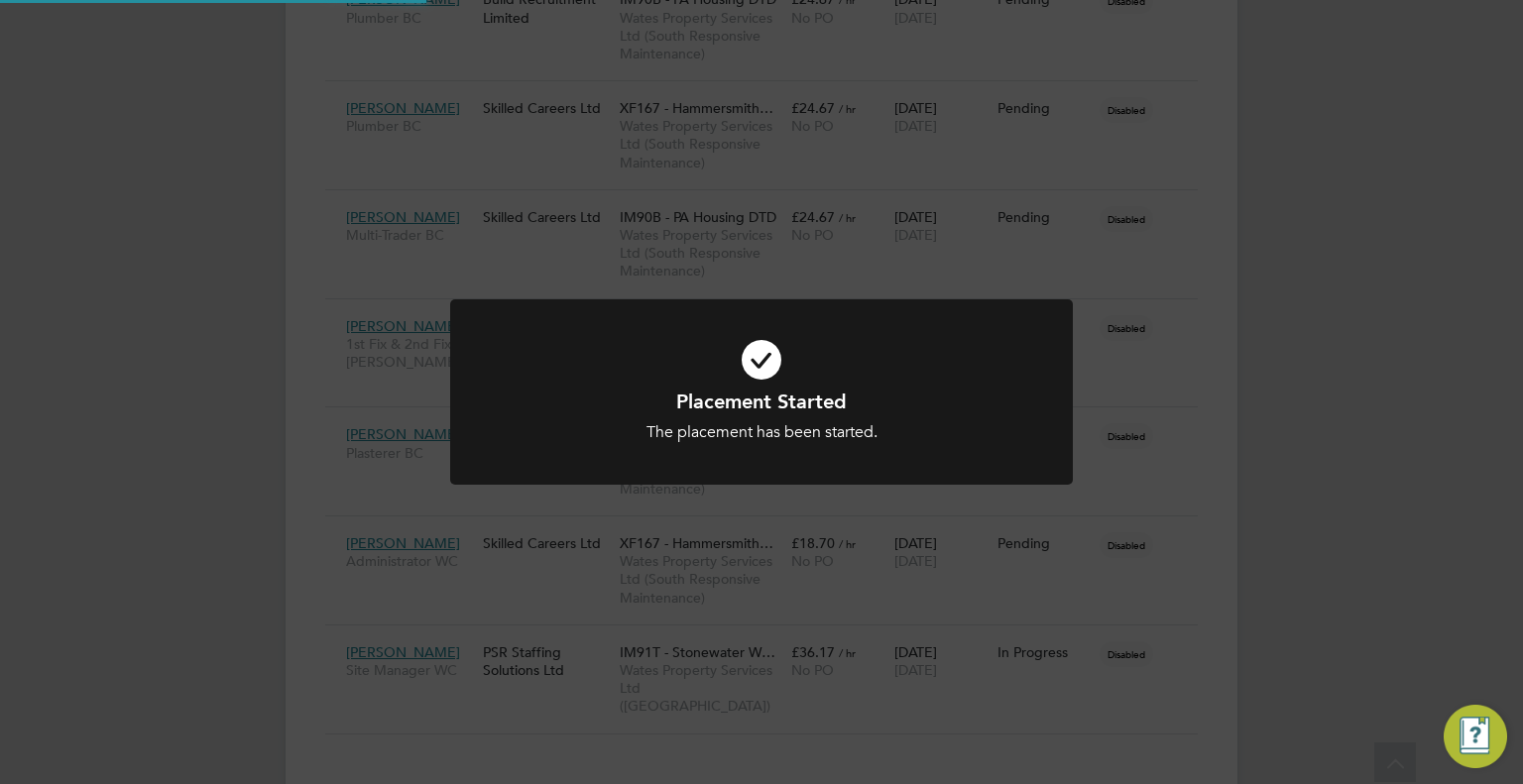 click on "Placement Started The placement has been started. Cancel Okay" 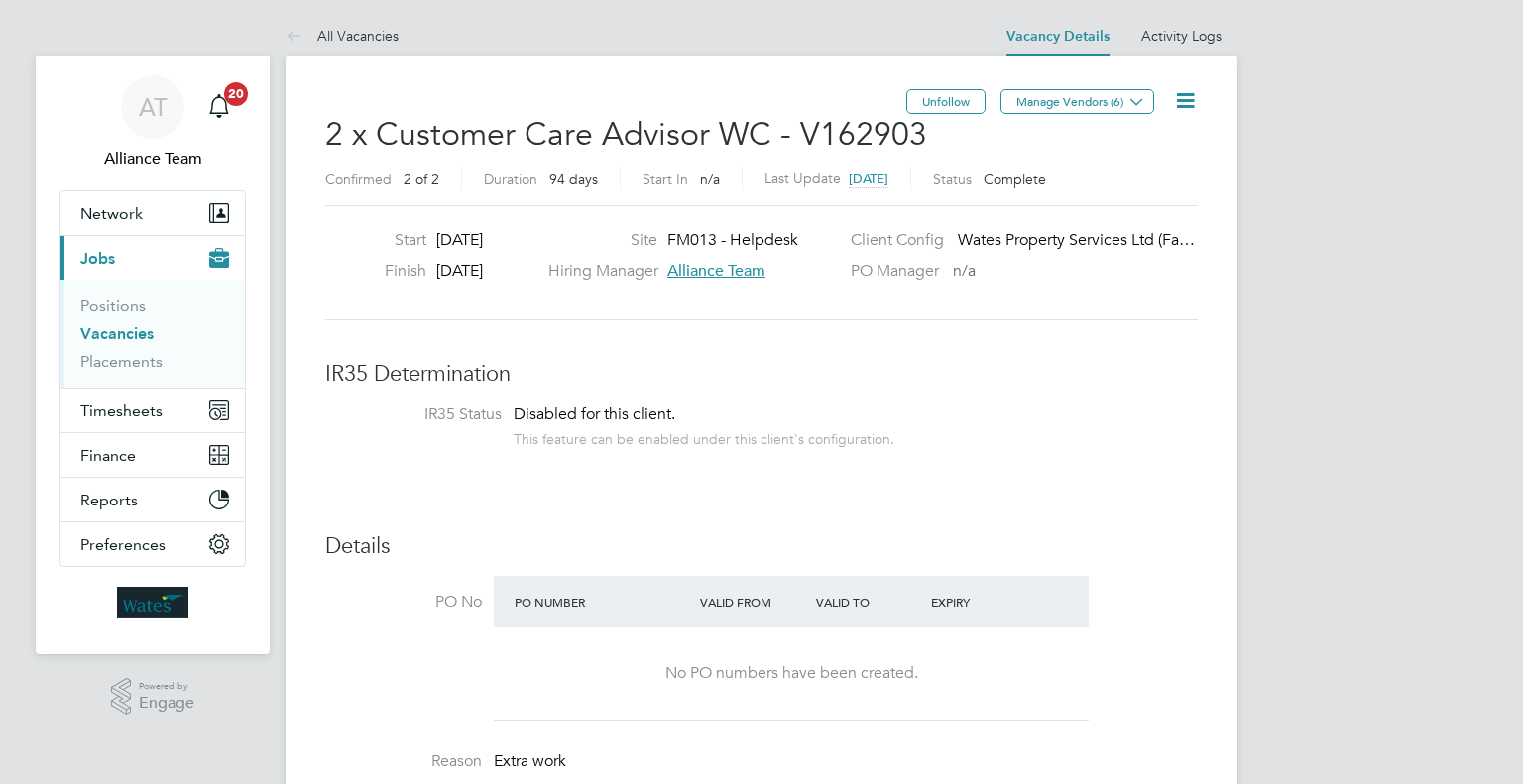 scroll, scrollTop: 0, scrollLeft: 0, axis: both 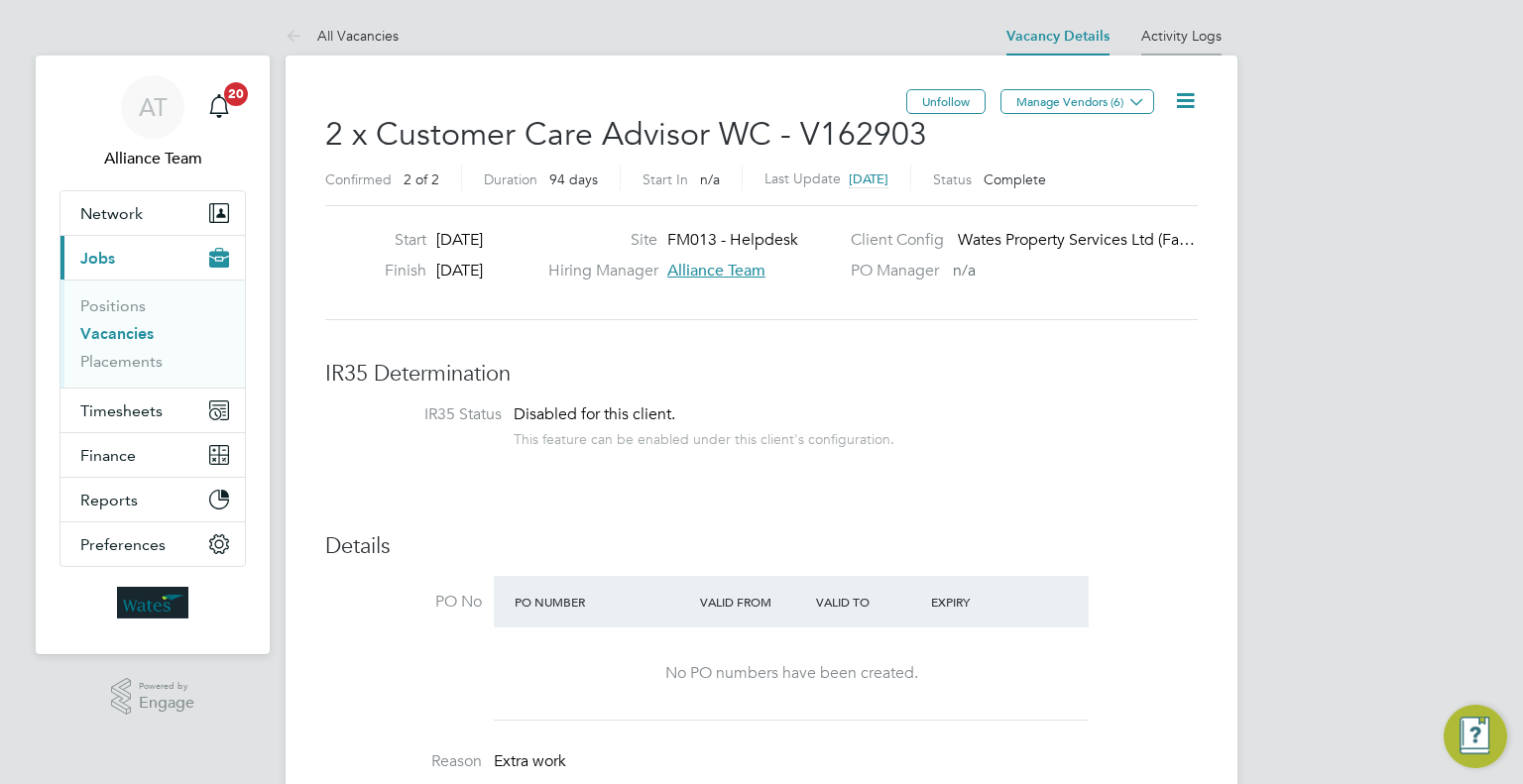 click on "Activity Logs" at bounding box center (1181, 36) 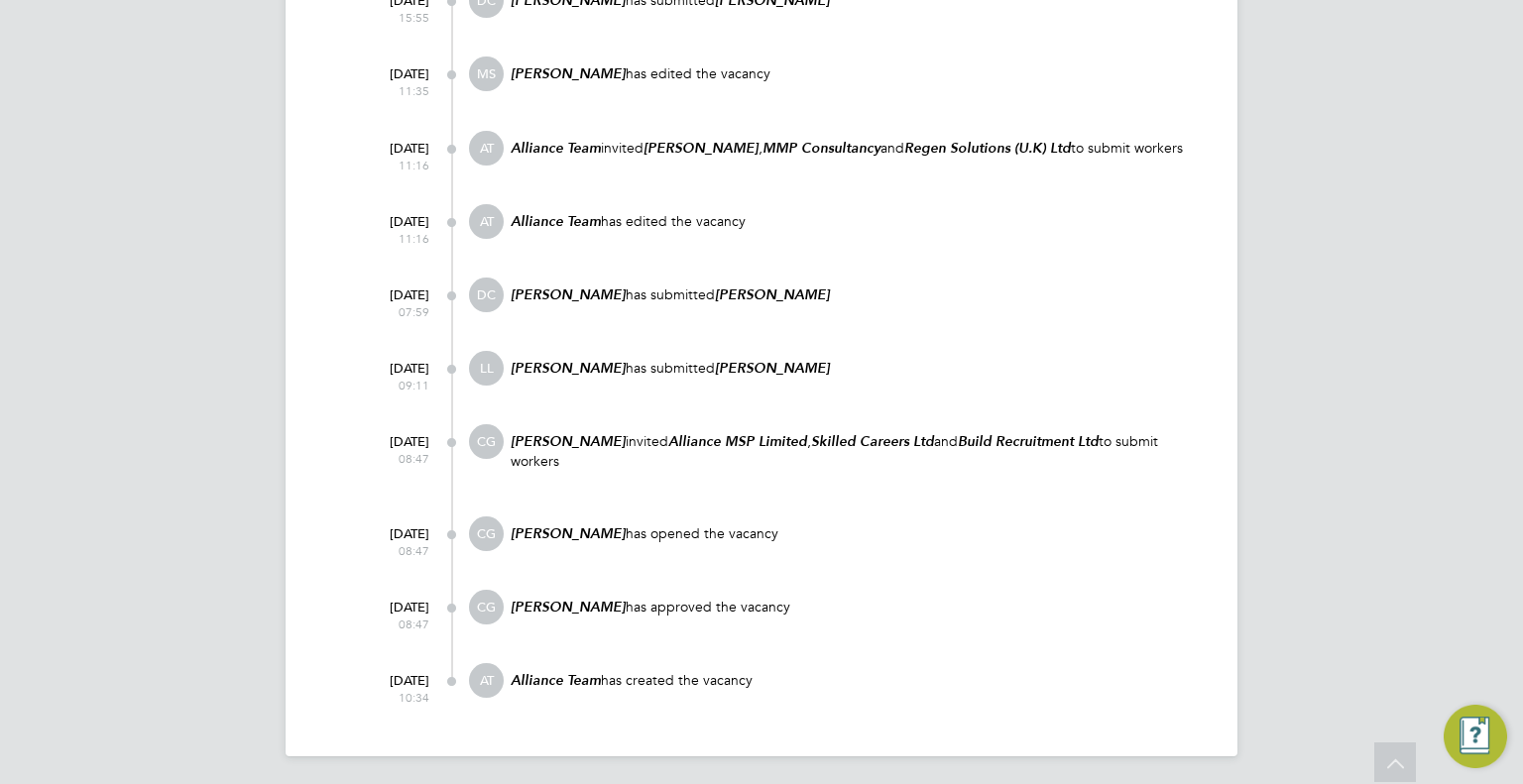 scroll, scrollTop: 823, scrollLeft: 0, axis: vertical 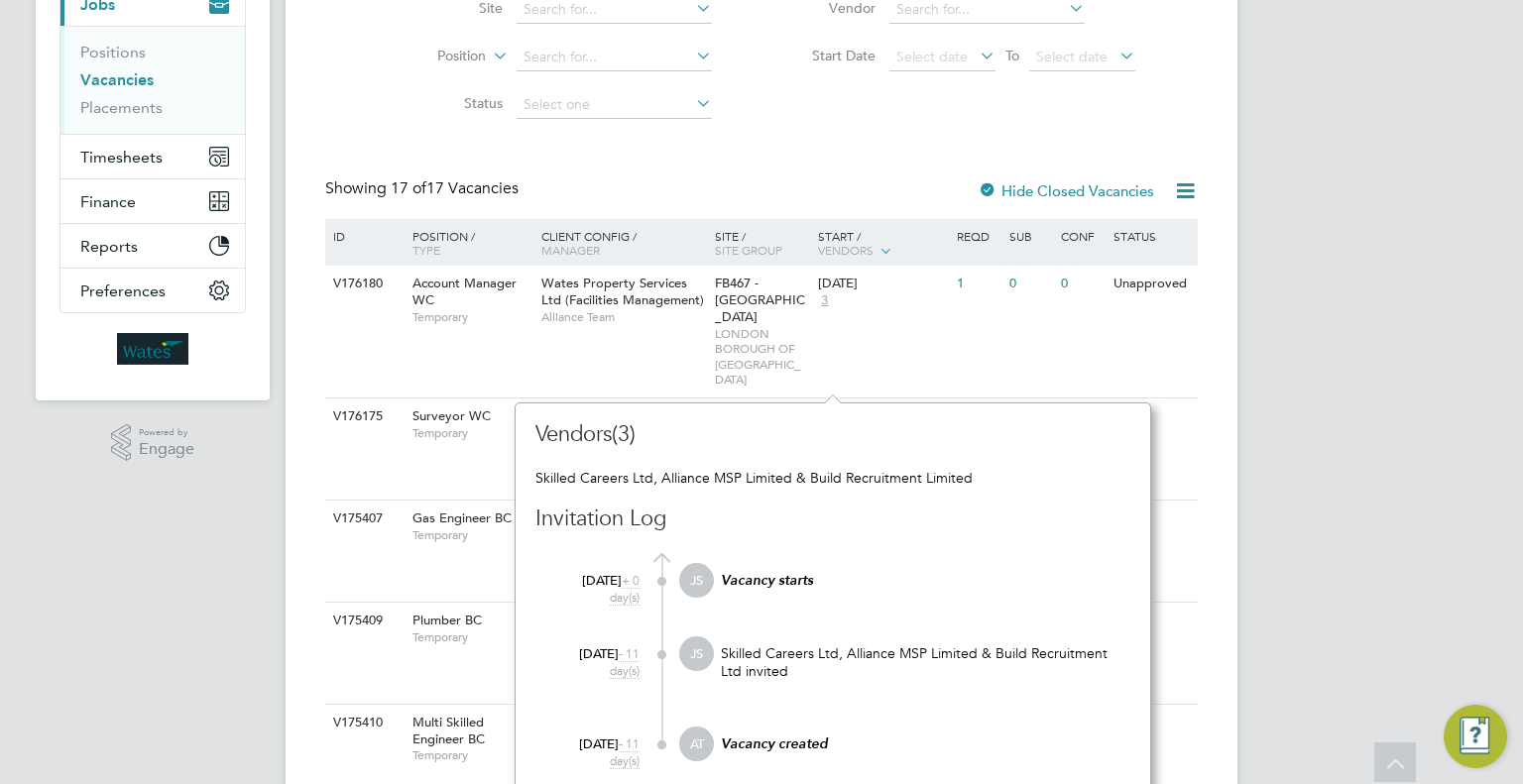 click on "Vacancies New Vacancy Vacancies I follow All Vacancies Client Config   Wates Property Services Ltd (Facilities Management)   Site     Position     Status   Hiring Manager     Vendor   Start Date
Select date
To
Select date
Showing   17 of  17 Vacancies Hide Closed Vacancies ID  Position / Type   Client Config / Manager Site / Site Group Start / Vendors   Reqd Sub Conf Status V176180 Account Manager WC   Temporary Wates Property Services Ltd (Facilities Management)   Alliance Team FB467 - Enfield   LONDON BOROUGH OF ENFIELD 24 Jul 2025 3 1 0 0 Unapproved V176175 Surveyor WC   Temporary Wates Property Services Ltd (Facilities Management)   Alliance Team FB582 - University of Leeds   UNIVERSITY OF LEEDS 21 Jul 2025 3 1 0 0 Open V175407 Gas Engineer BC   Temporary Wates Property Services Ltd (Facilities Management)   Alliance Team FB533 - Hampshire Blue Light   HAMPSHIRE BLUE LIGHT 16 Jul 2025 6 1 0 0 Open V175409 Plumber BC   Temporary Wates Property Services Ltd (Facilities Management)" 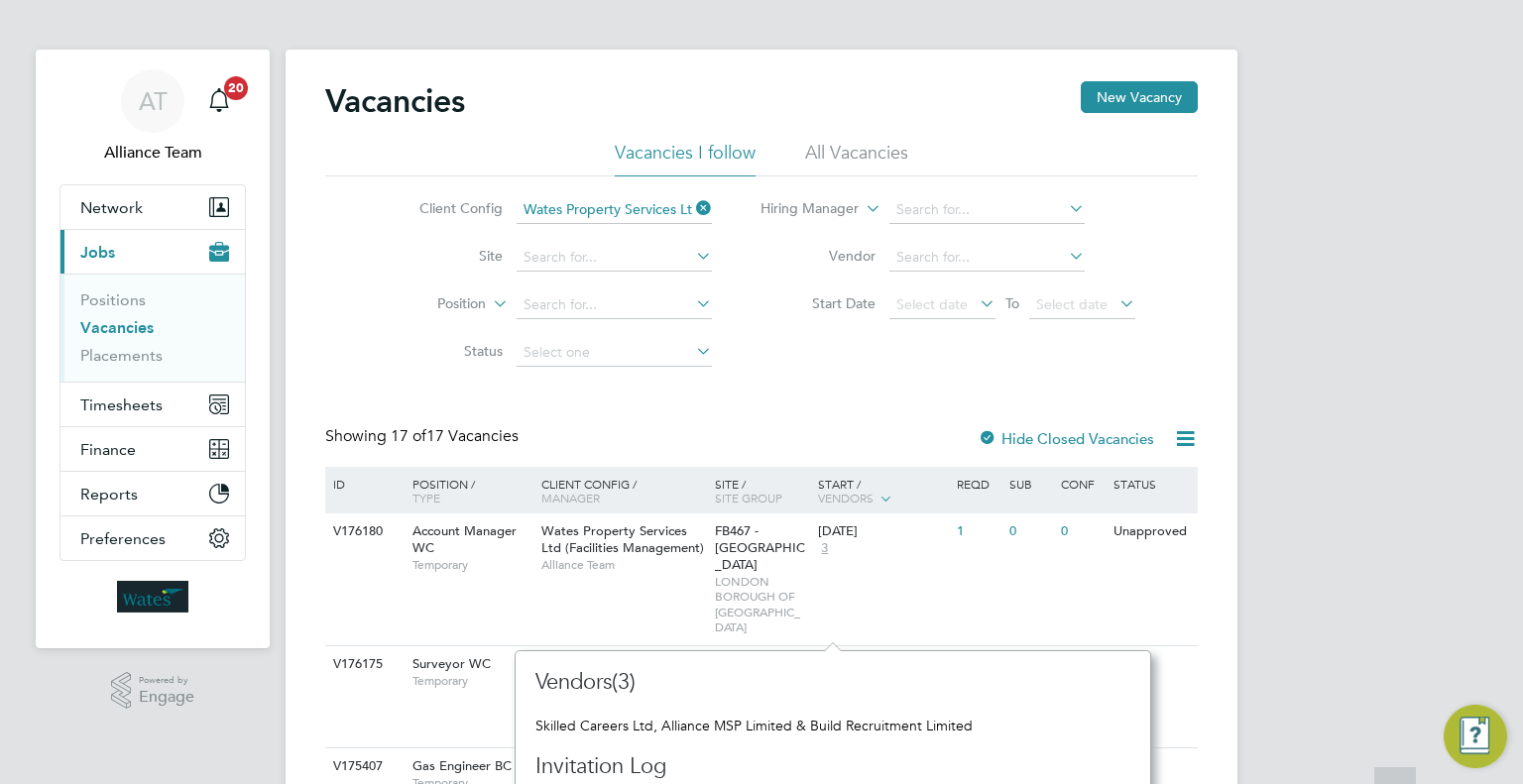 scroll, scrollTop: 4, scrollLeft: 0, axis: vertical 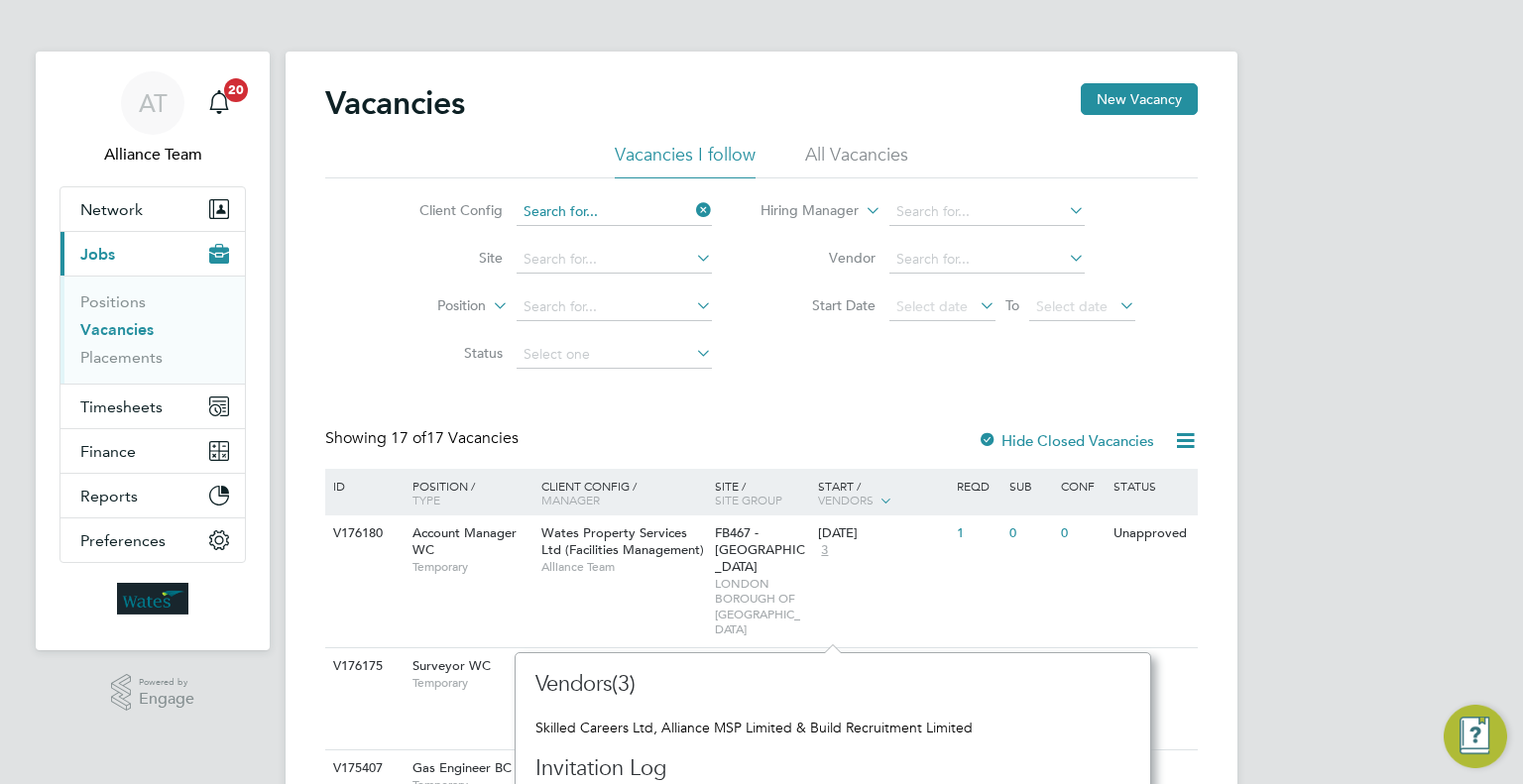 click 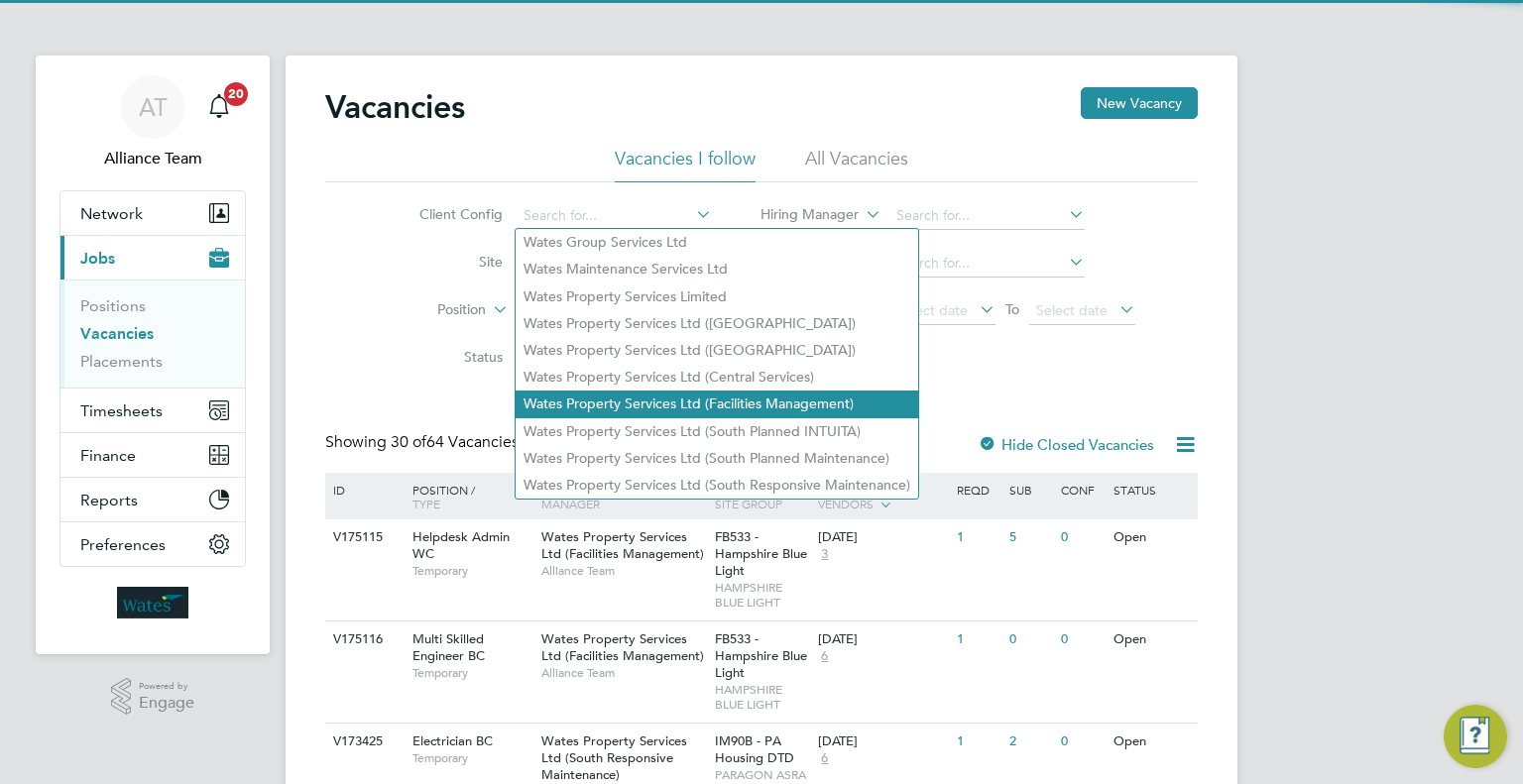 click on "Wates Property Services Ltd (Facilities Management)" 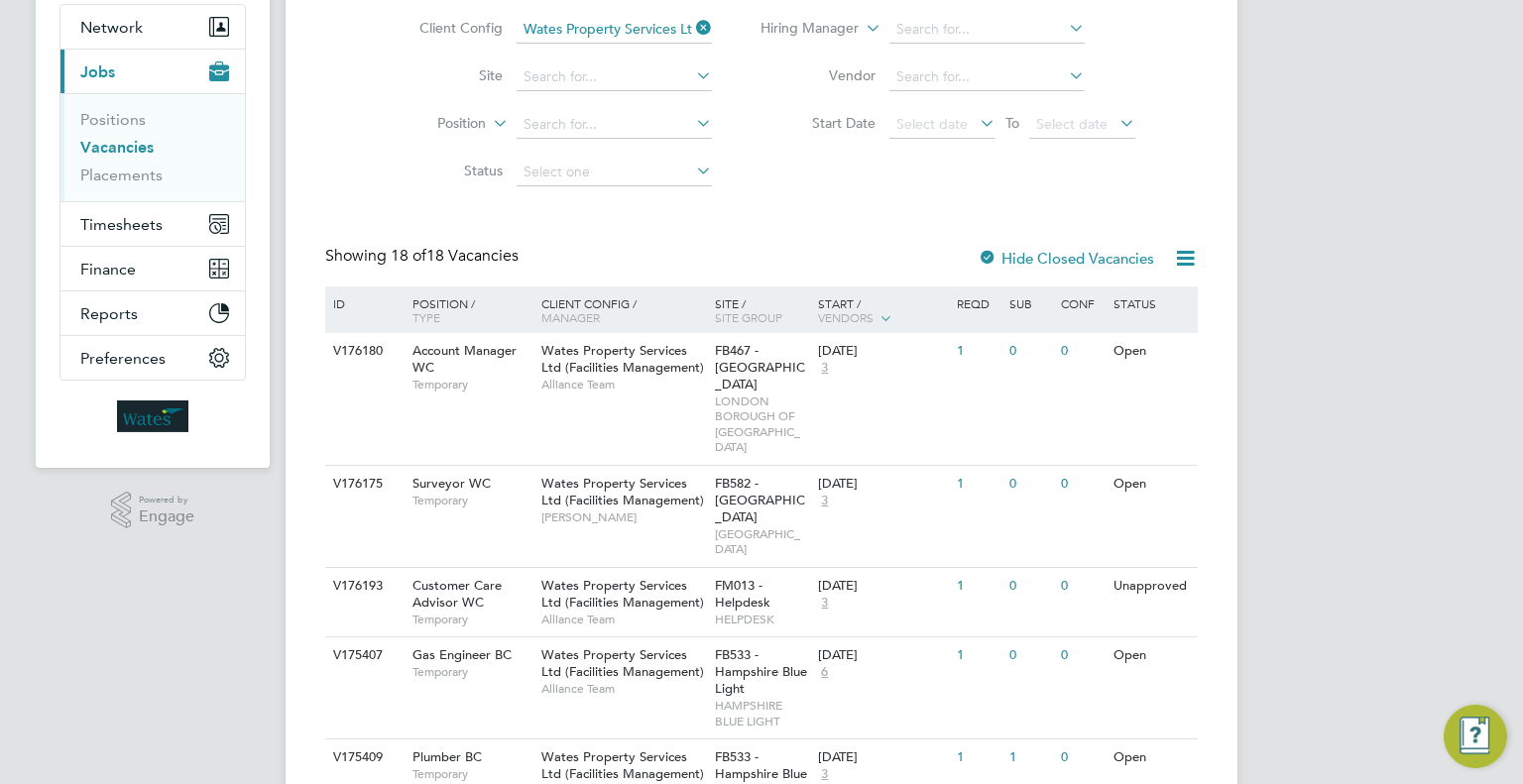 scroll, scrollTop: 301, scrollLeft: 0, axis: vertical 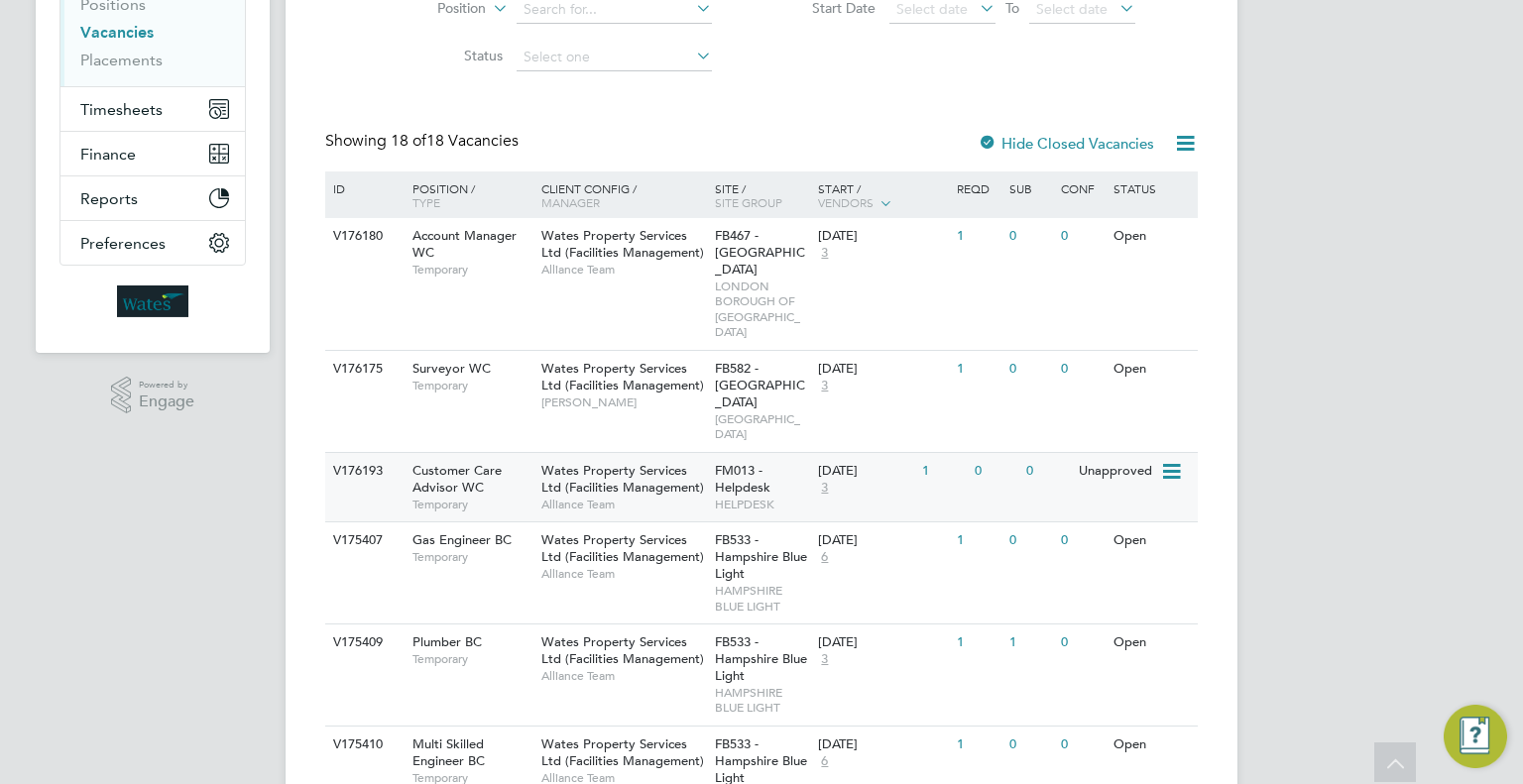click on "21 Jul 2025 3" 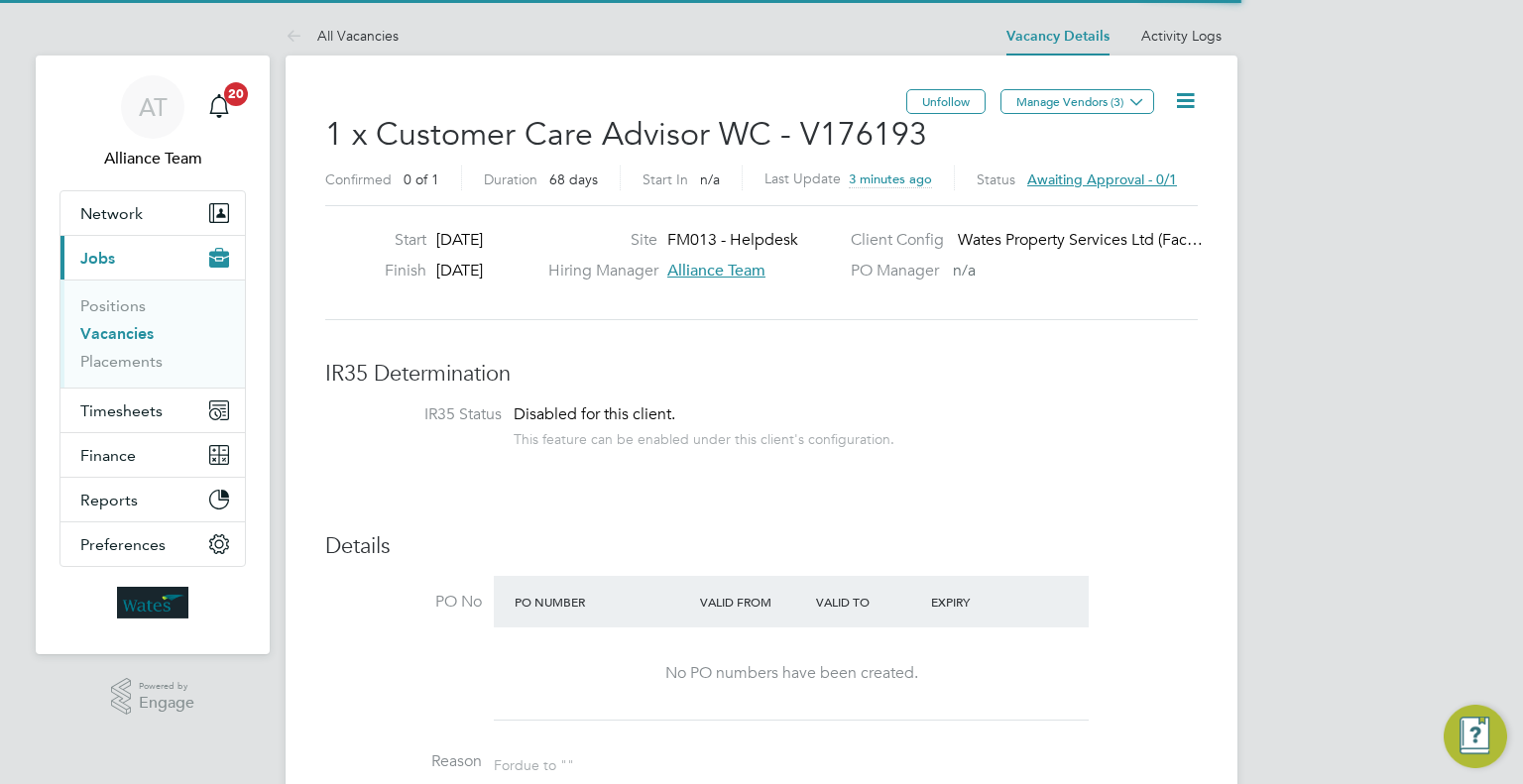 scroll, scrollTop: 0, scrollLeft: 0, axis: both 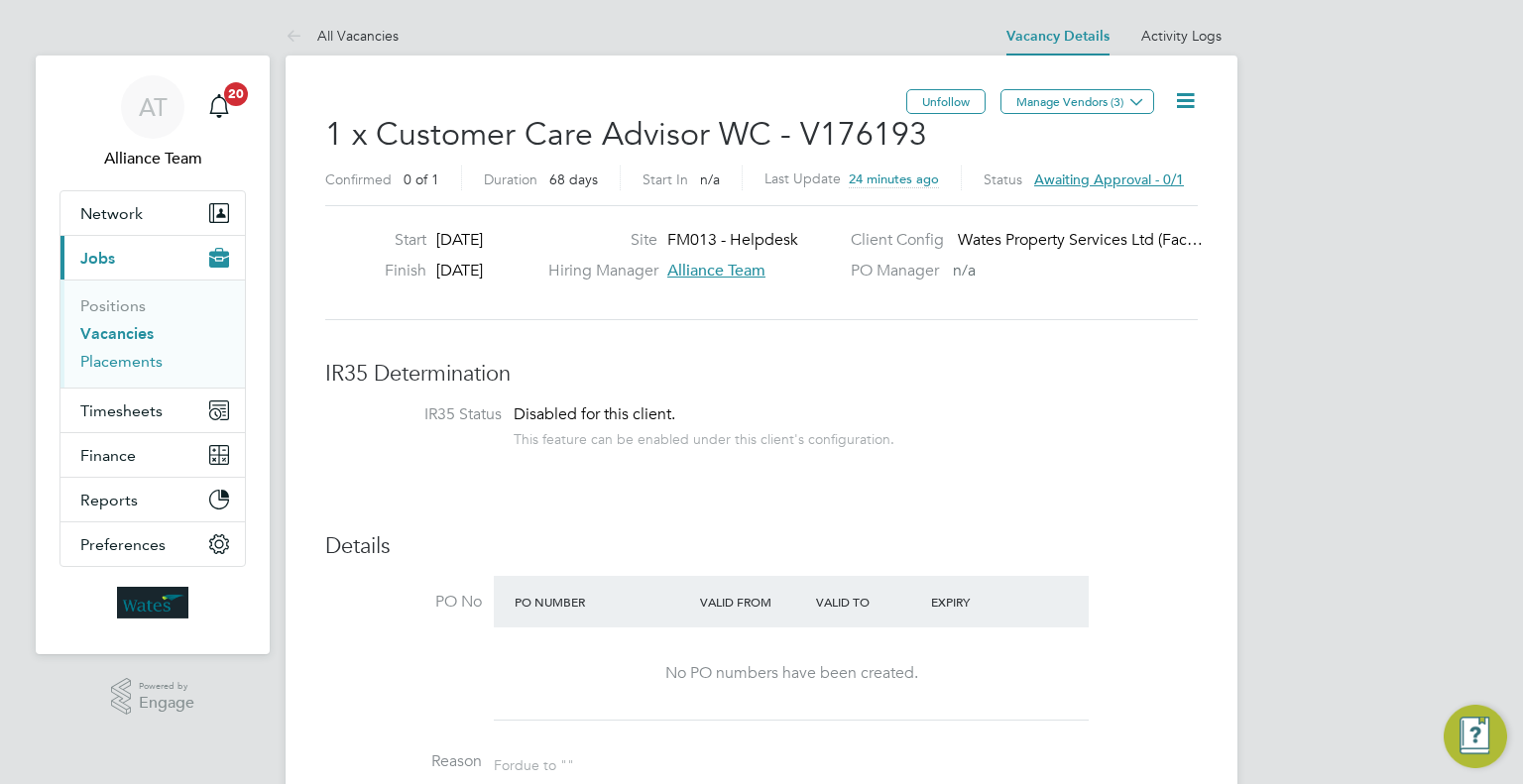 click on "Placements" at bounding box center (121, 361) 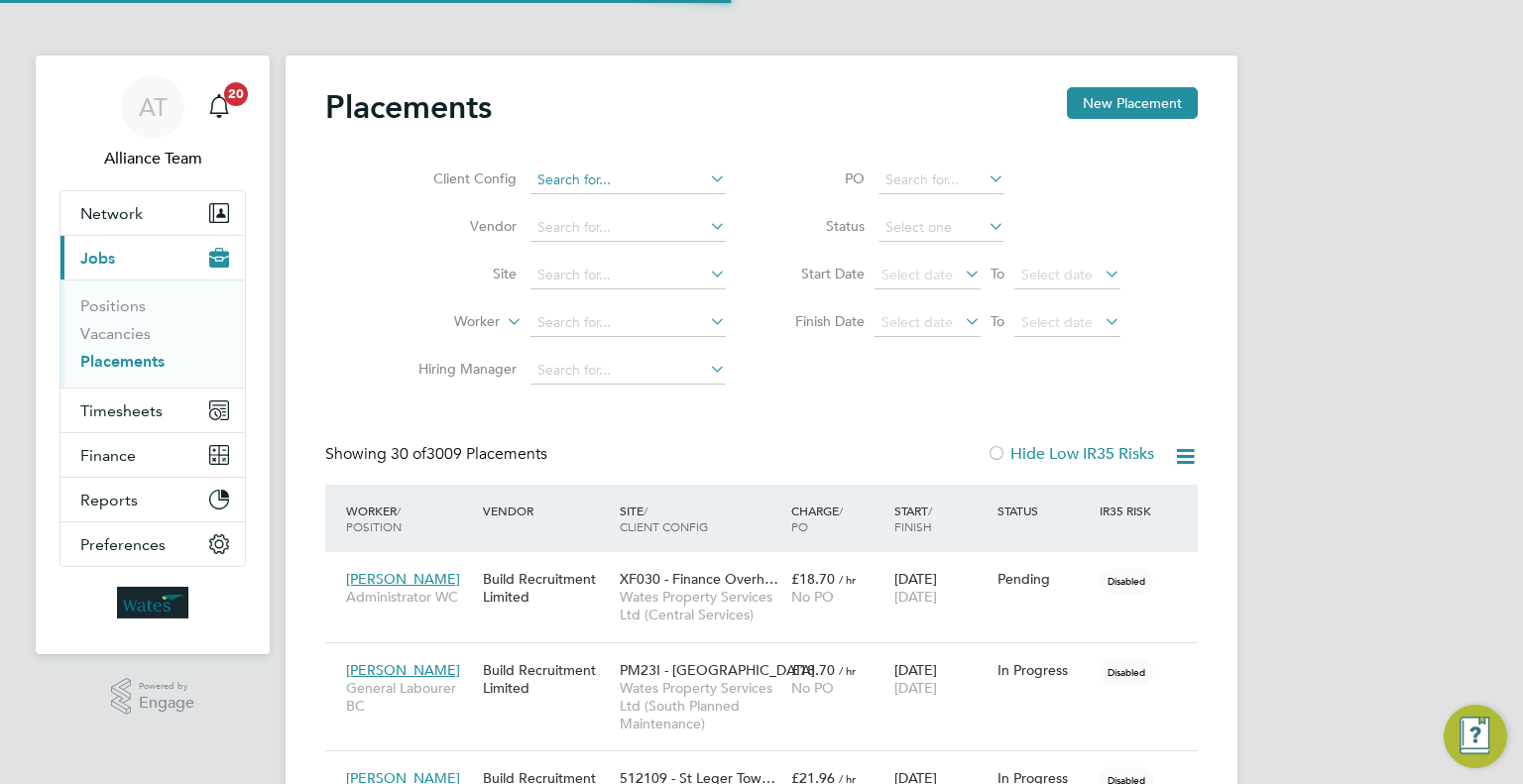 scroll, scrollTop: 9, scrollLeft: 9, axis: both 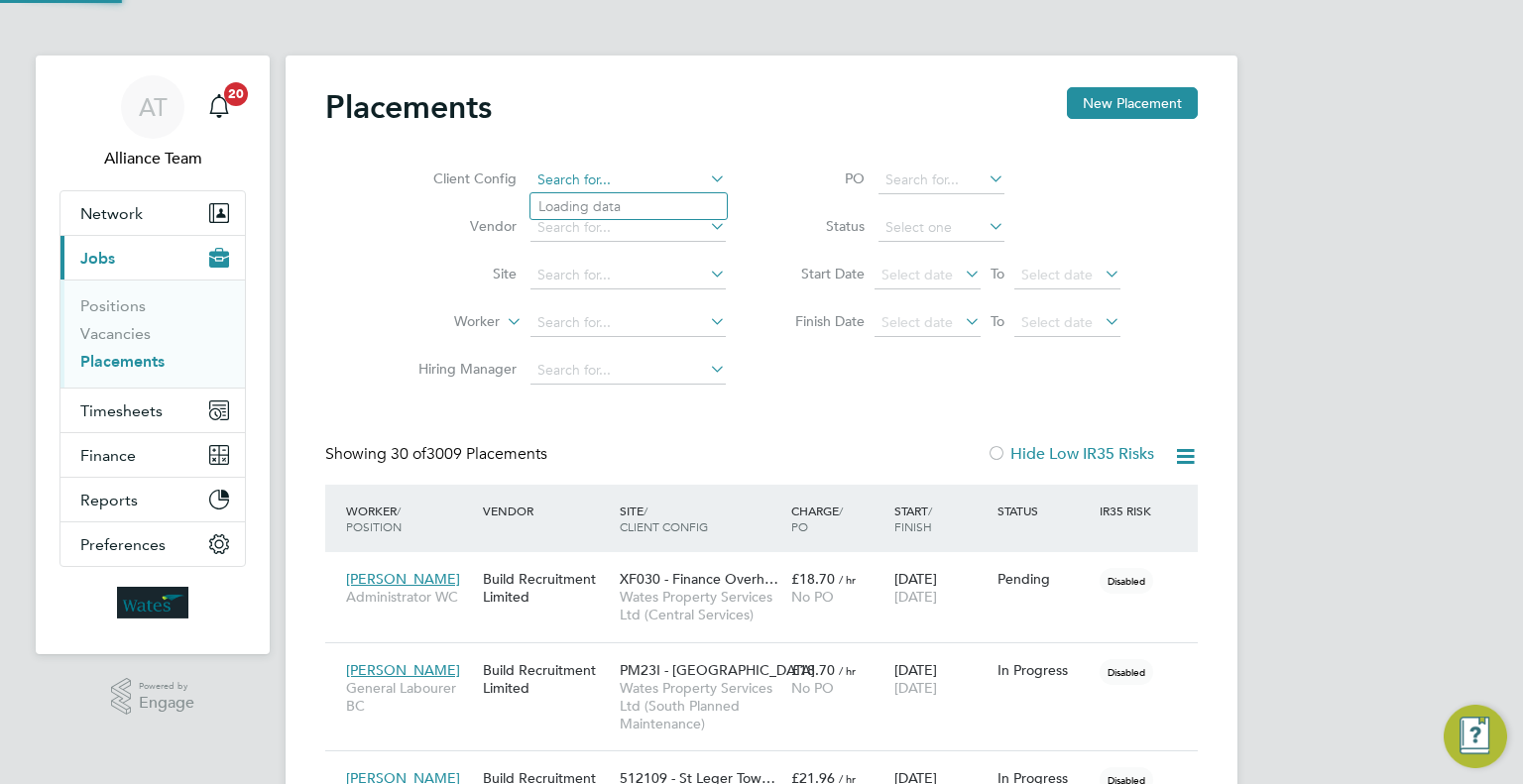 click 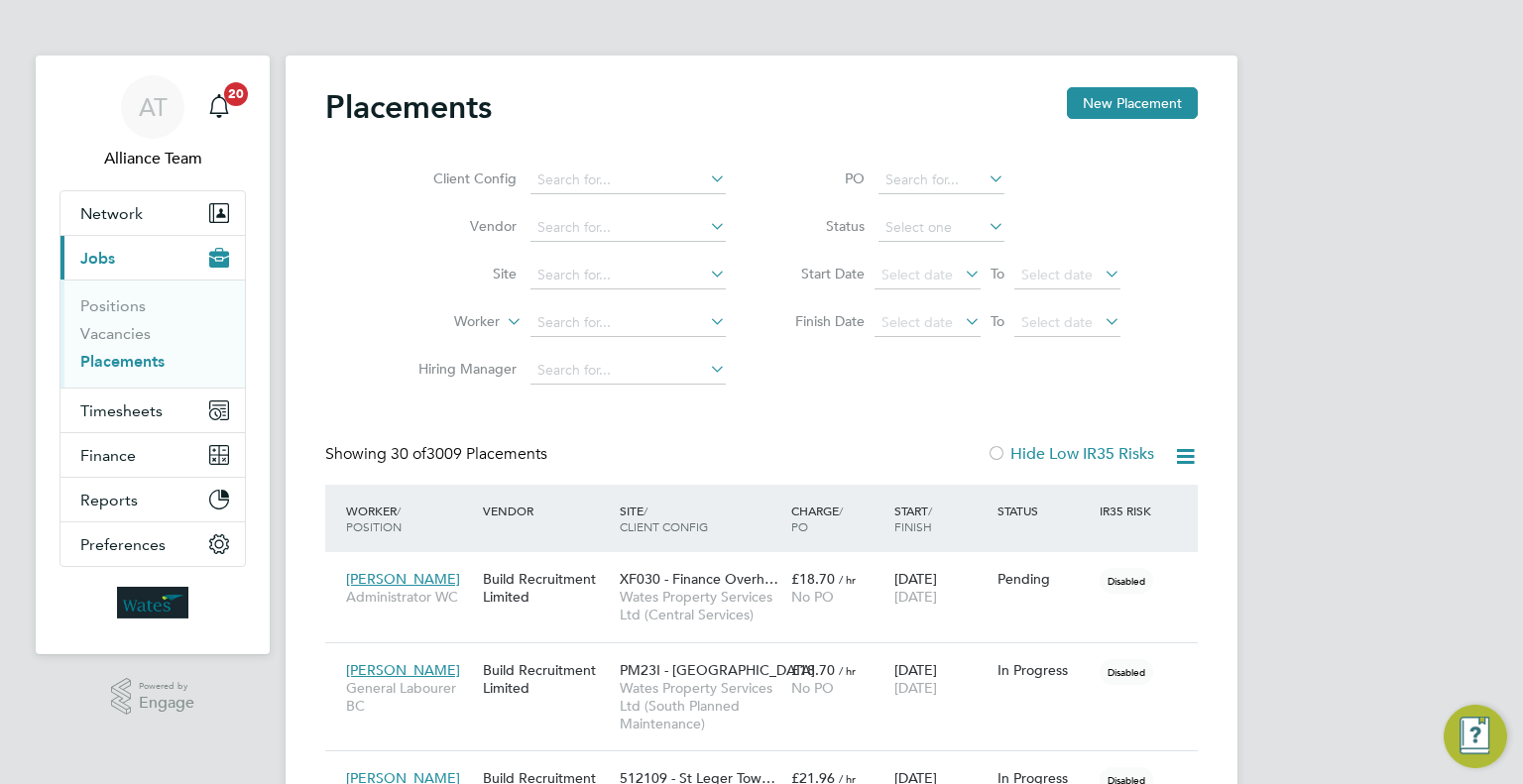 click on "Wates Property Services Ltd ([GEOGRAPHIC_DATA])" 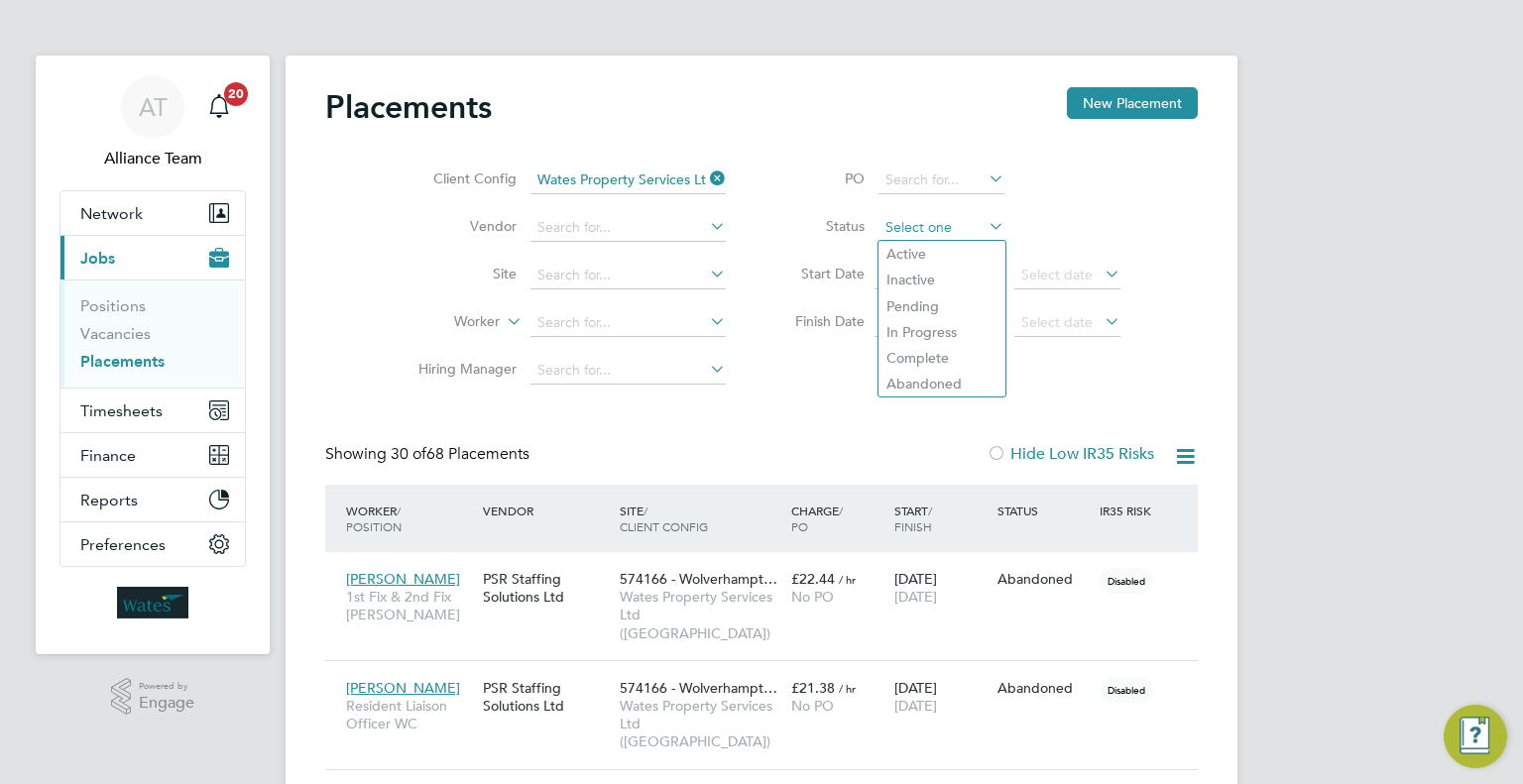 click 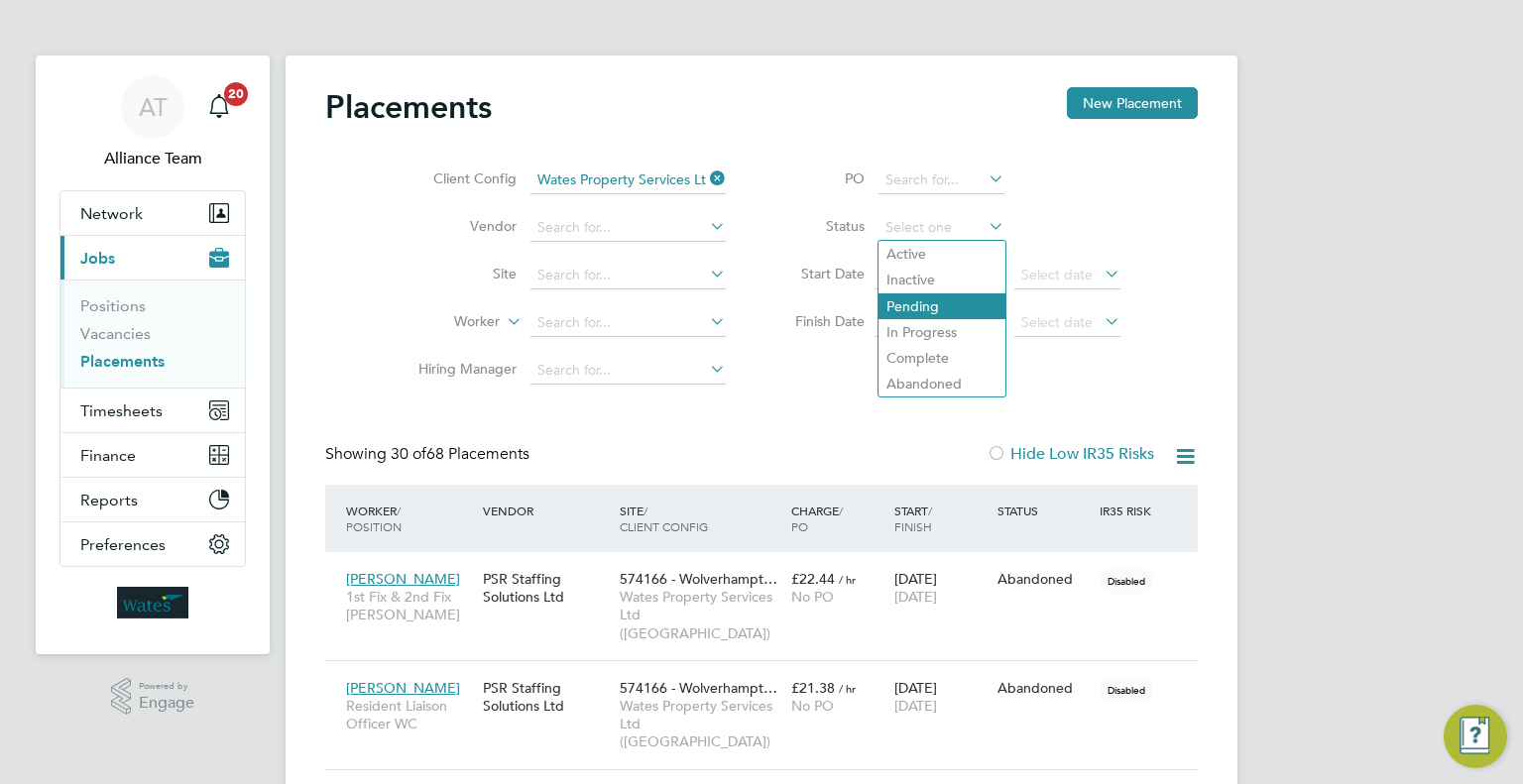 click on "Pending" 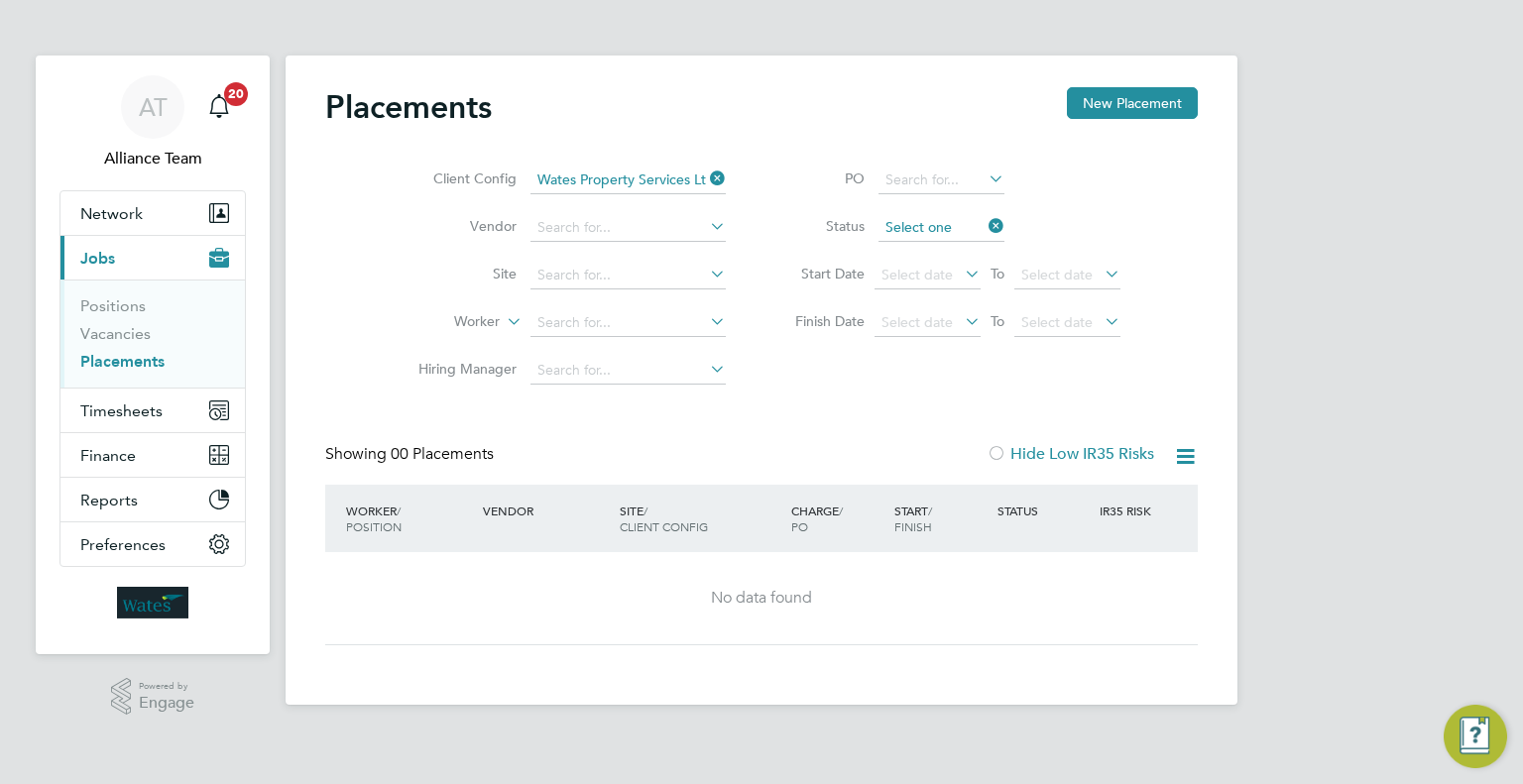 click 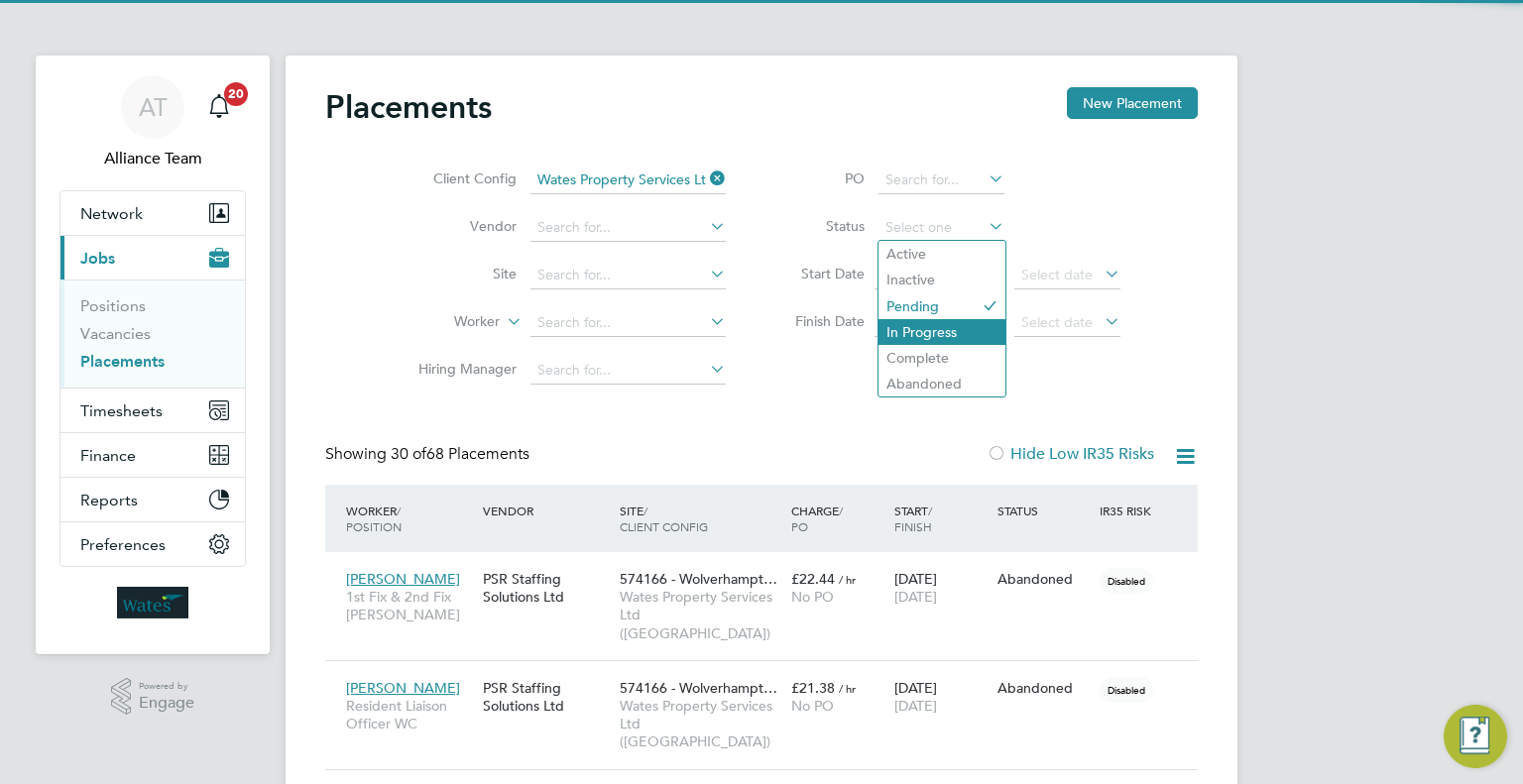 click on "In Progress" 